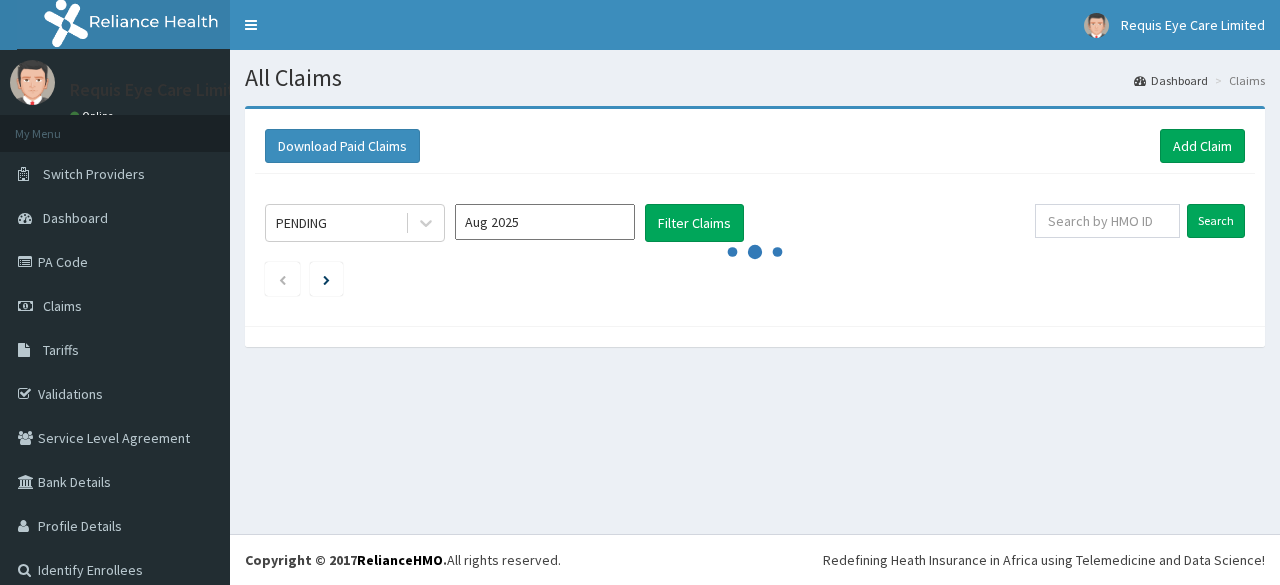 scroll, scrollTop: 0, scrollLeft: 0, axis: both 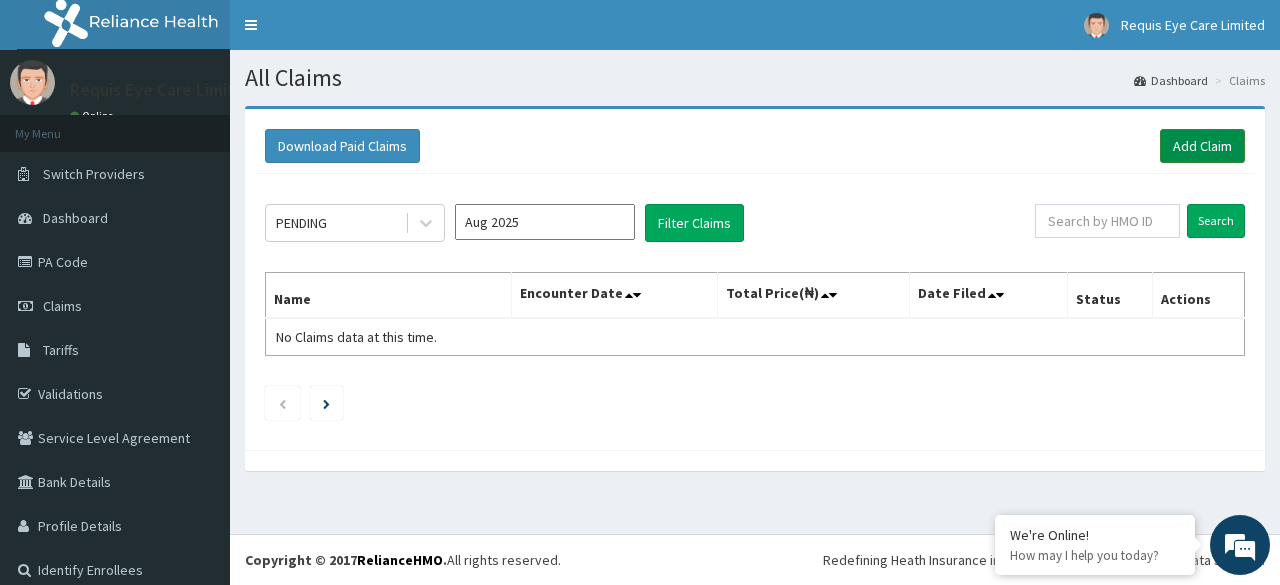 click on "Add Claim" at bounding box center [1202, 146] 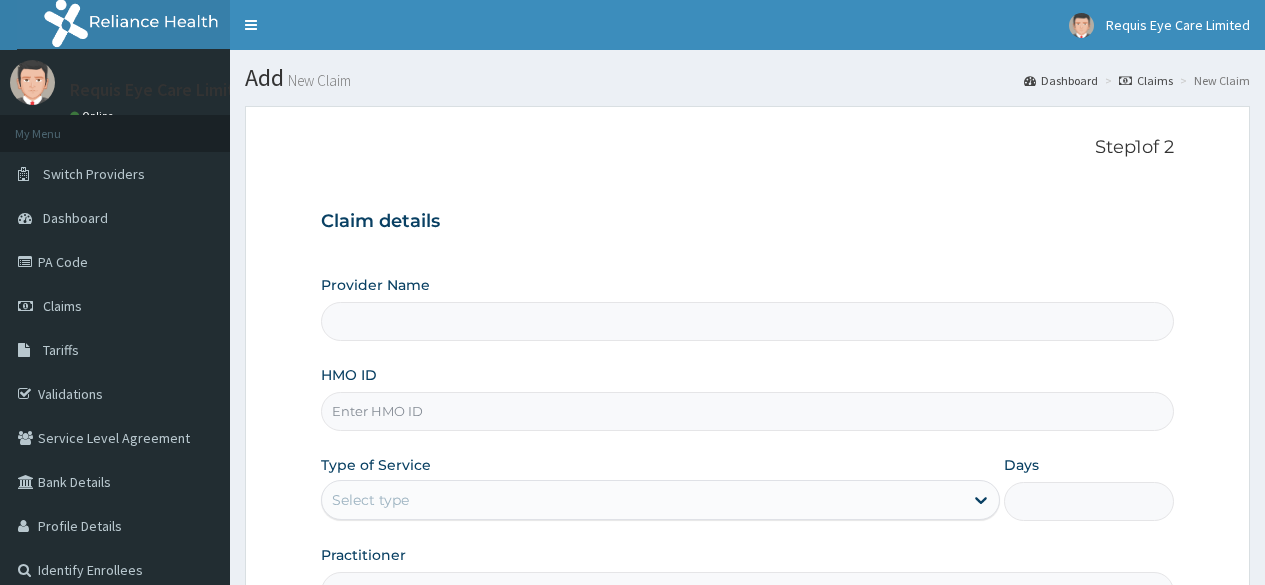 scroll, scrollTop: 0, scrollLeft: 0, axis: both 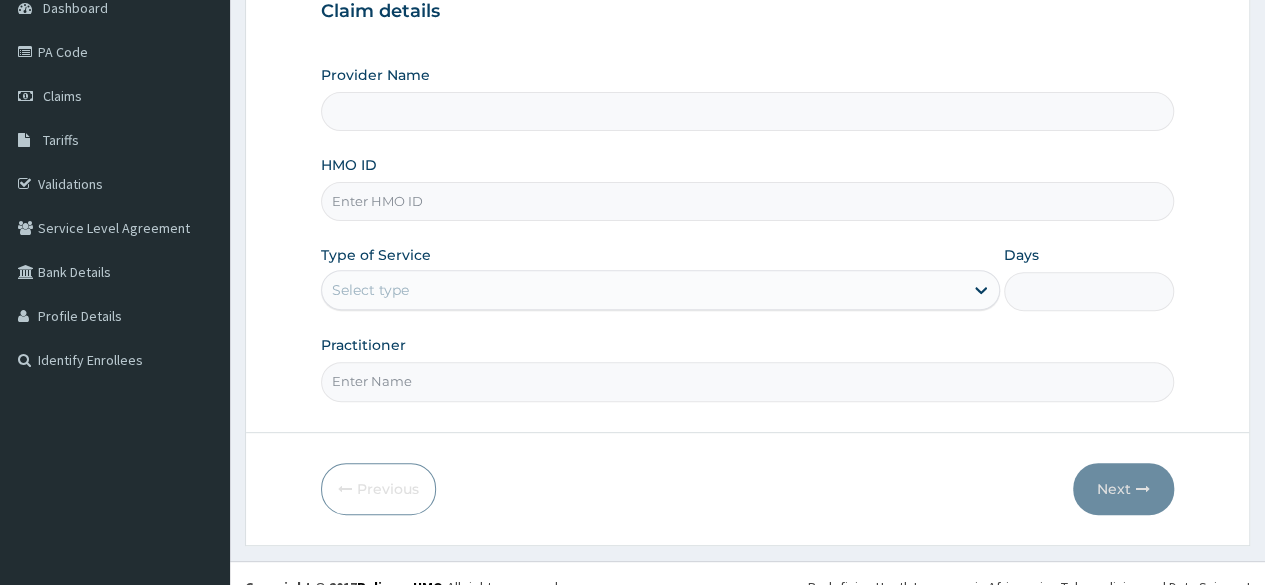 click on "Practitioner" at bounding box center (747, 381) 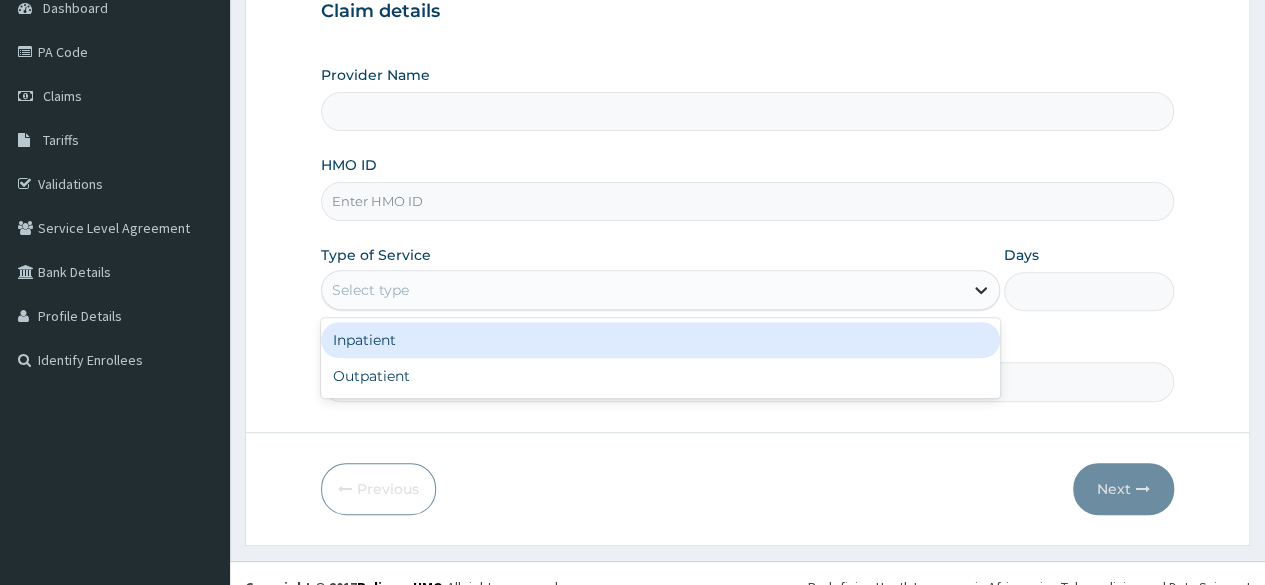 click at bounding box center (981, 290) 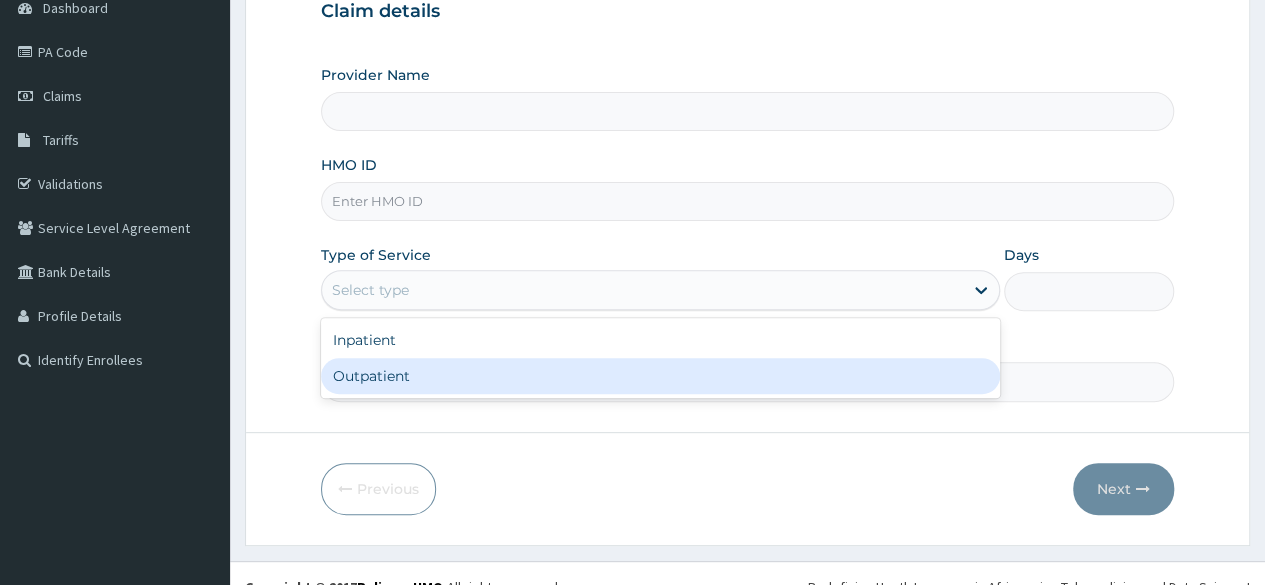 click on "Outpatient" at bounding box center [660, 376] 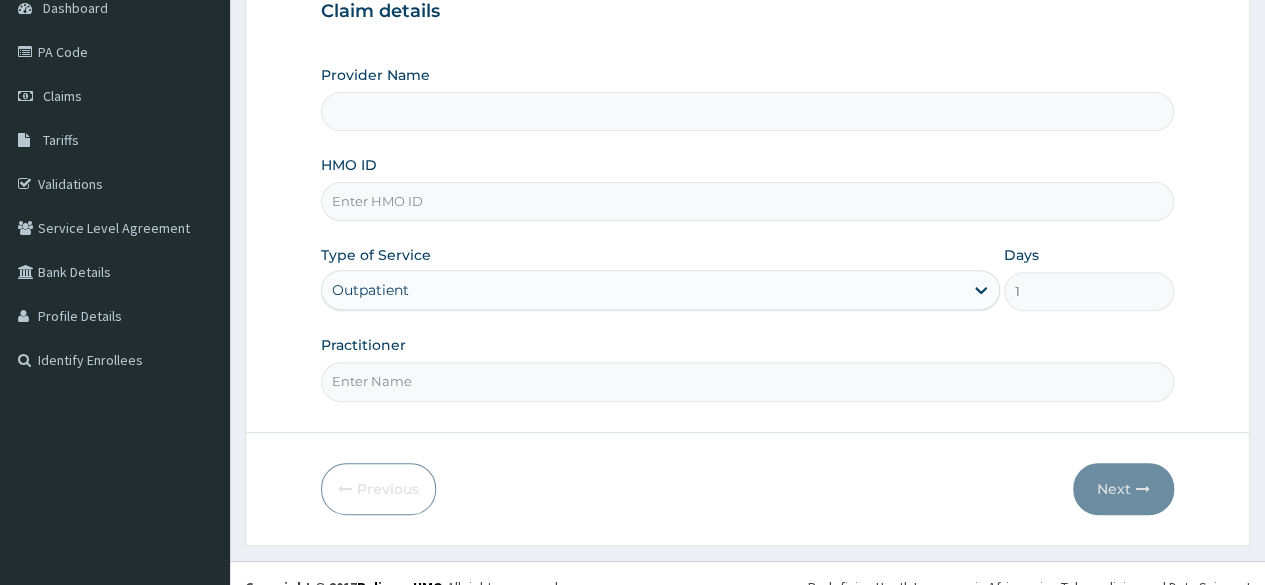 click on "HMO ID" at bounding box center [747, 201] 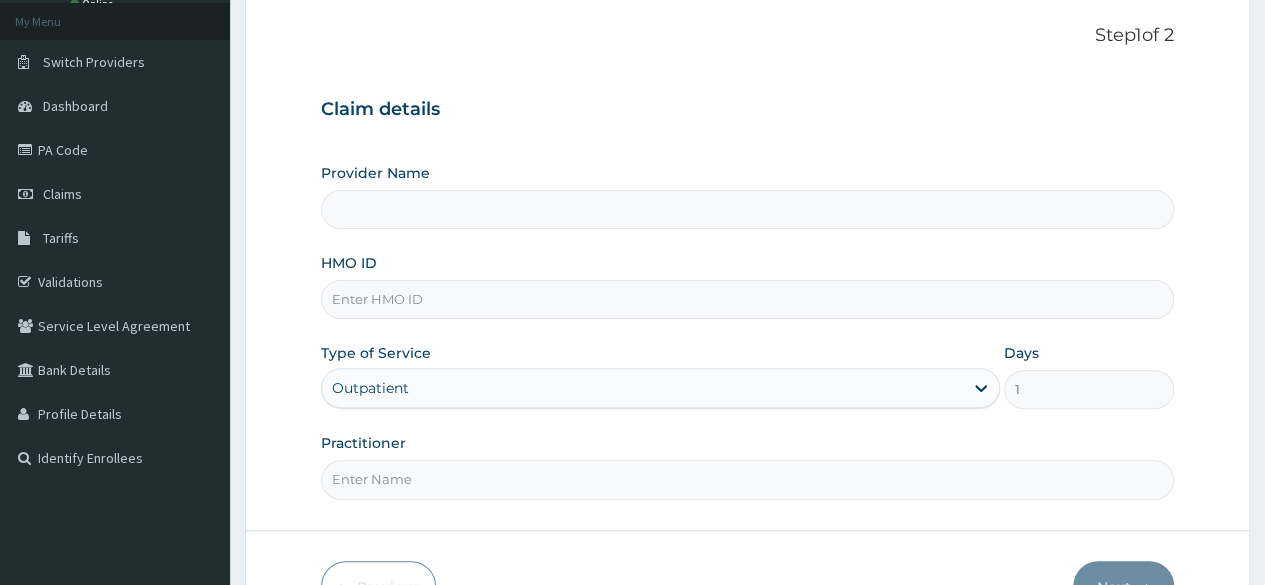 scroll, scrollTop: 114, scrollLeft: 0, axis: vertical 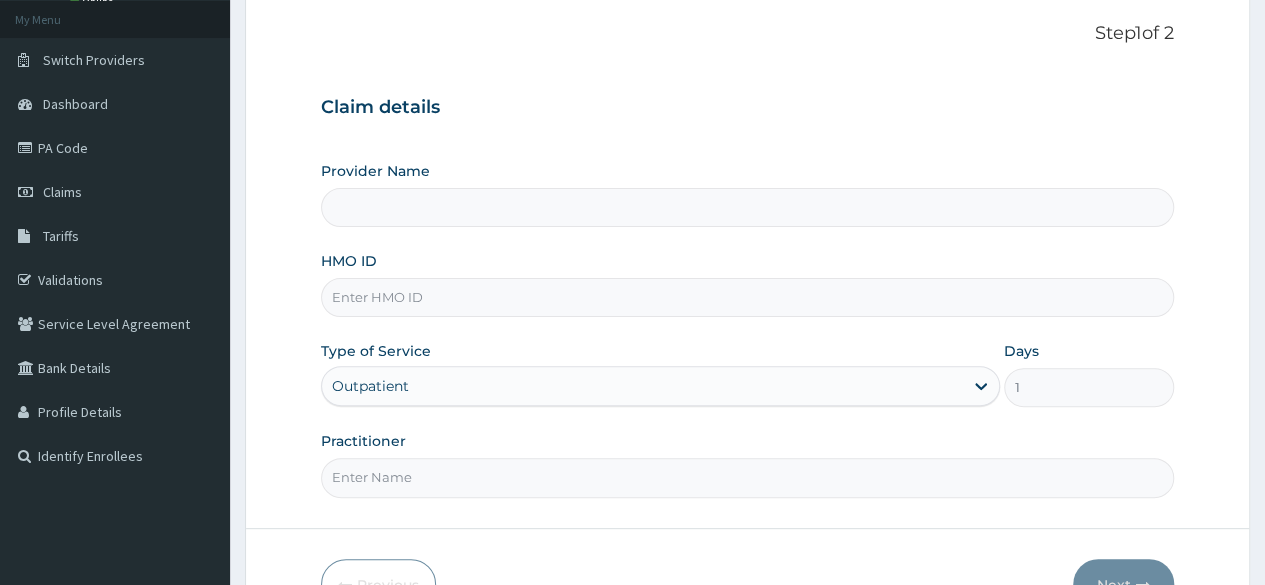 type on "Requis Eye Care Limited- Maryland" 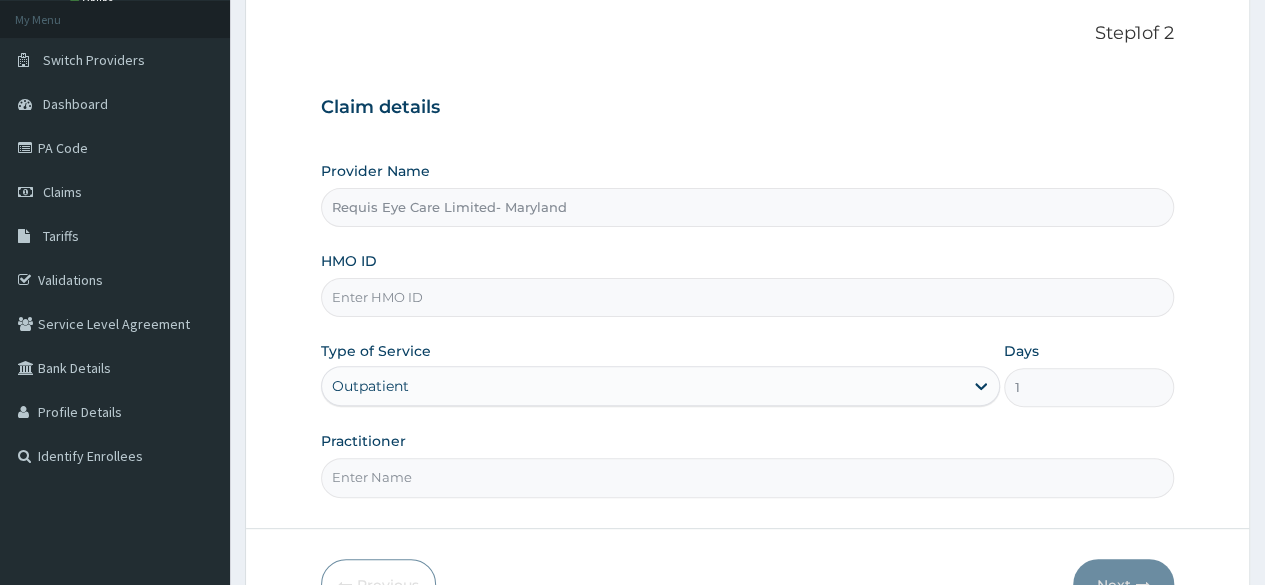 click on "Requis Eye Care Limited- Maryland" at bounding box center [747, 207] 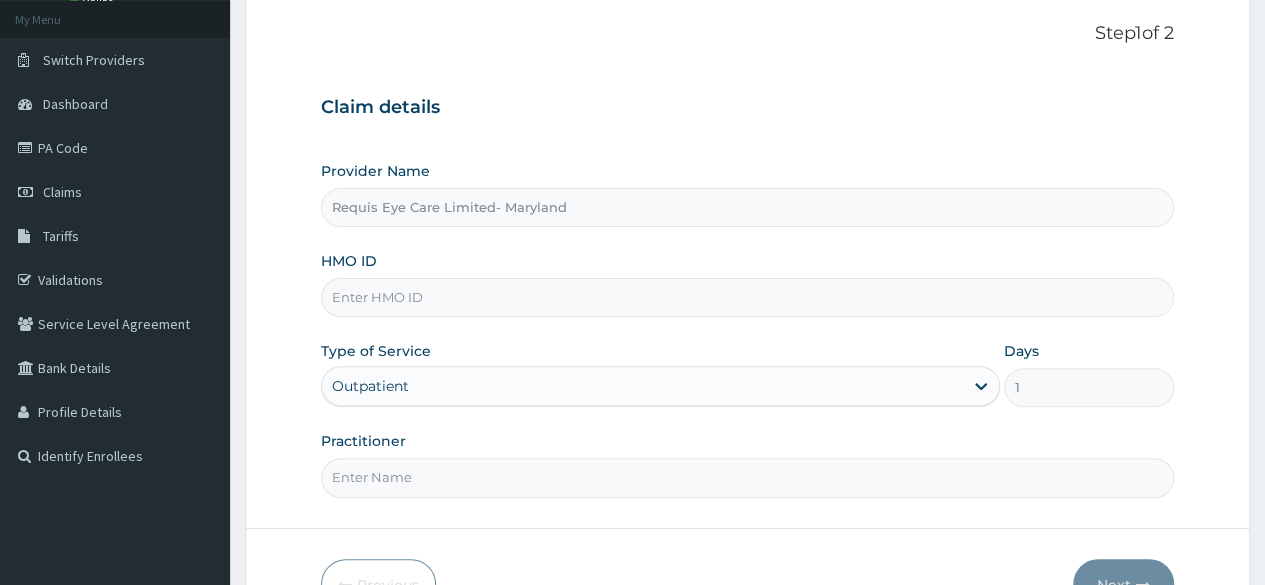 type on "ova/10001/a" 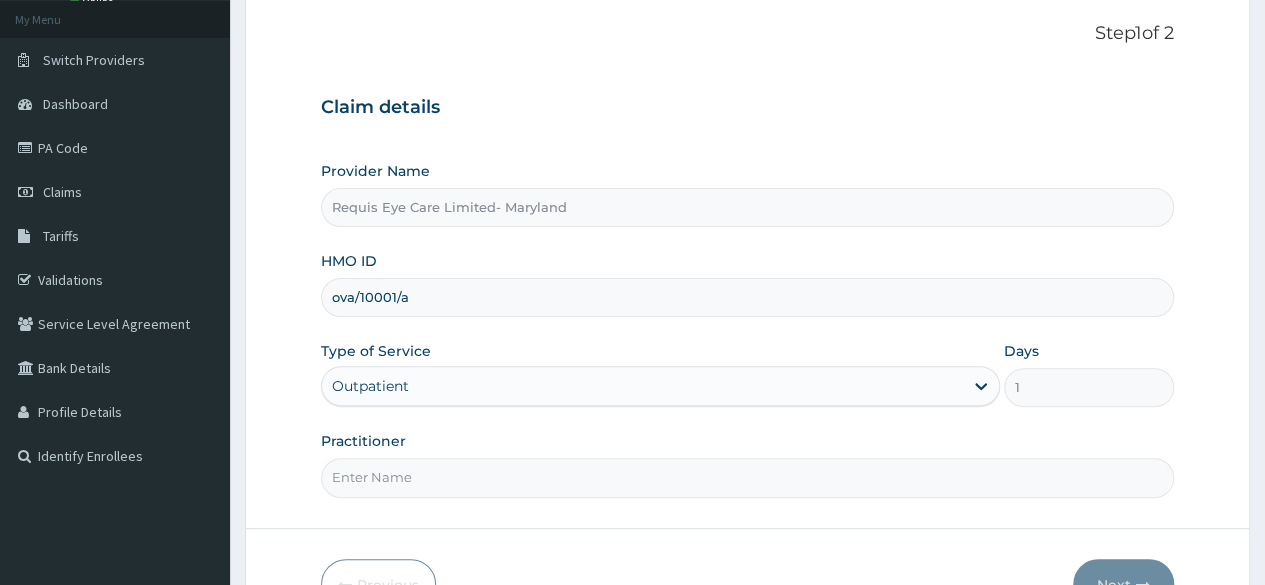 click on "Practitioner" at bounding box center [747, 477] 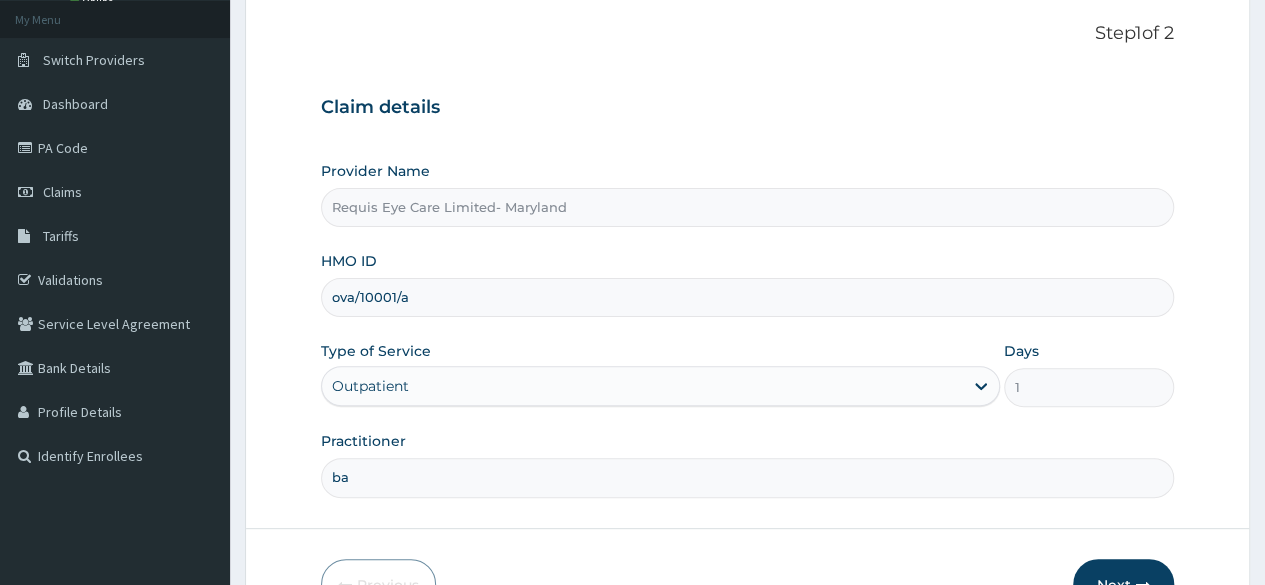 type on "b" 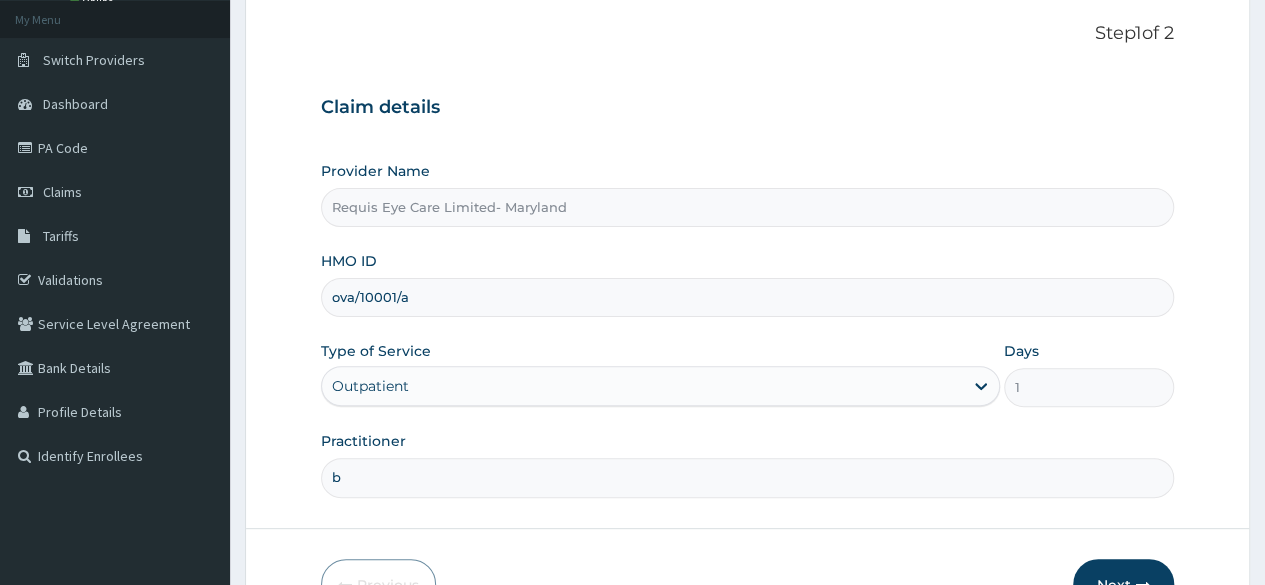 type 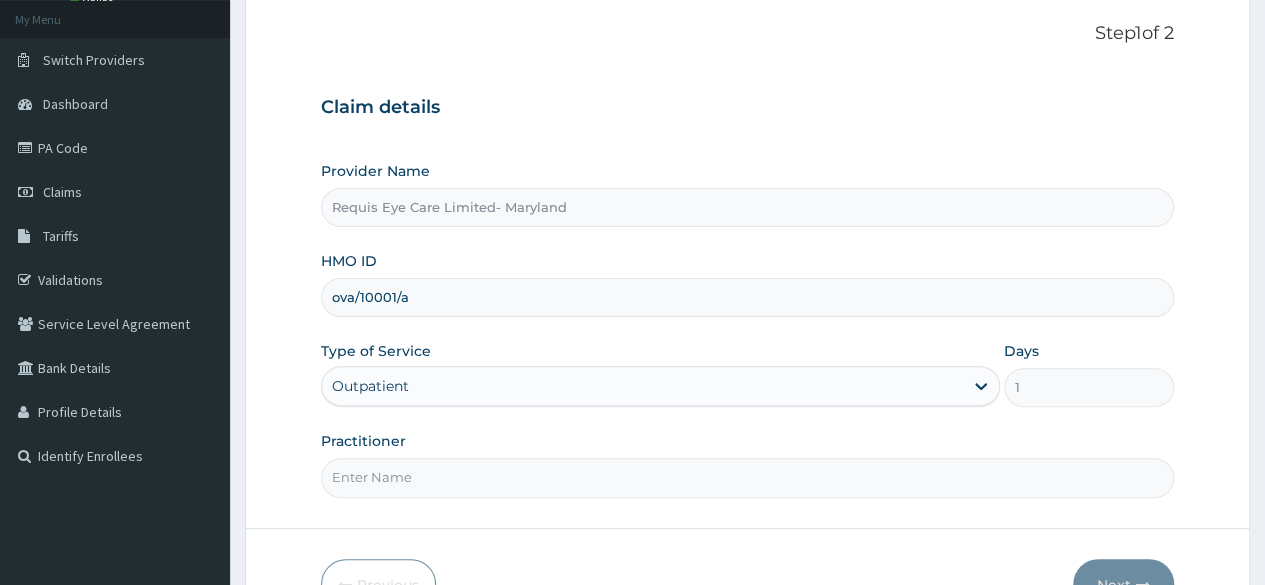 click on "ova/10001/a" at bounding box center (747, 297) 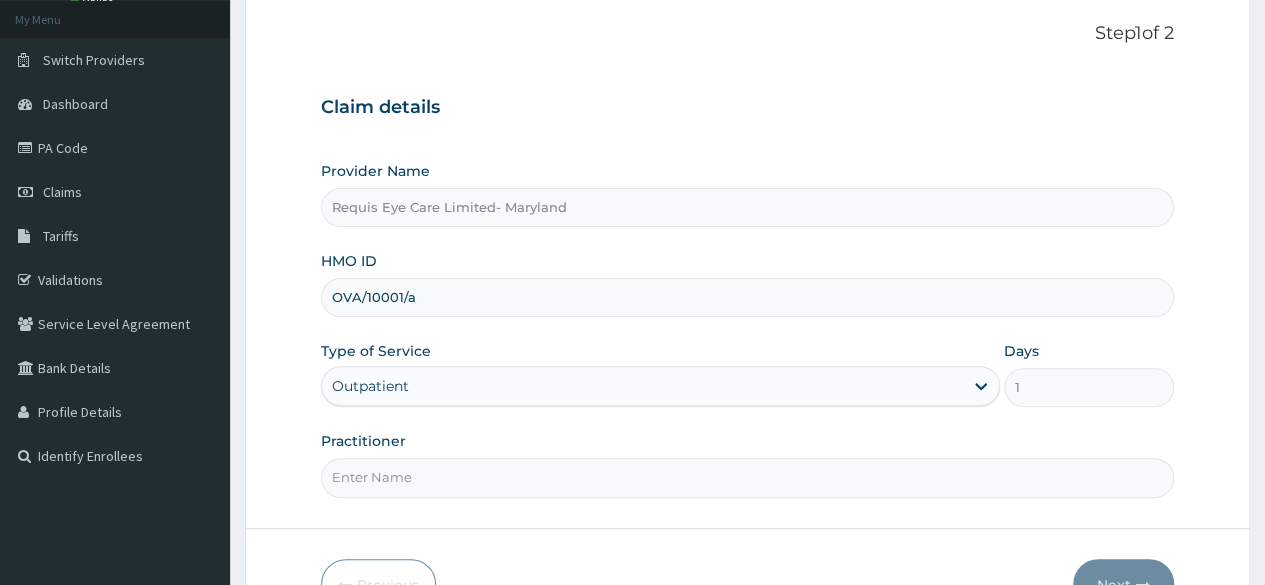 click on "OVA/10001/a" at bounding box center [747, 297] 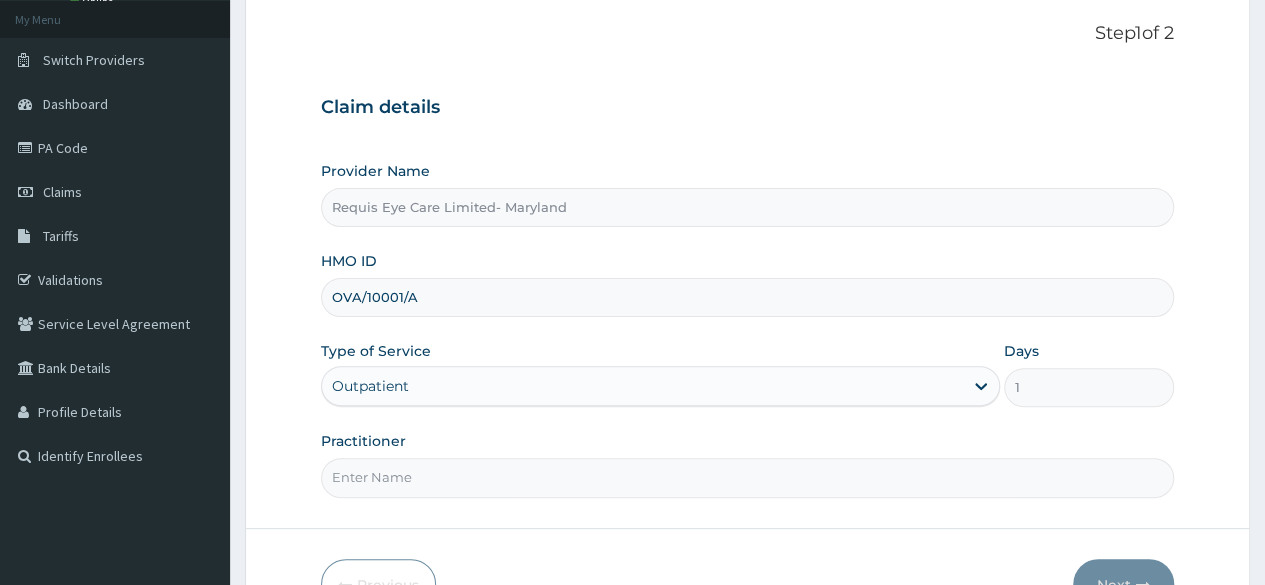 type on "OVA/10001/A" 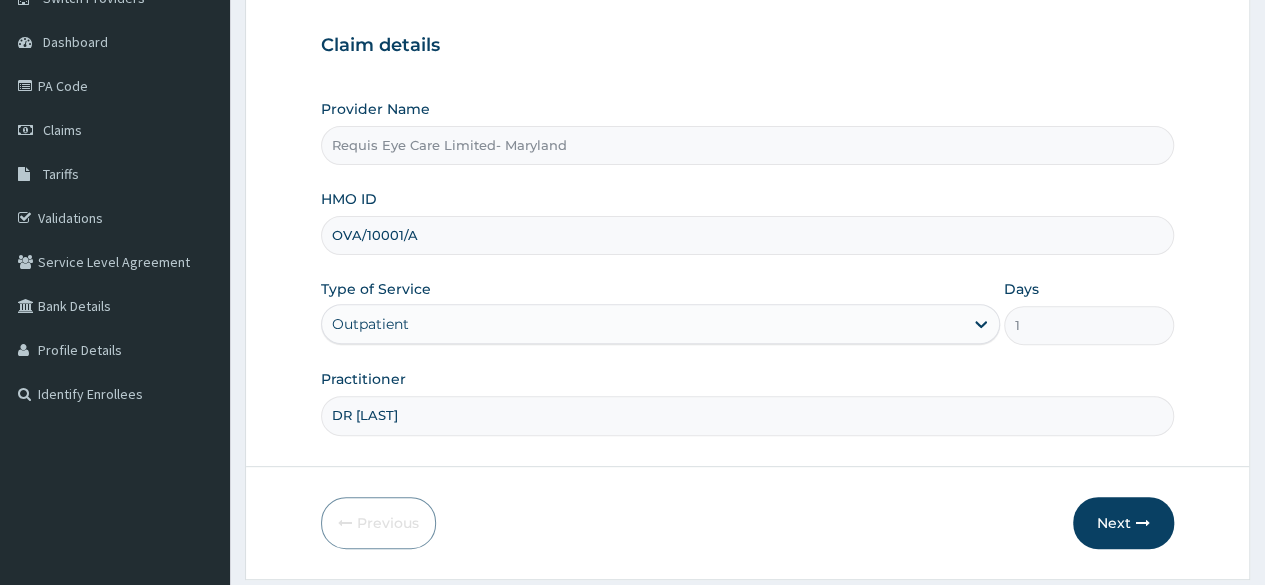 scroll, scrollTop: 172, scrollLeft: 0, axis: vertical 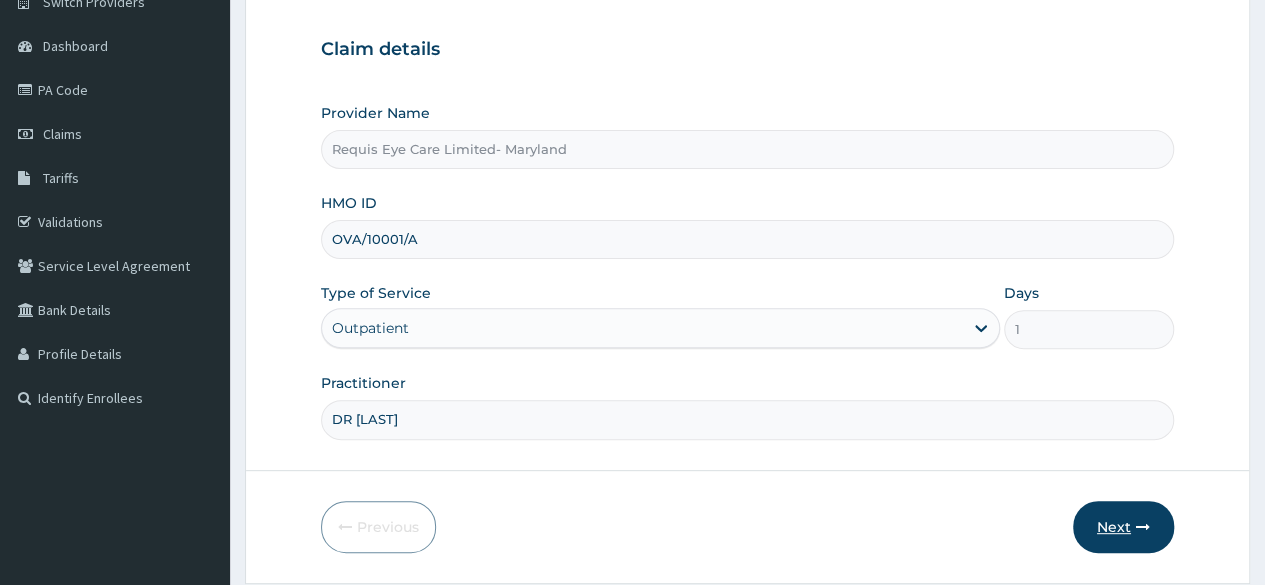 type on "DR [LAST]" 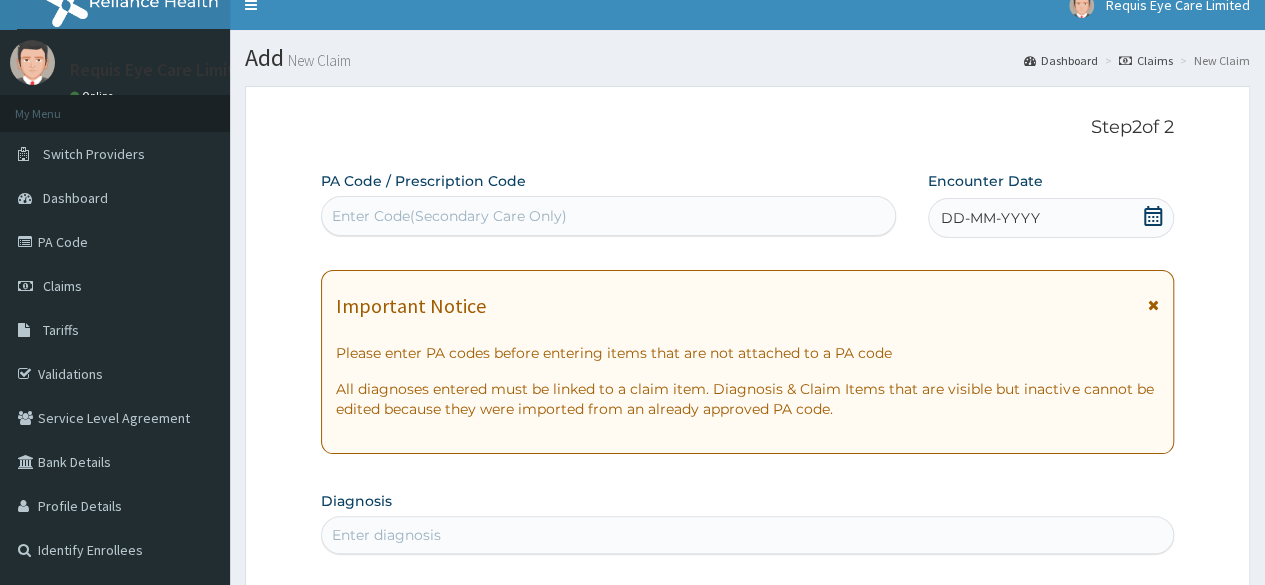 scroll, scrollTop: 0, scrollLeft: 0, axis: both 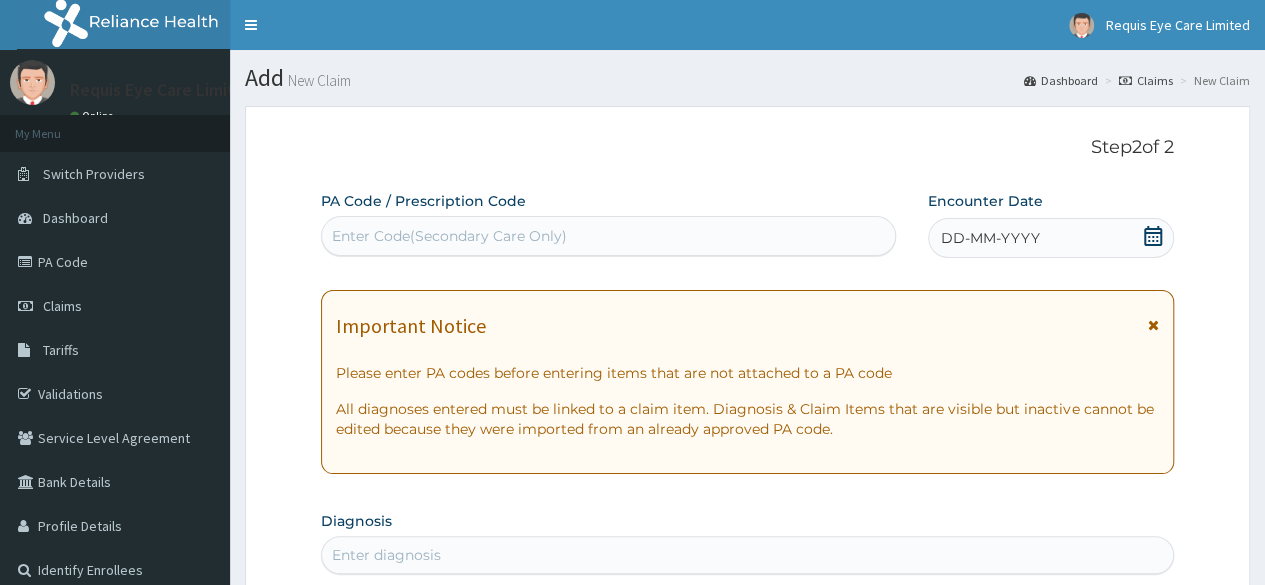 click on "Enter Code(Secondary Care Only)" at bounding box center (608, 236) 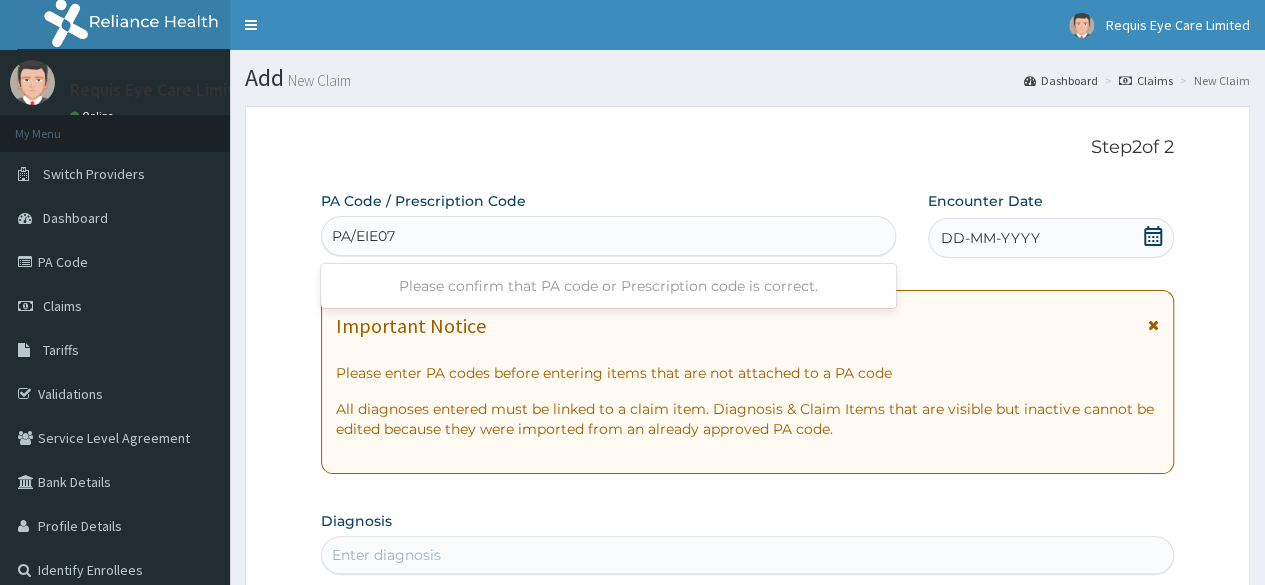 type on "PA/EIE07D" 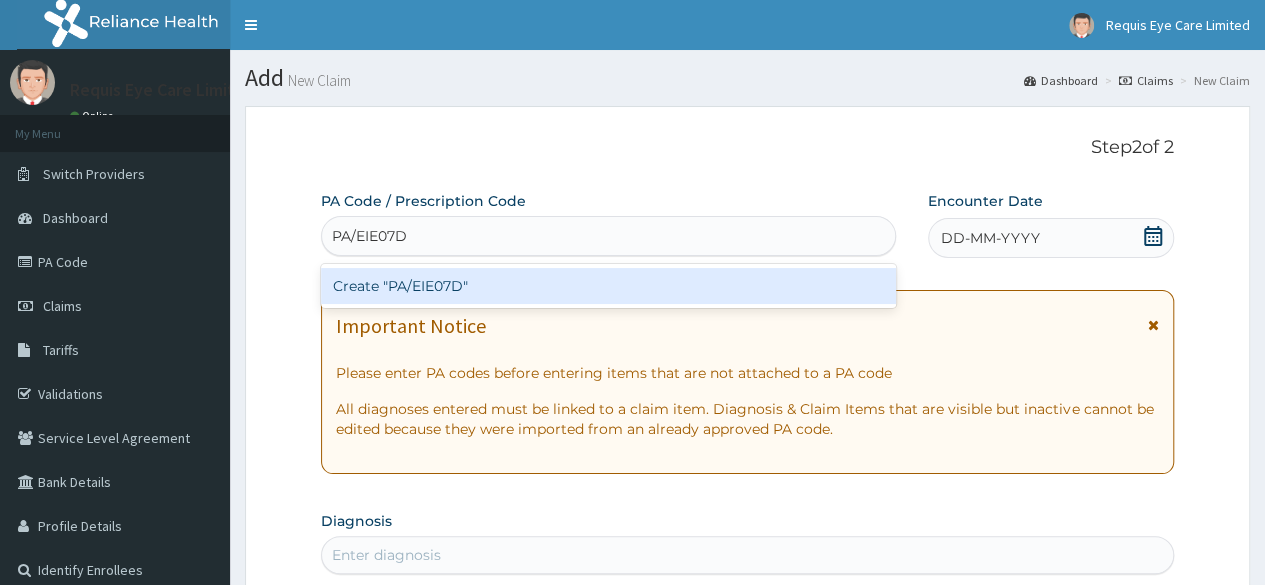 click on "Create "PA/EIE07D"" at bounding box center (608, 286) 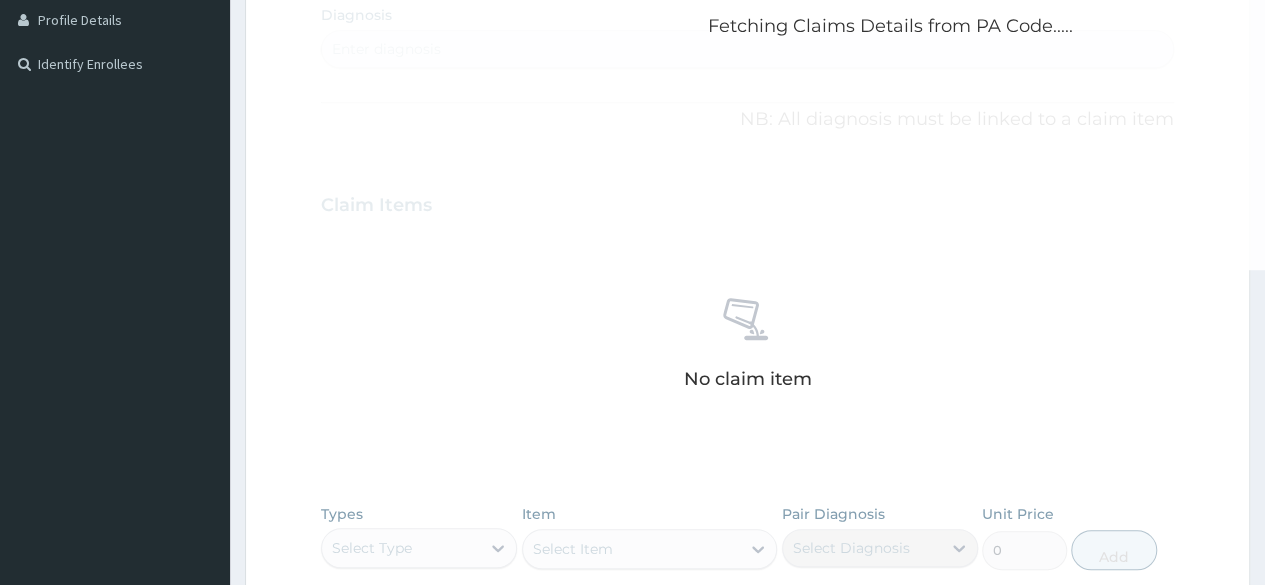 scroll, scrollTop: 0, scrollLeft: 0, axis: both 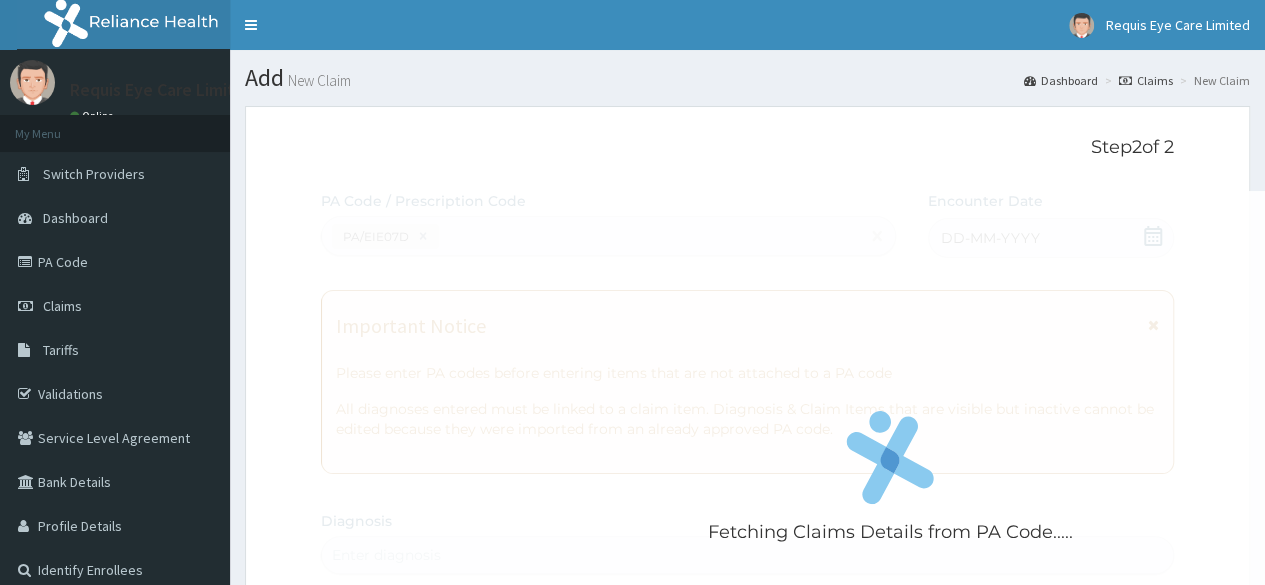 click on "Fetching Claims Details from PA Code....." at bounding box center (890, 483) 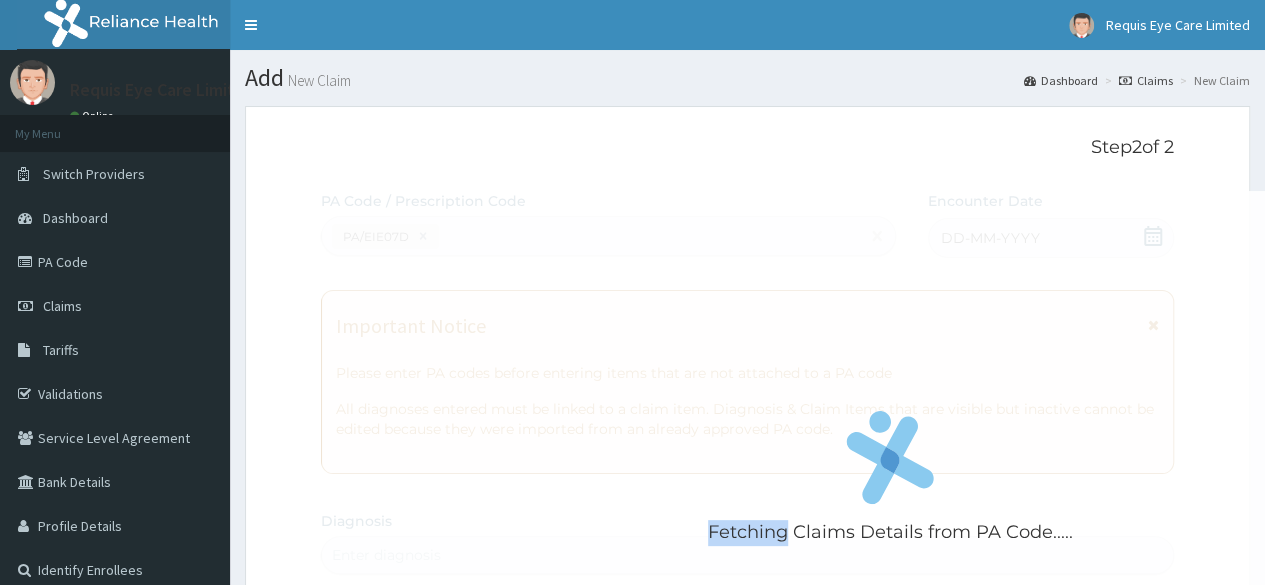 click on "Fetching Claims Details from PA Code....." at bounding box center (890, 483) 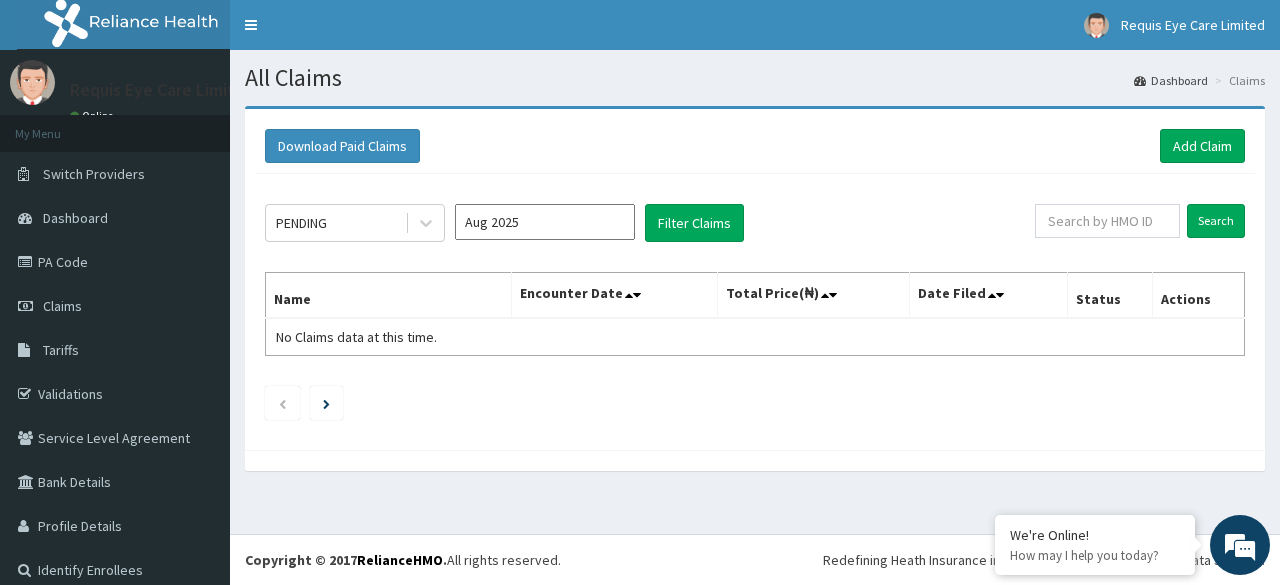 scroll, scrollTop: 0, scrollLeft: 0, axis: both 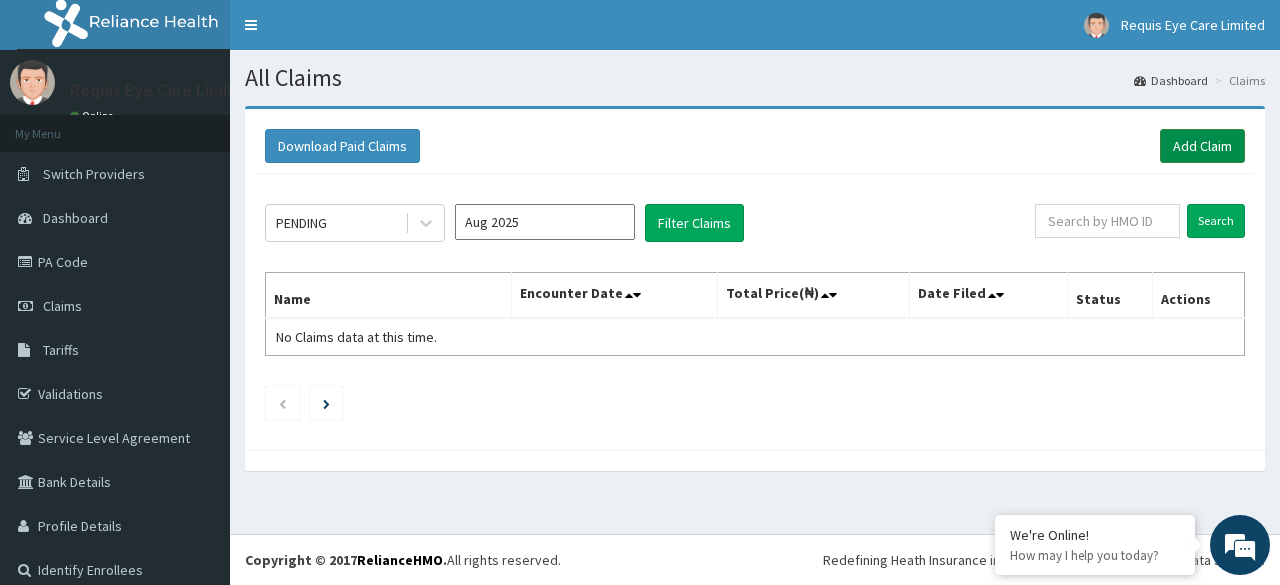 click on "Add Claim" at bounding box center (1202, 146) 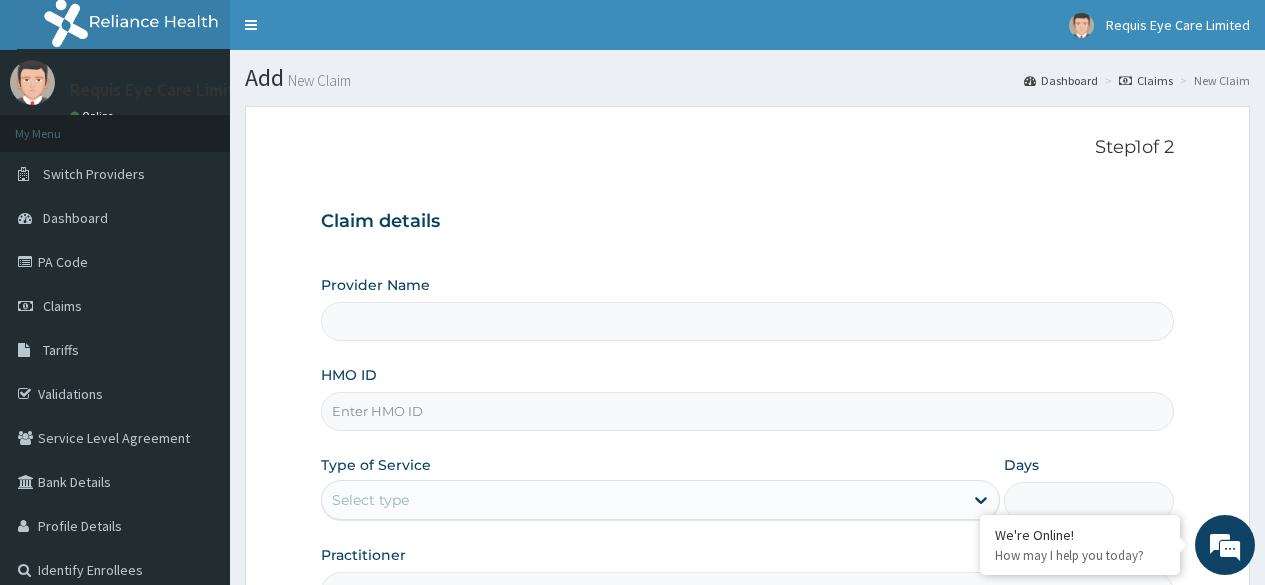 scroll, scrollTop: 0, scrollLeft: 0, axis: both 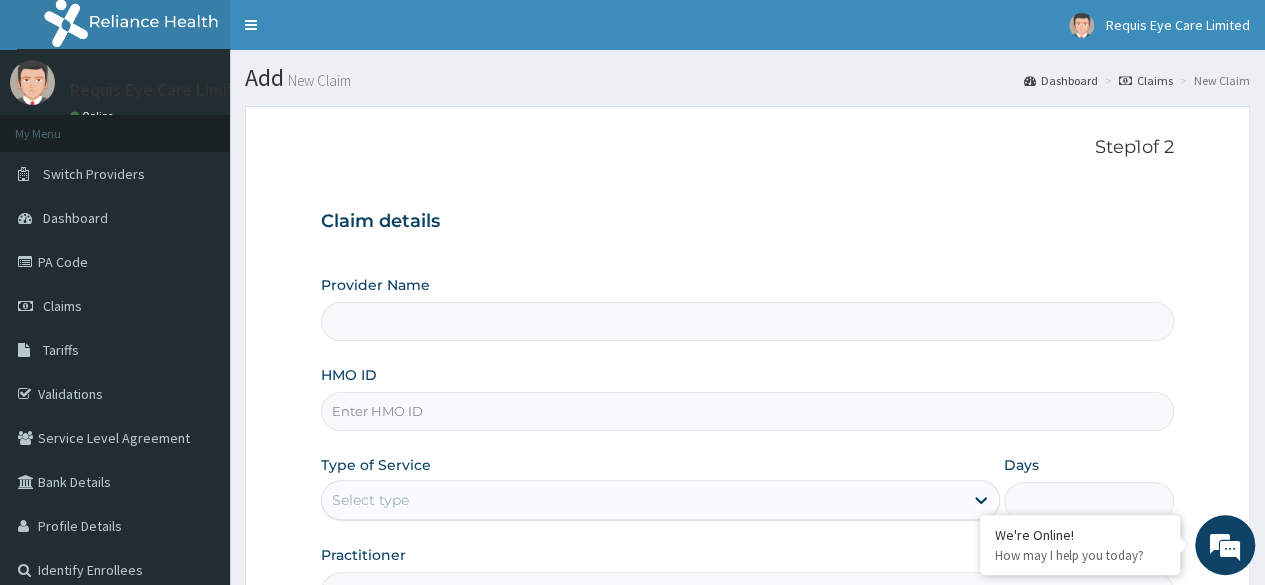 type on "Requis Eye Care Limited- Maryland" 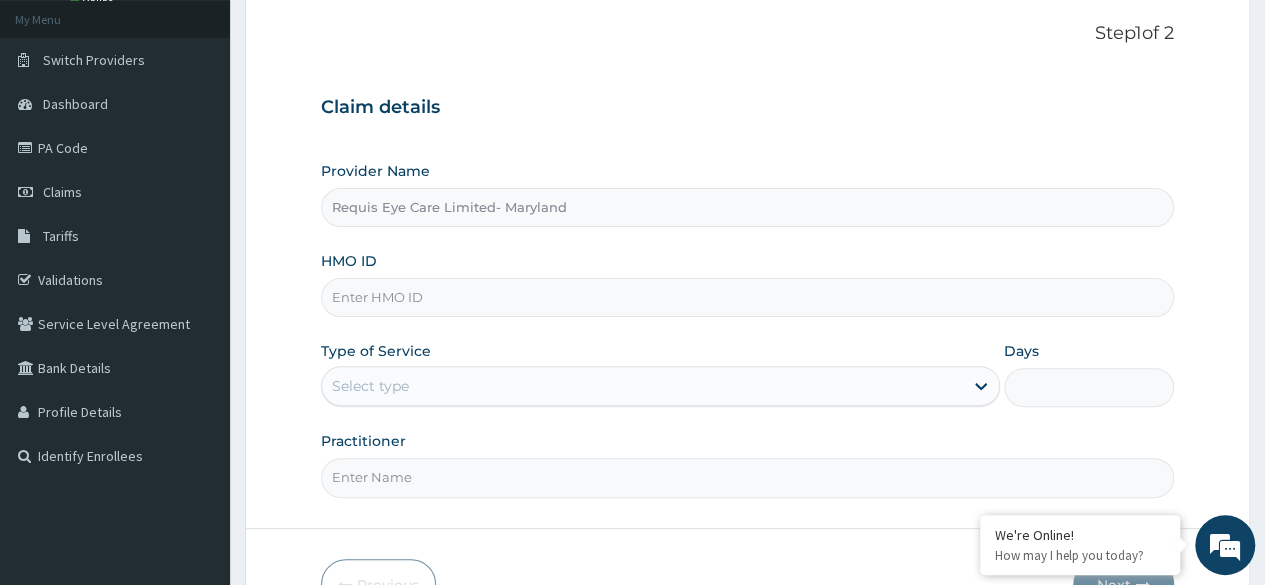 scroll, scrollTop: 121, scrollLeft: 0, axis: vertical 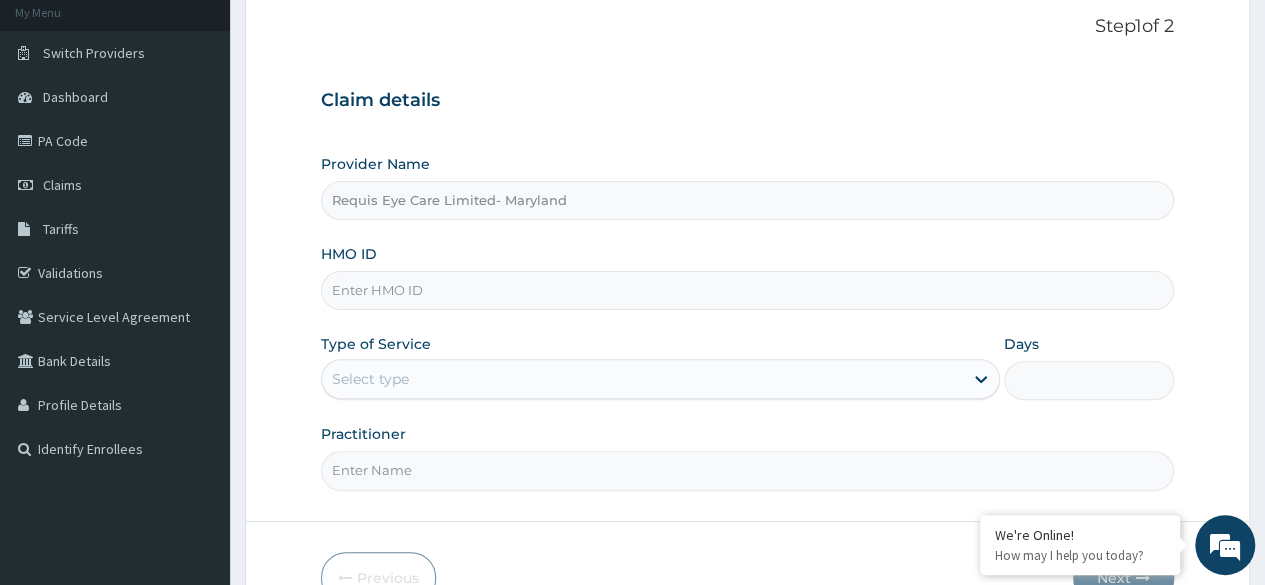 click on "HMO ID" at bounding box center (747, 290) 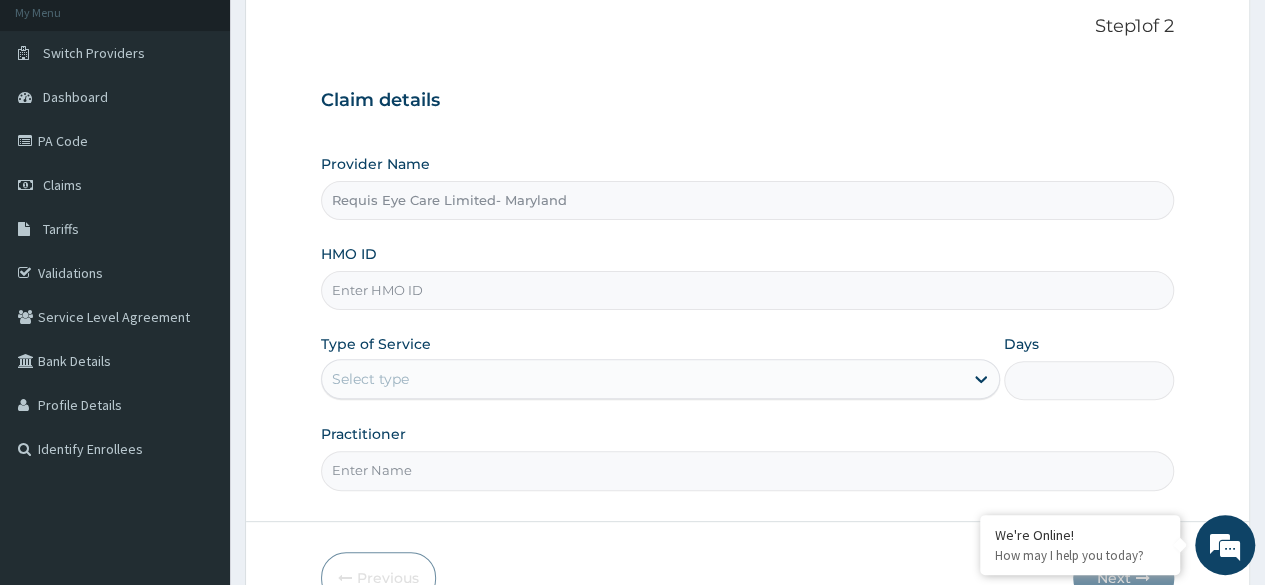 scroll, scrollTop: 0, scrollLeft: 0, axis: both 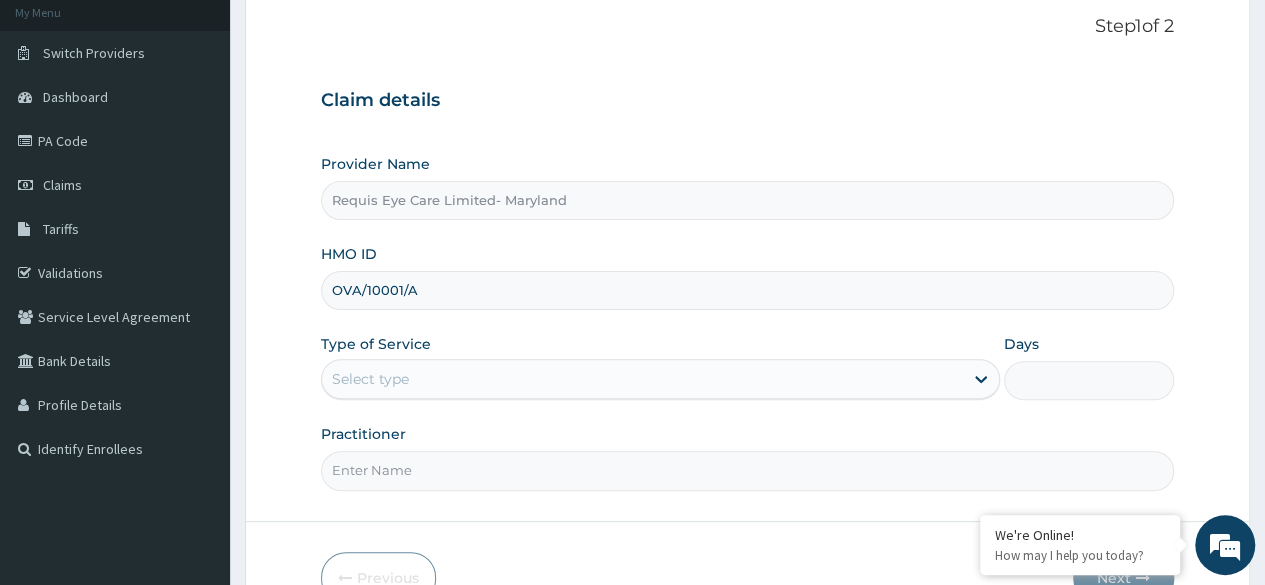 type on "OVA/10001/A" 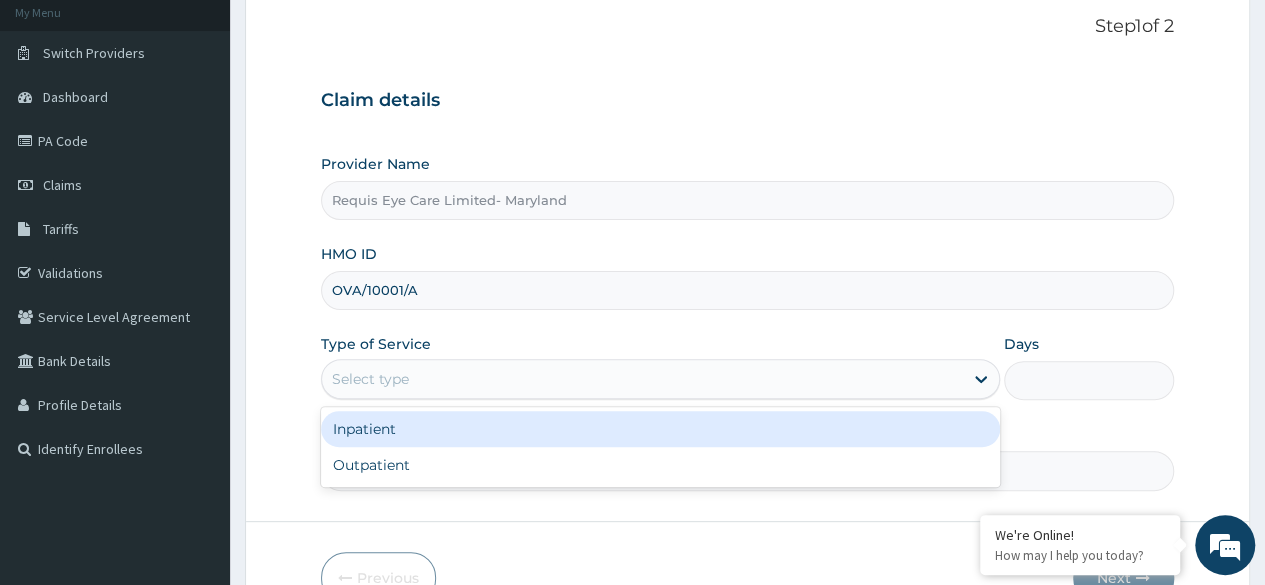 click on "Select type" at bounding box center [642, 379] 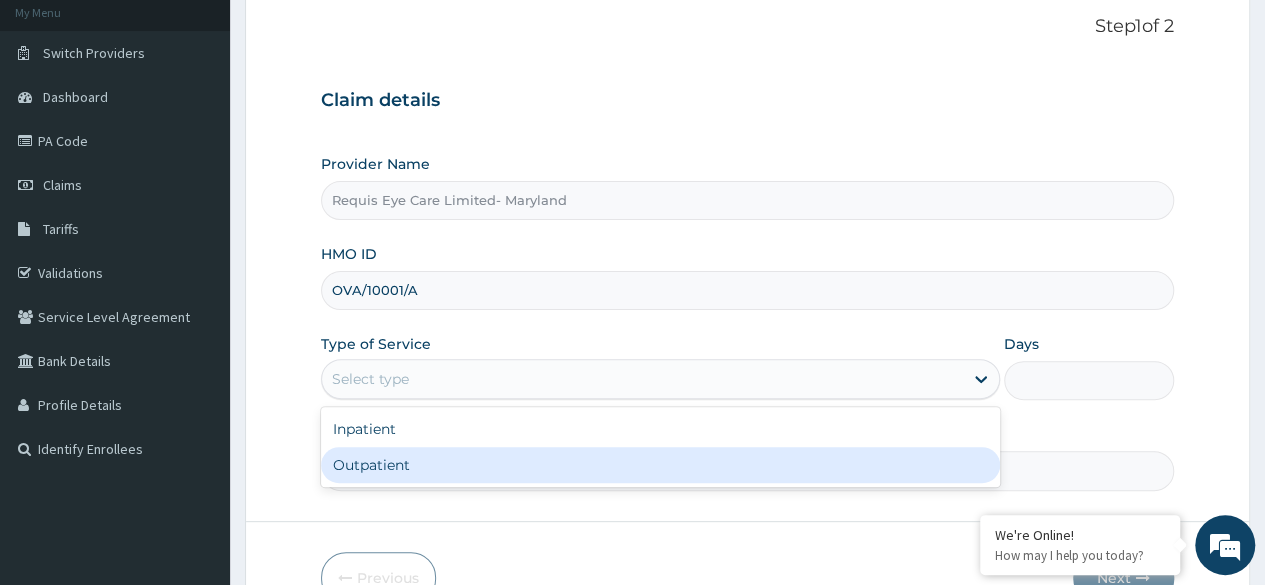 click on "Outpatient" at bounding box center (660, 465) 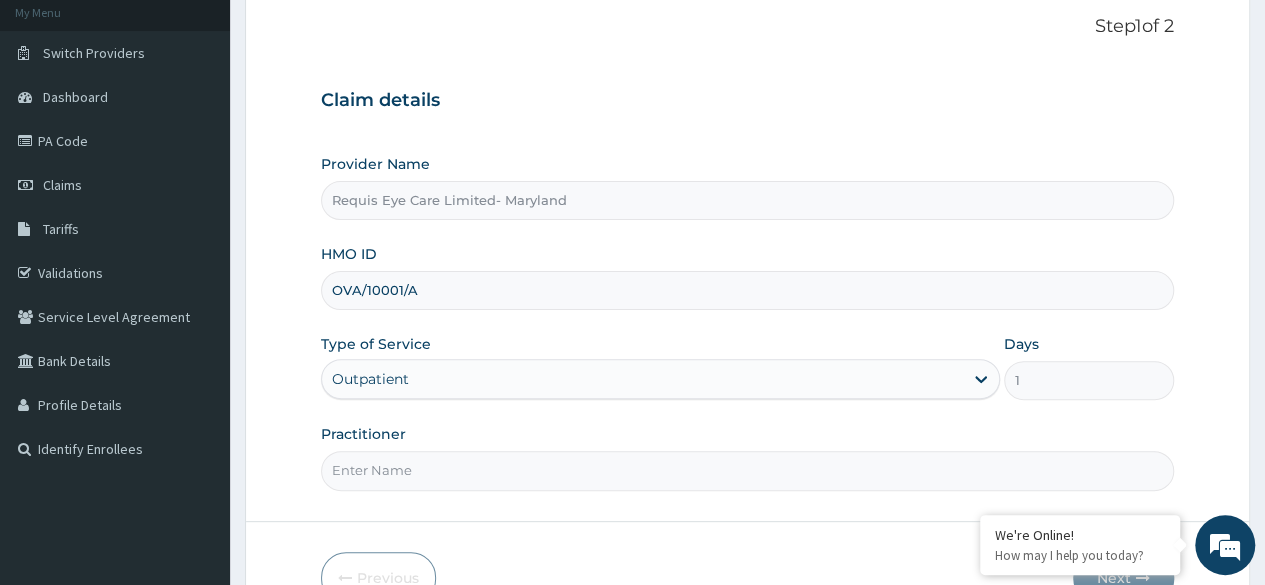 click on "Practitioner" at bounding box center (747, 470) 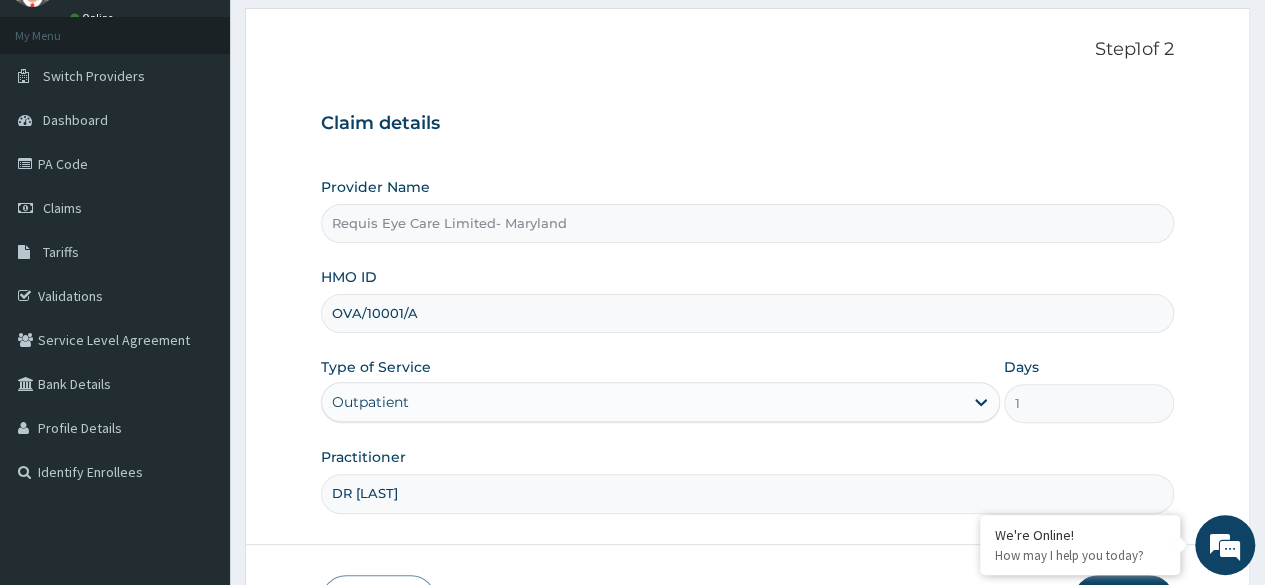scroll, scrollTop: 232, scrollLeft: 0, axis: vertical 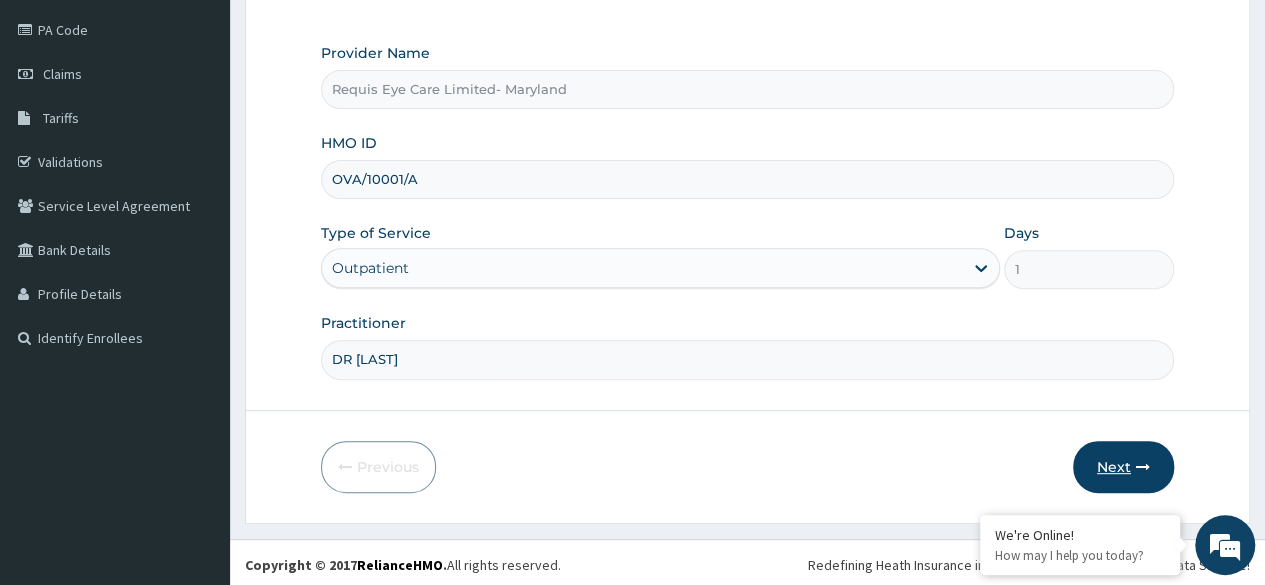 type on "DR BABALOLA" 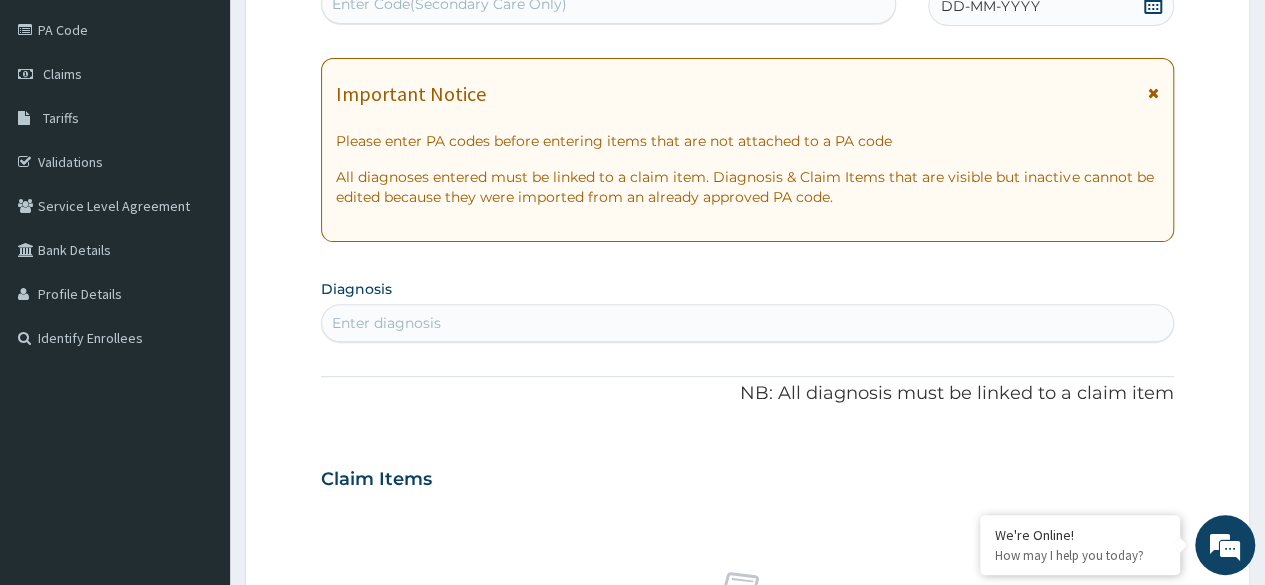 scroll, scrollTop: 0, scrollLeft: 0, axis: both 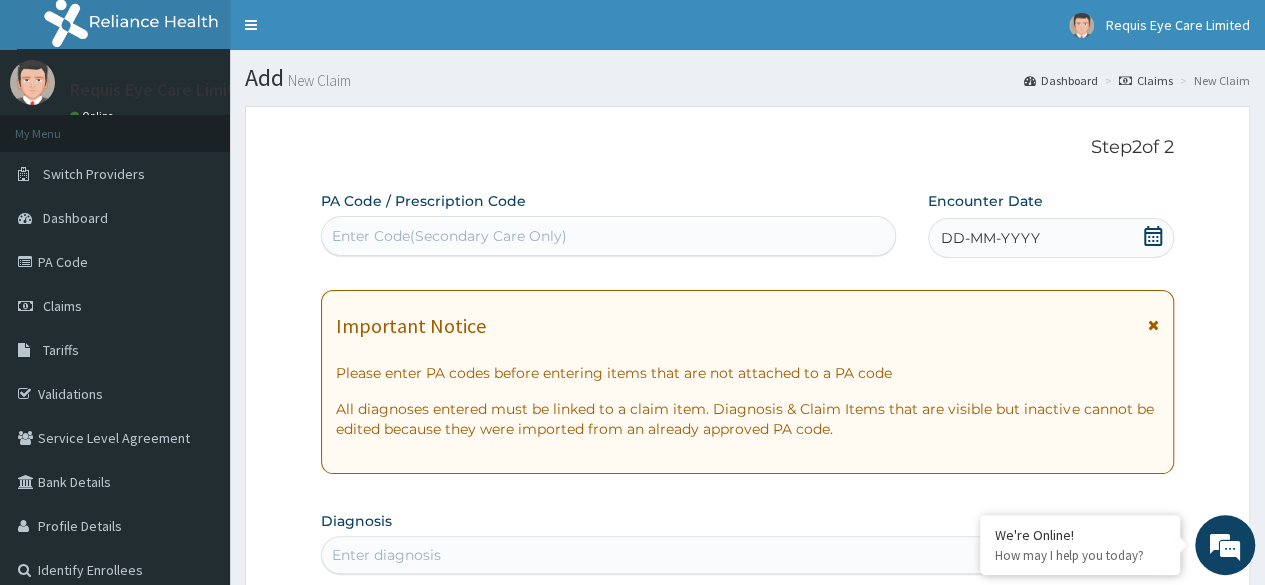 click on "Enter Code(Secondary Care Only)" at bounding box center (608, 236) 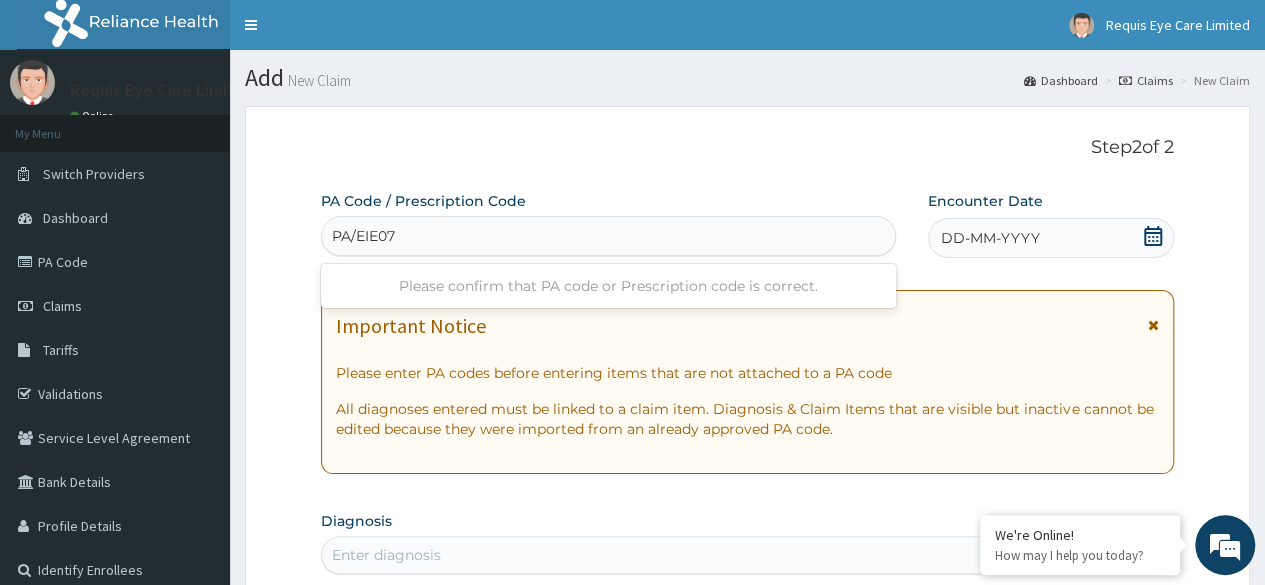type on "PA/EIE07D" 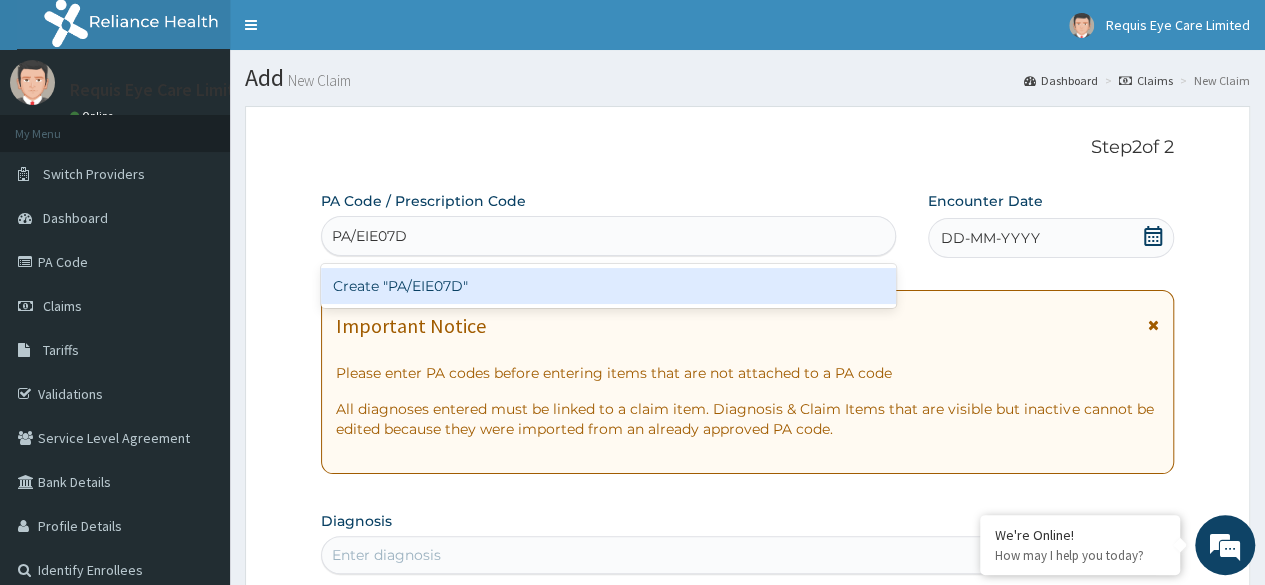 click on "Create "PA/EIE07D"" at bounding box center [608, 286] 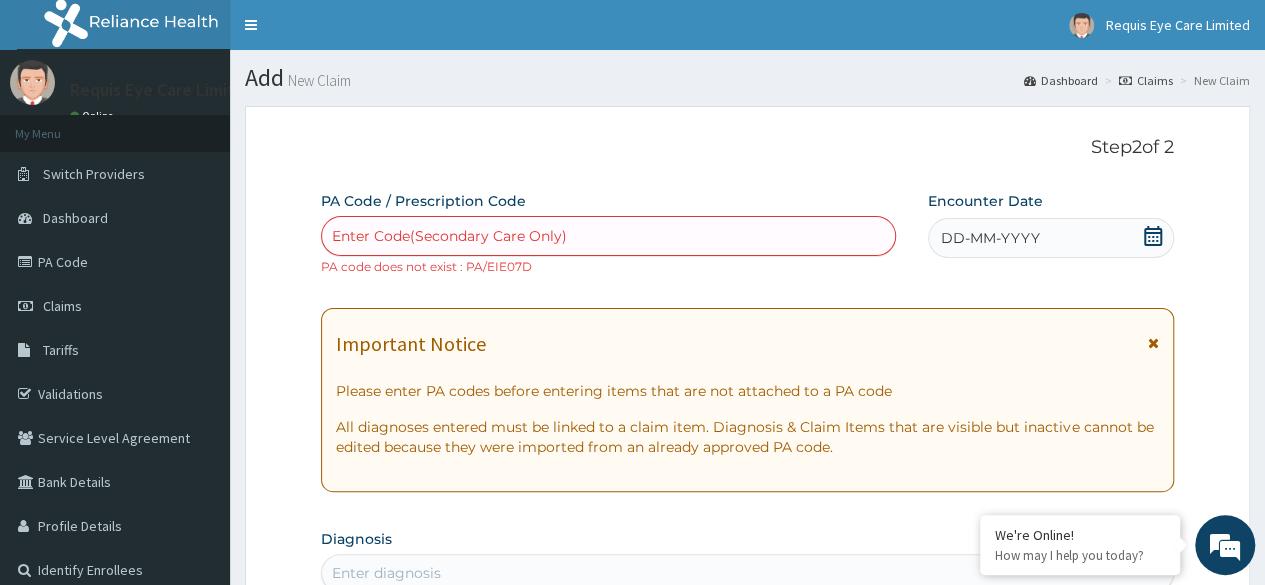 click on "Enter Code(Secondary Care Only)" at bounding box center (449, 236) 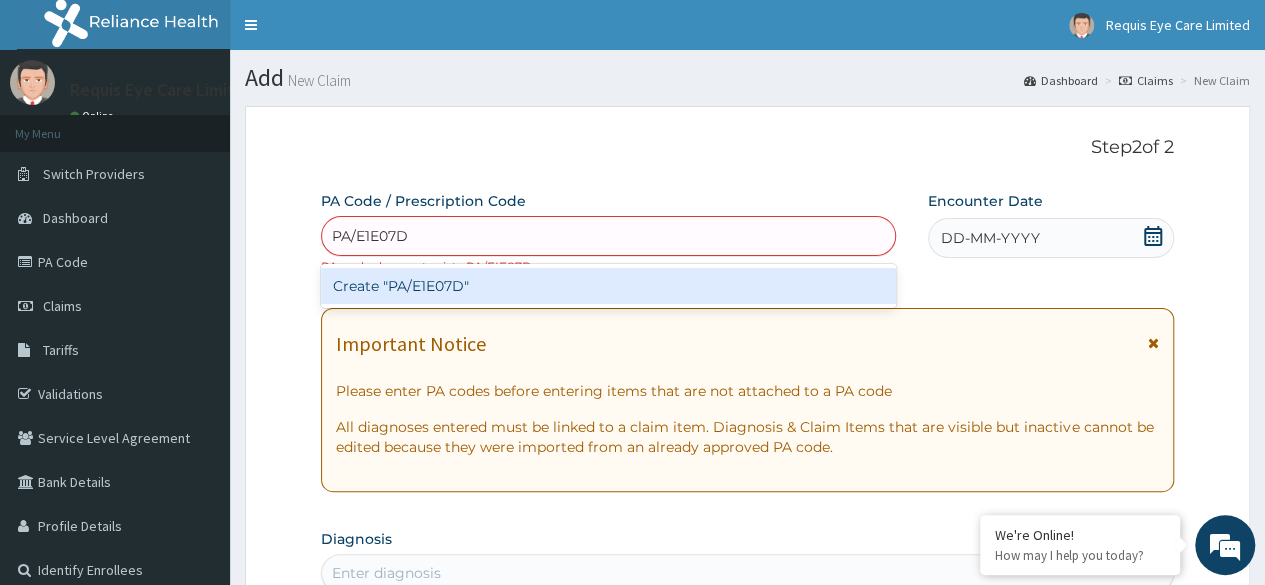 click on "Create "PA/E1E07D"" at bounding box center [608, 286] 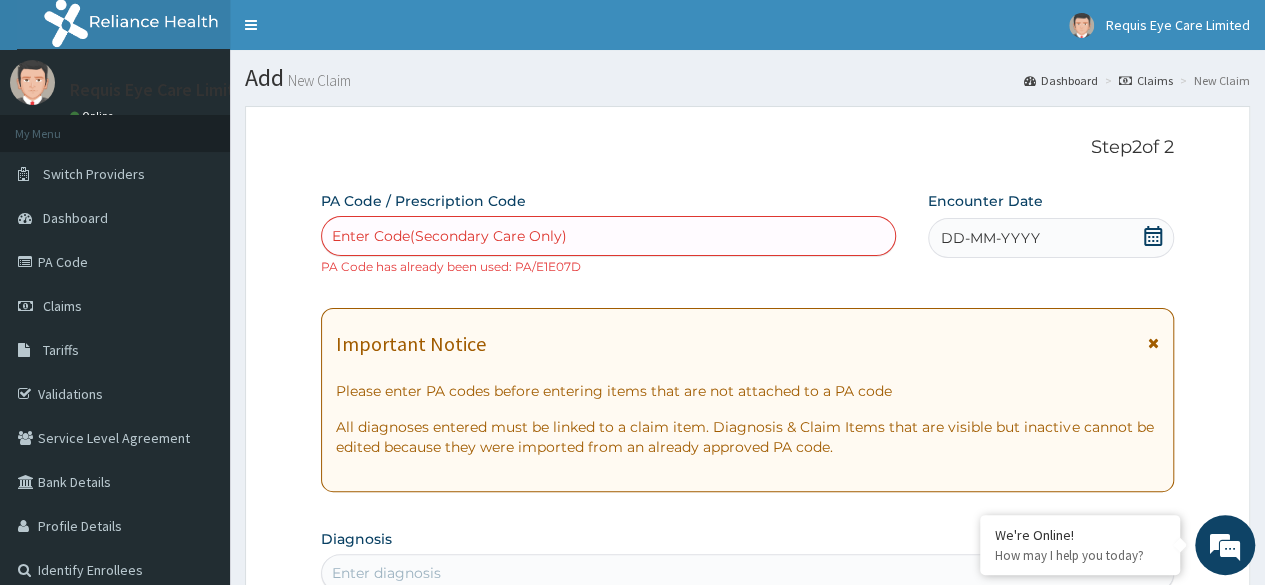 click on "DD-MM-YYYY" at bounding box center (990, 238) 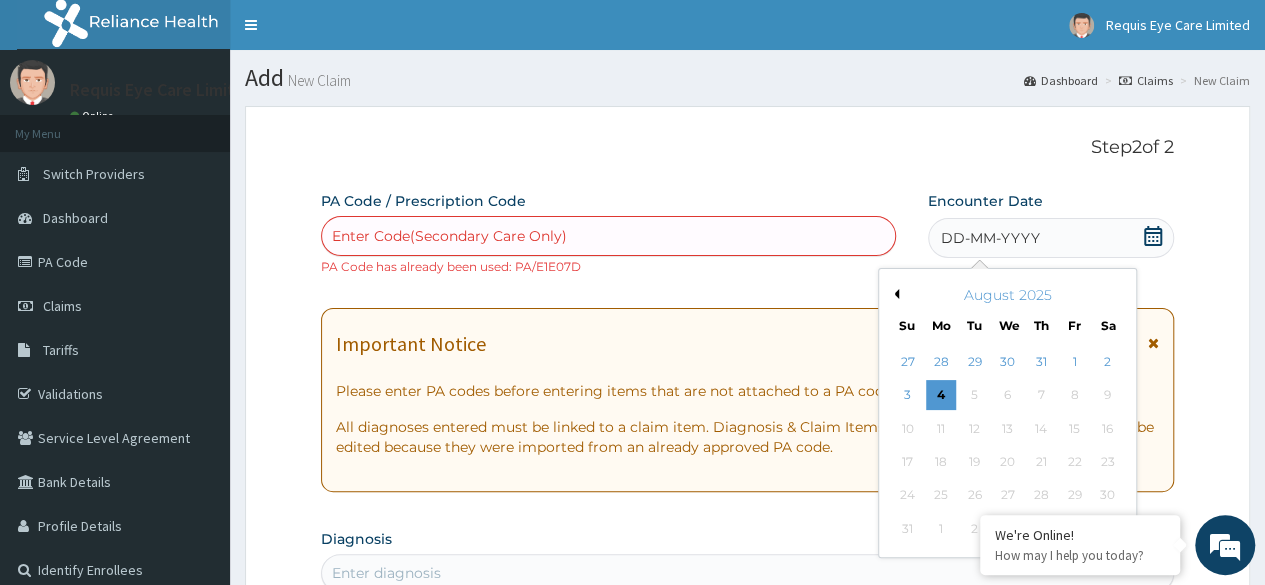 click on "August 2025" at bounding box center (1007, 295) 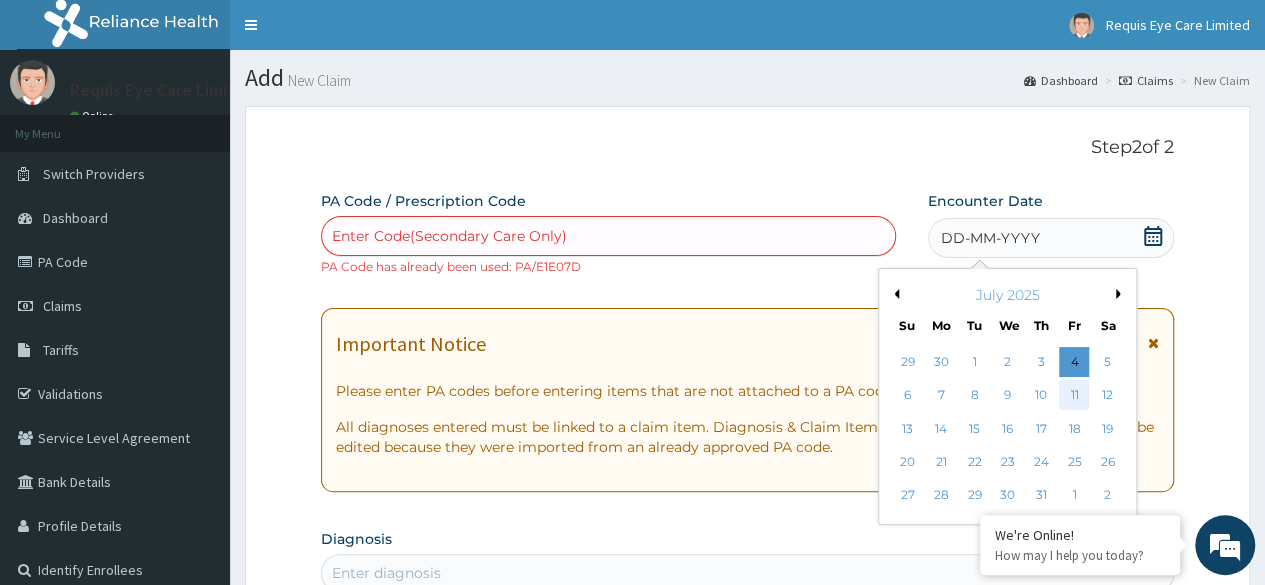 click on "11" at bounding box center (1074, 396) 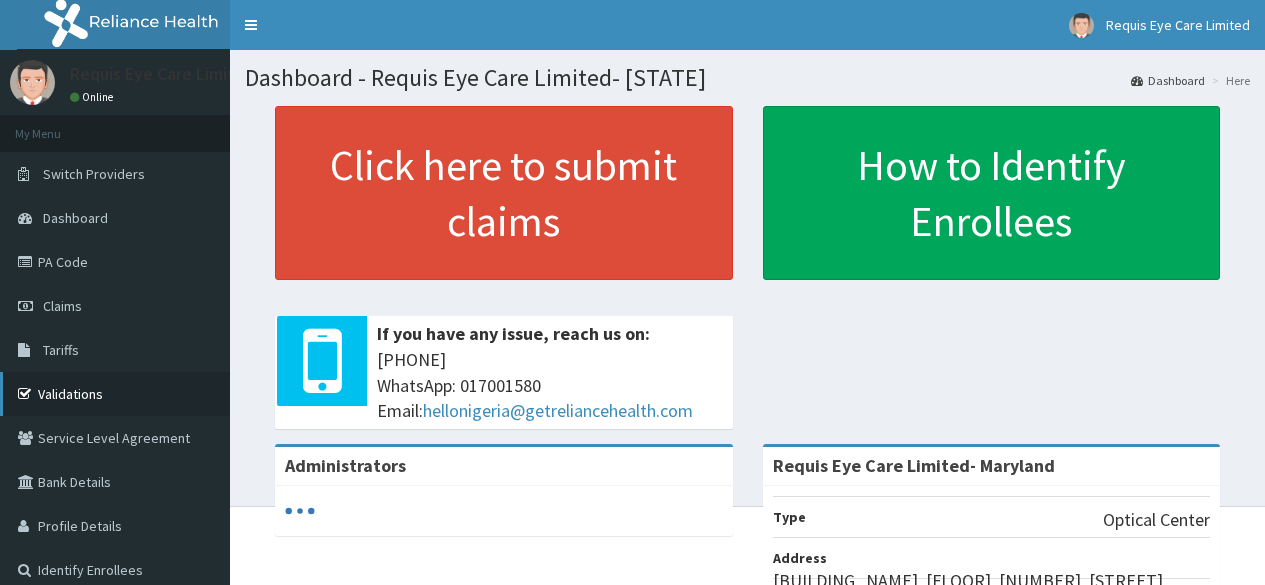 scroll, scrollTop: 0, scrollLeft: 0, axis: both 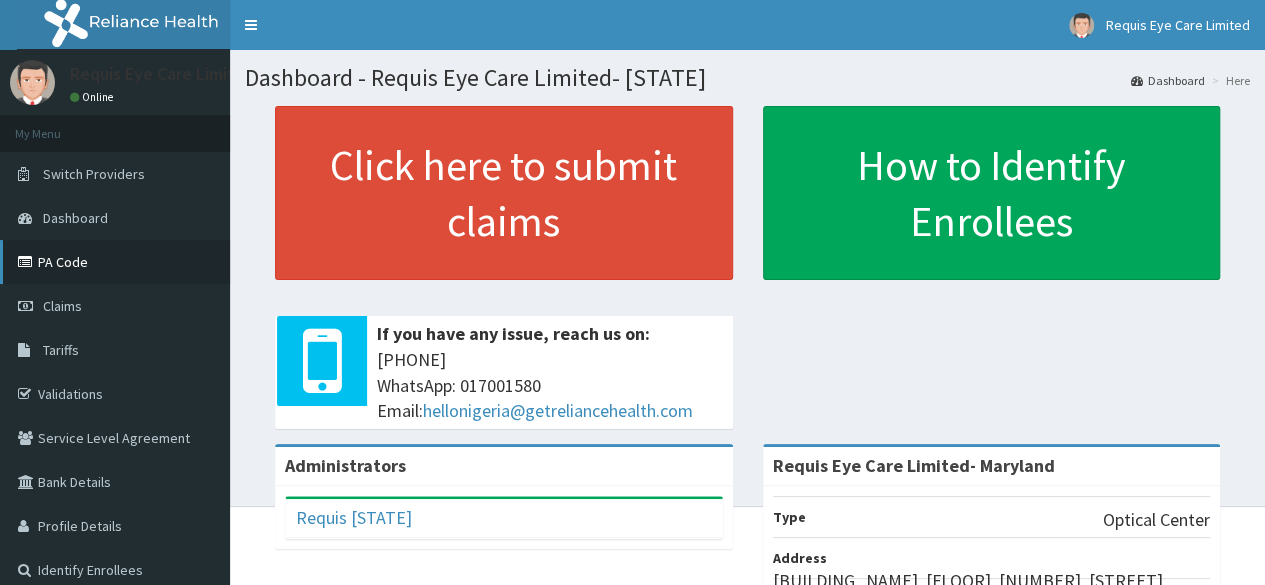 click on "PA Code" at bounding box center [115, 262] 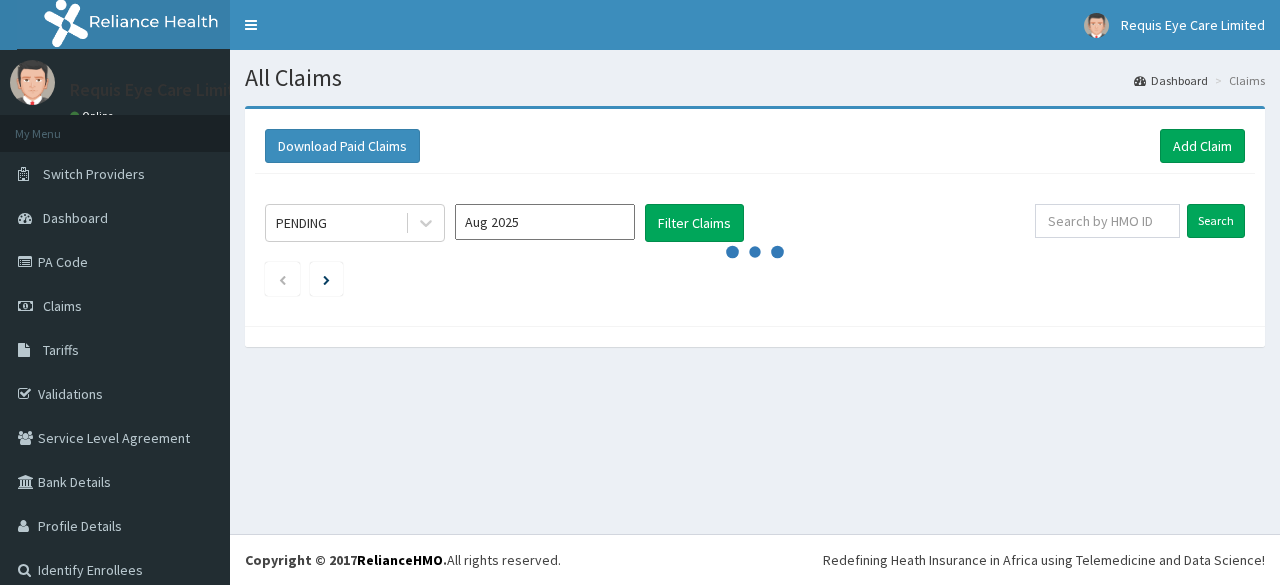 scroll, scrollTop: 0, scrollLeft: 0, axis: both 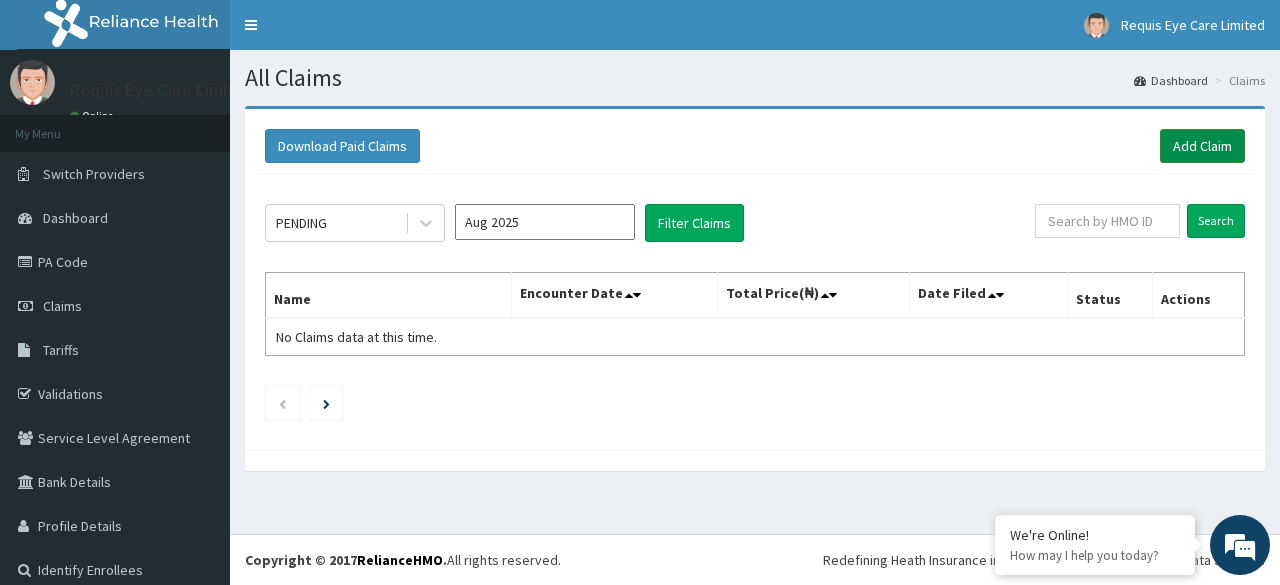 click on "Add Claim" at bounding box center (1202, 146) 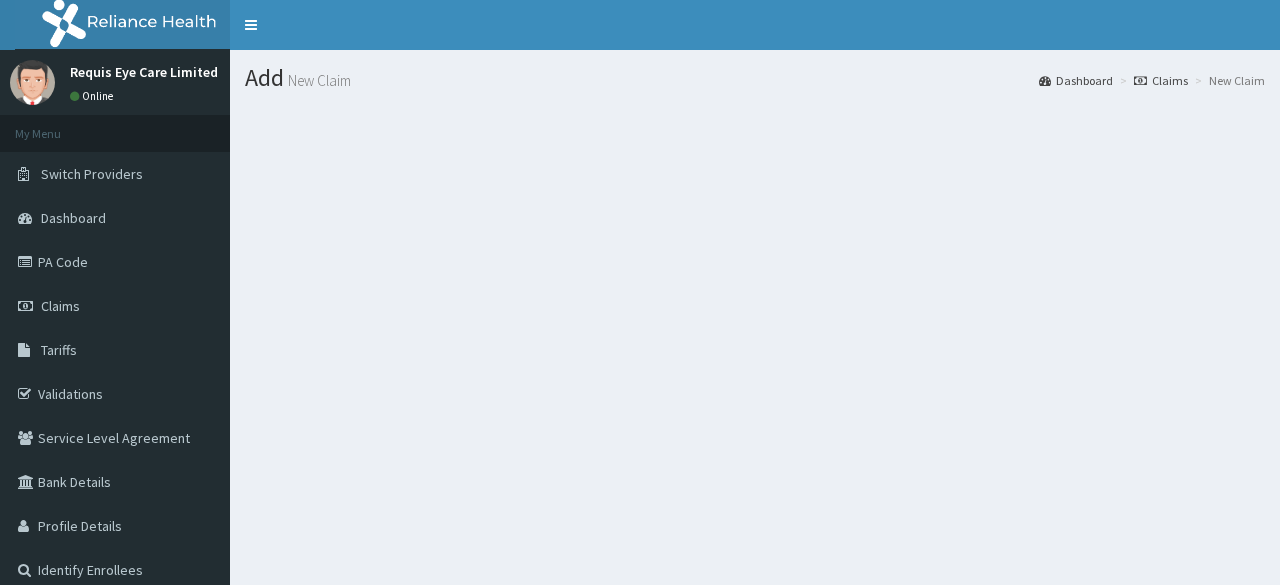 scroll, scrollTop: 0, scrollLeft: 0, axis: both 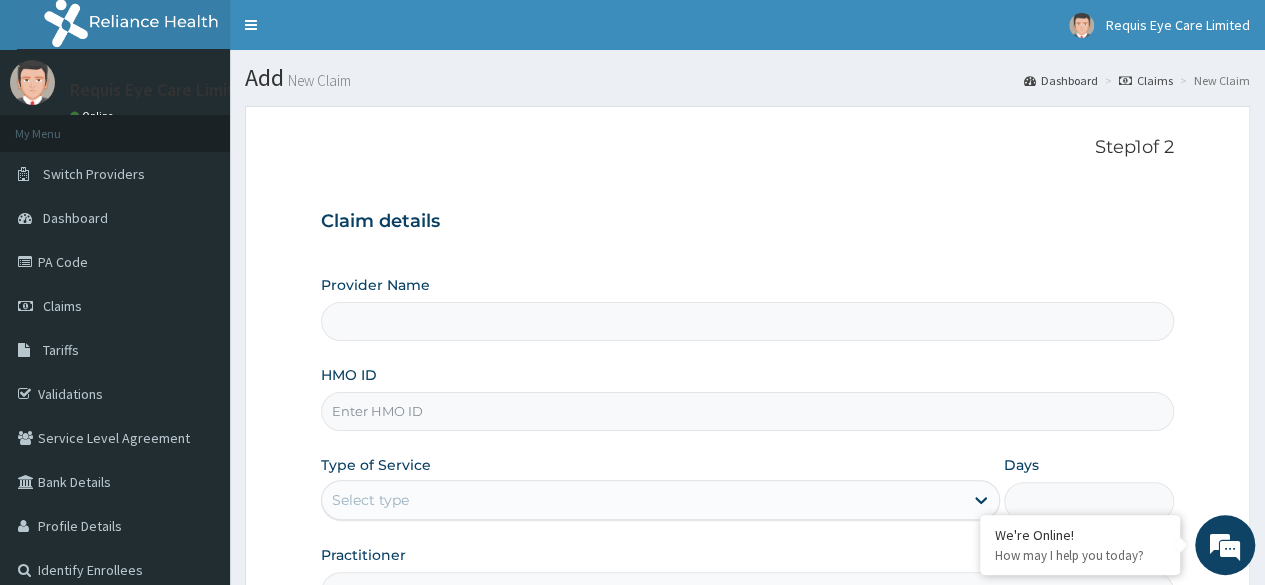 click on "HMO ID" at bounding box center (747, 411) 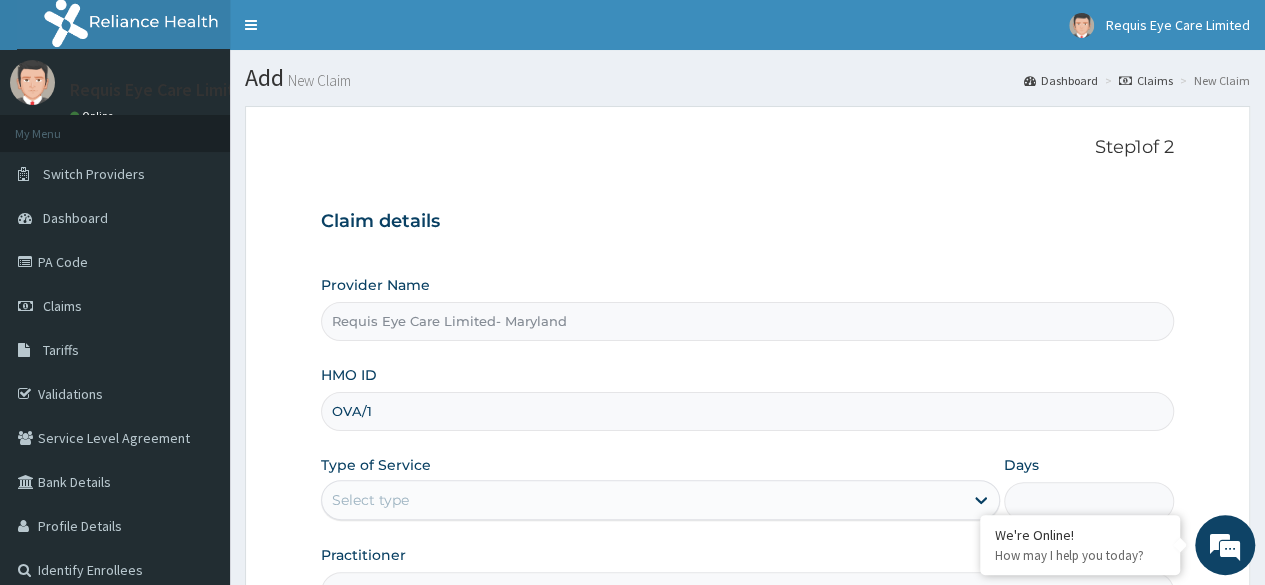 scroll, scrollTop: 0, scrollLeft: 0, axis: both 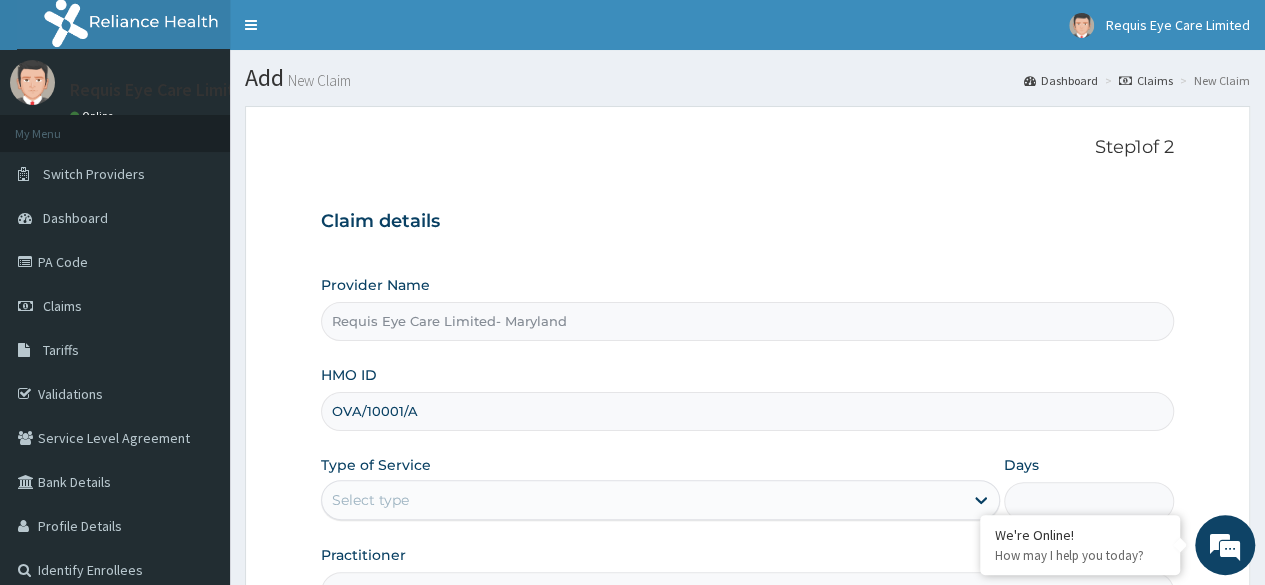 type on "OVA/10001/A" 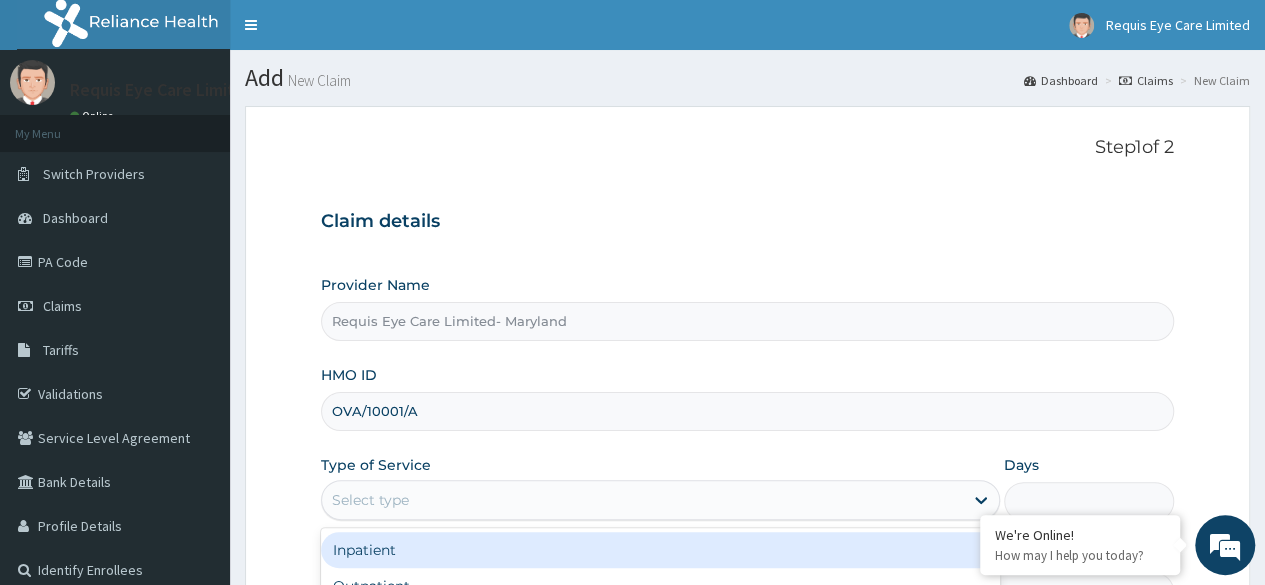 click on "Select type" at bounding box center [642, 500] 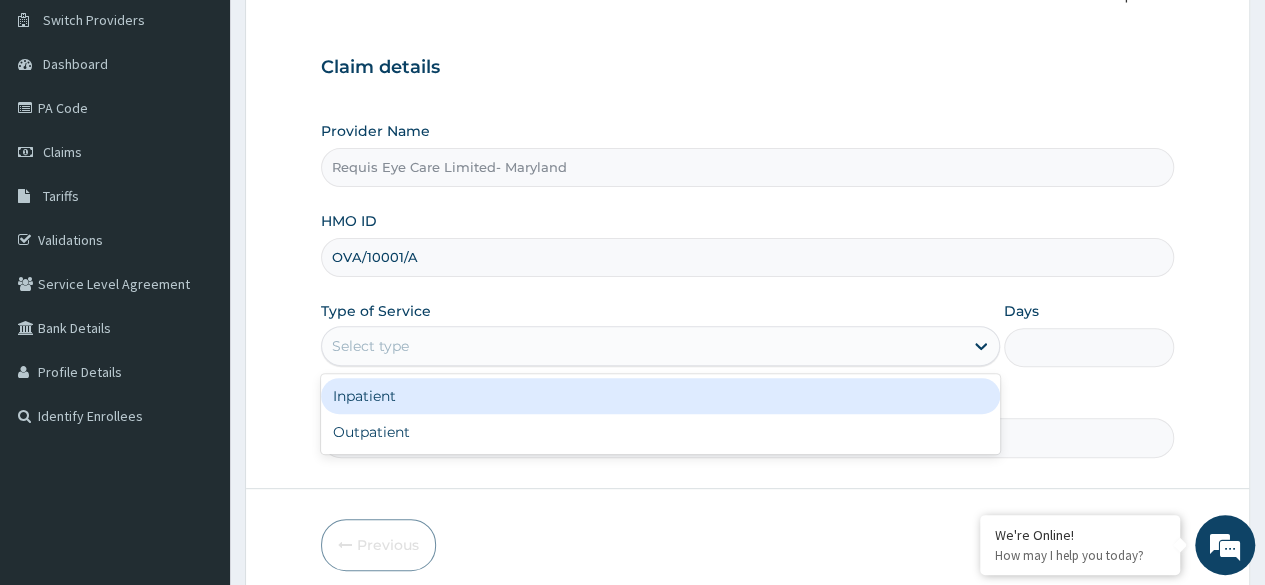 scroll, scrollTop: 159, scrollLeft: 0, axis: vertical 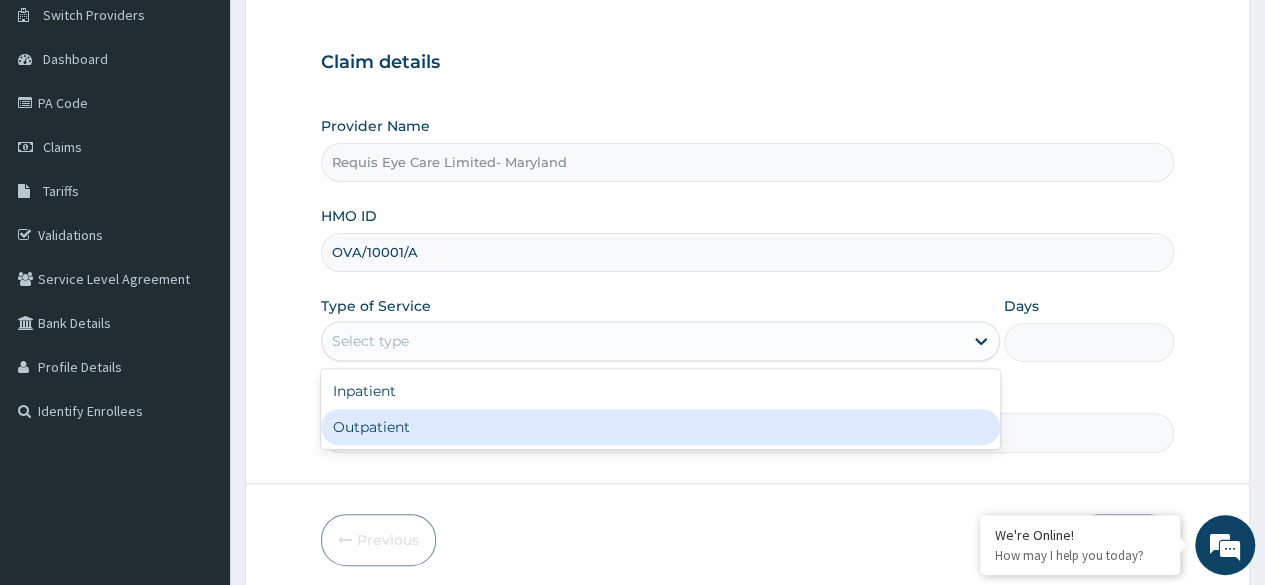 click on "Outpatient" at bounding box center [660, 427] 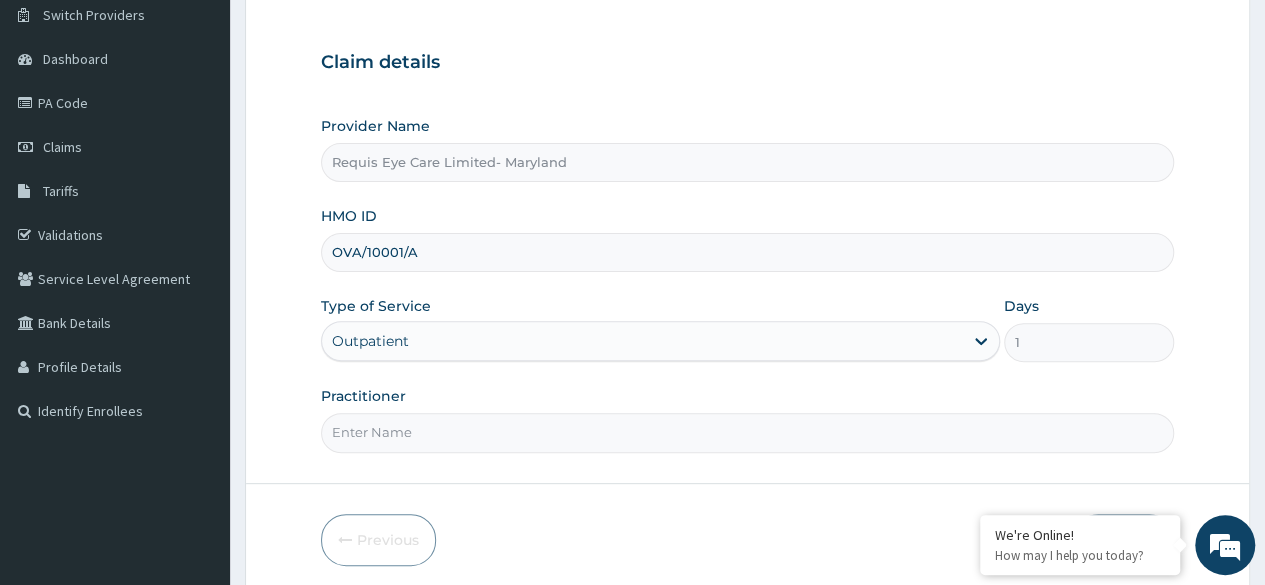 click on "Practitioner" at bounding box center [747, 432] 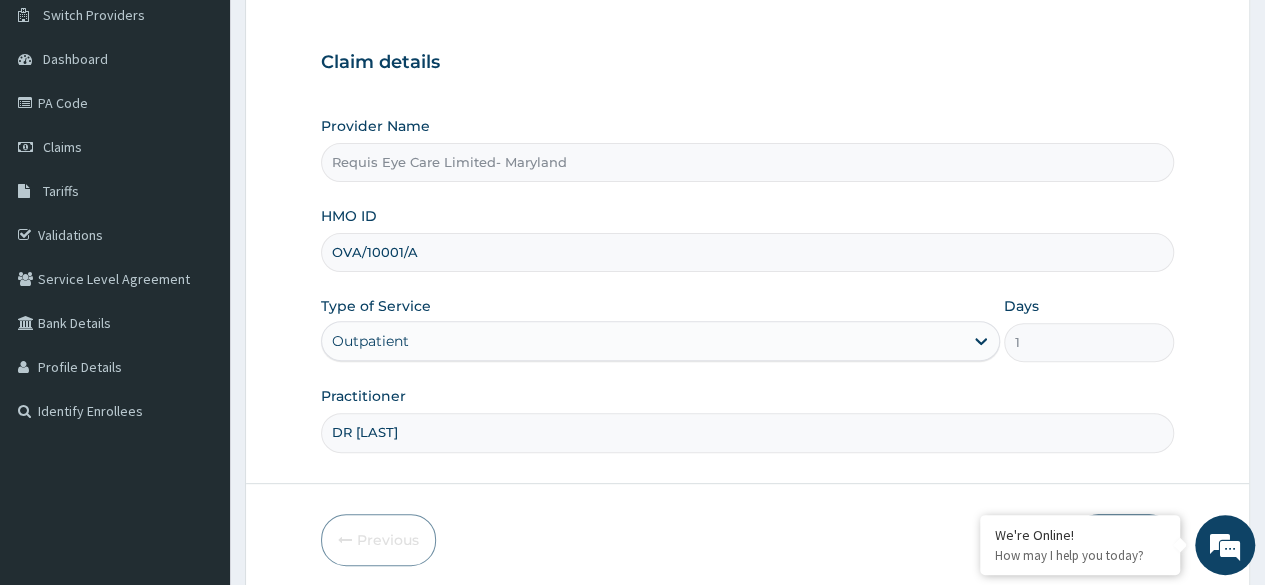 scroll, scrollTop: 232, scrollLeft: 0, axis: vertical 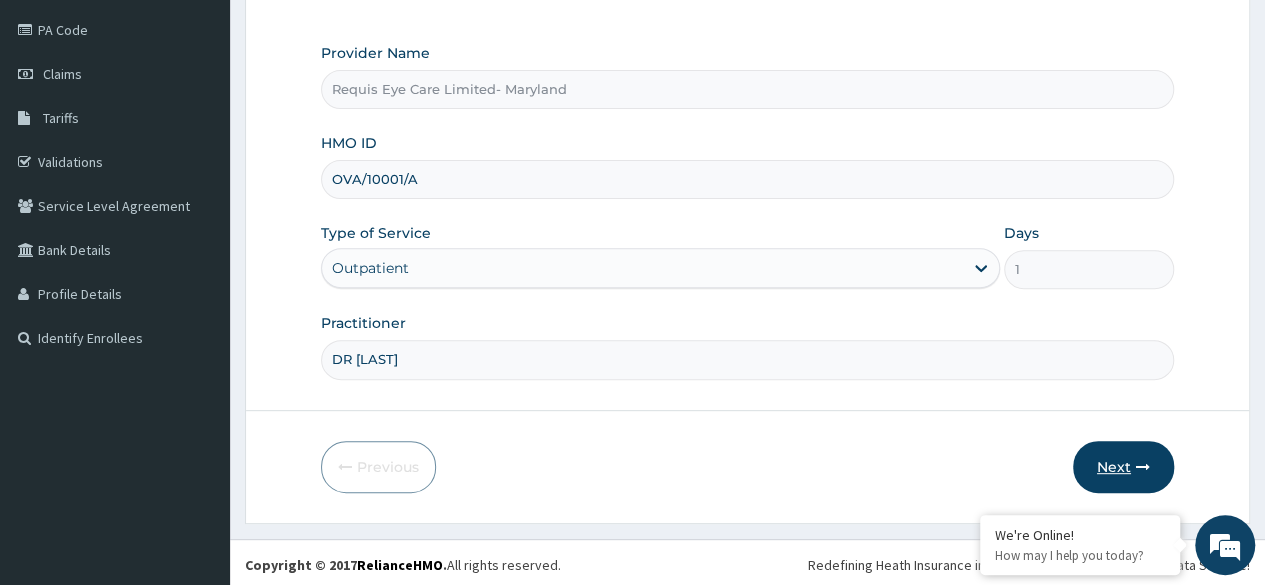 type on "DR [LAST]" 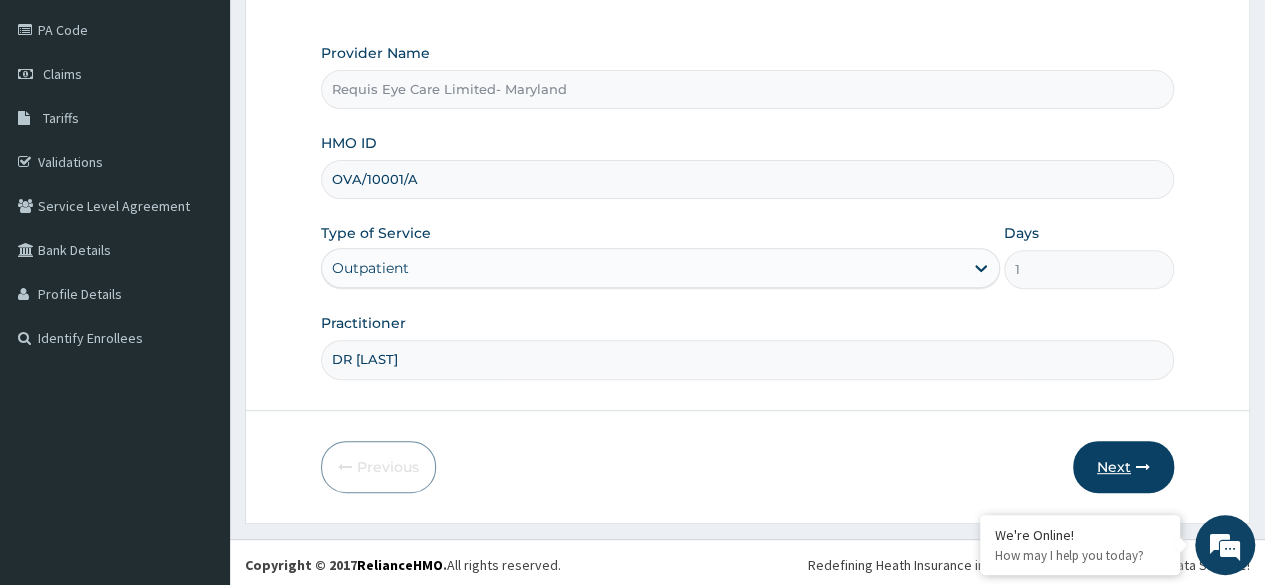 click on "Next" at bounding box center (1123, 467) 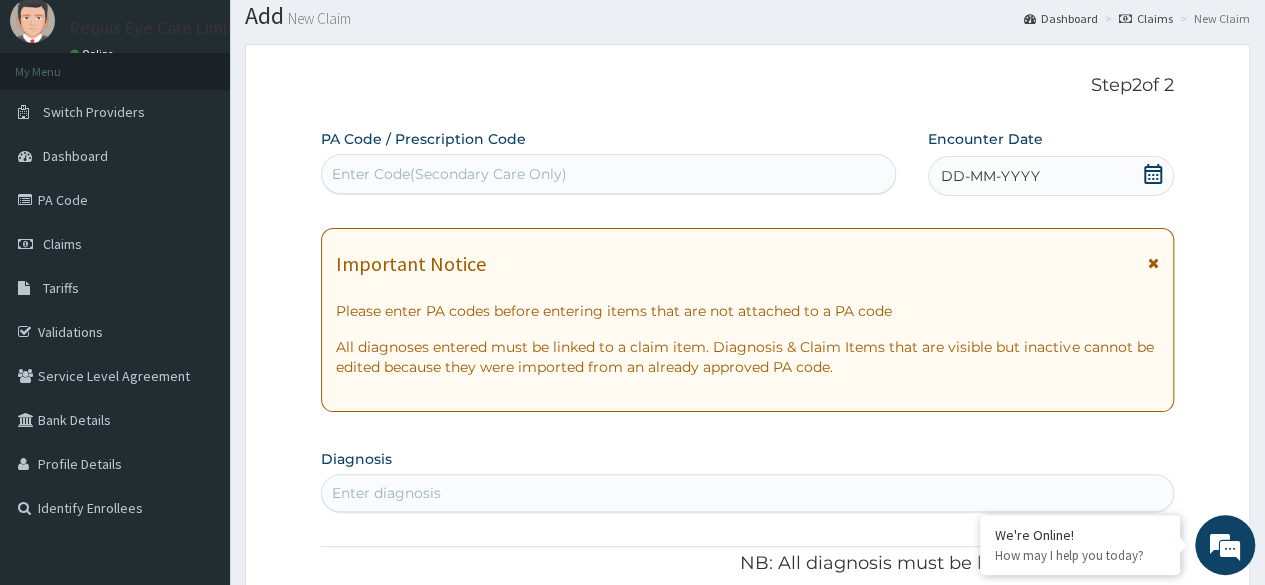 scroll, scrollTop: 60, scrollLeft: 0, axis: vertical 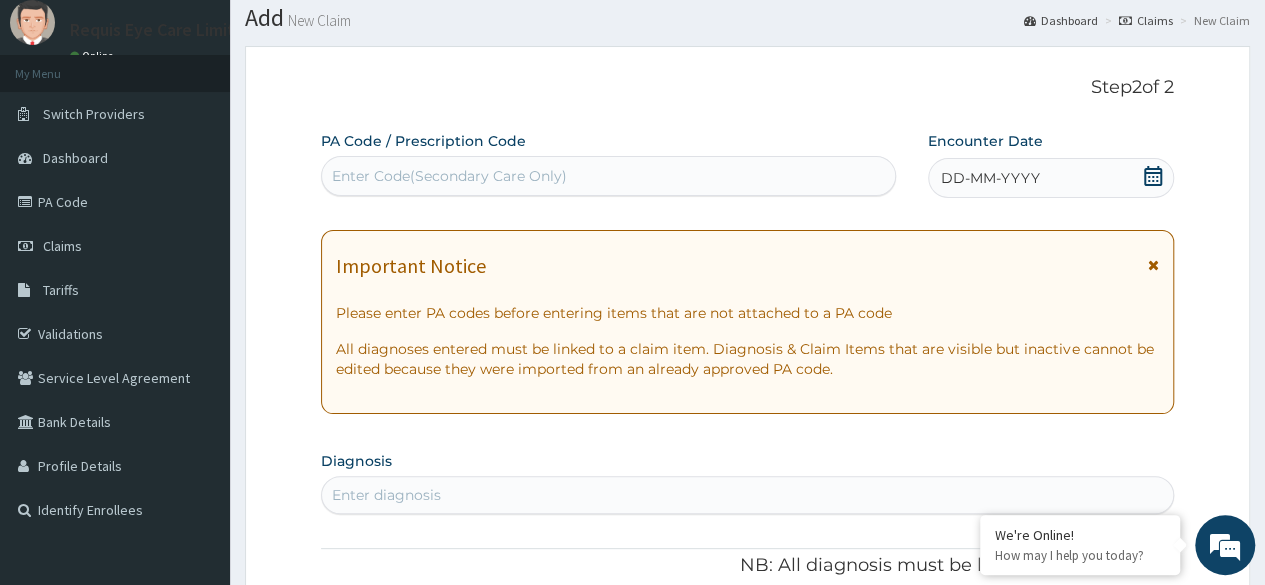 click on "Enter Code(Secondary Care Only)" at bounding box center [608, 176] 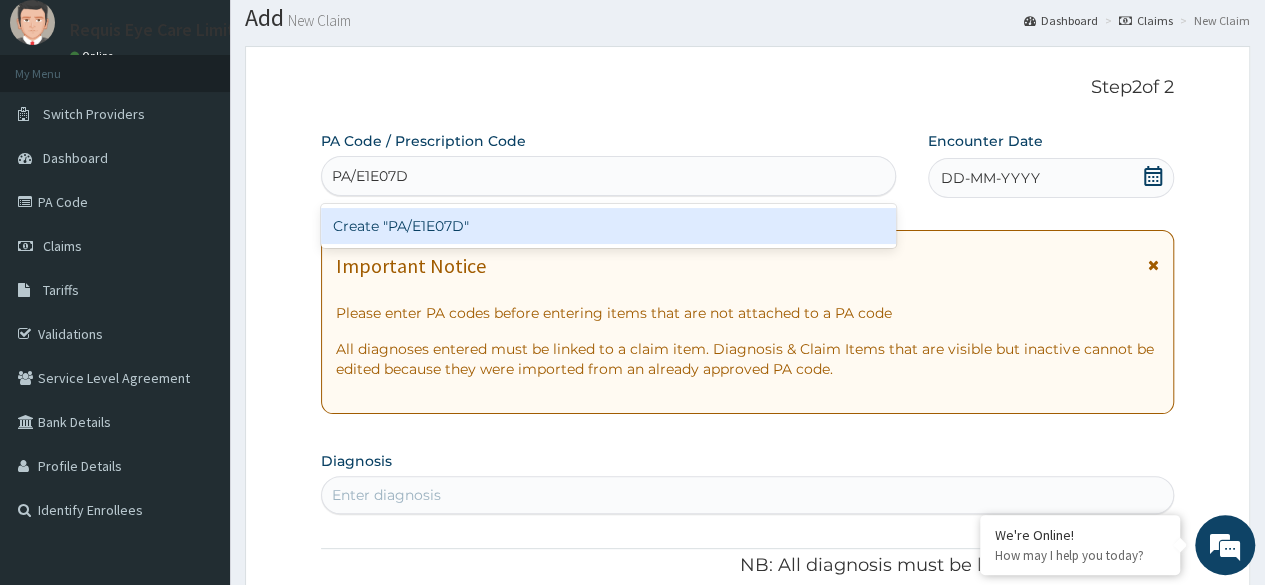 click on "Create "PA/E1E07D"" at bounding box center (608, 226) 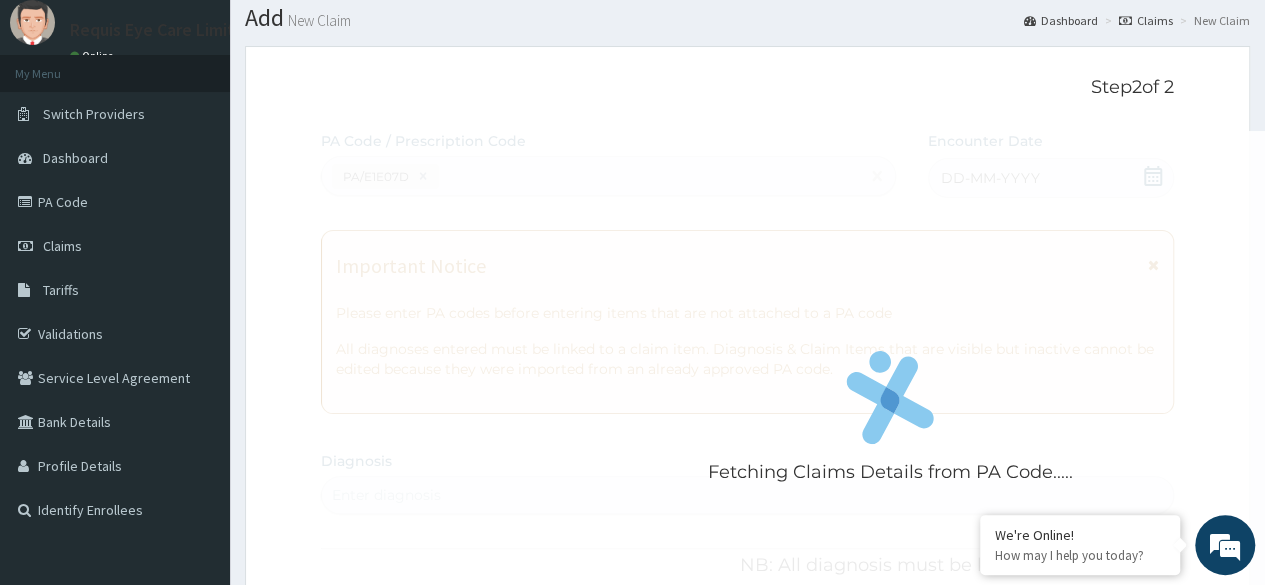 click on "Fetching Claims Details from PA Code....." at bounding box center [890, 423] 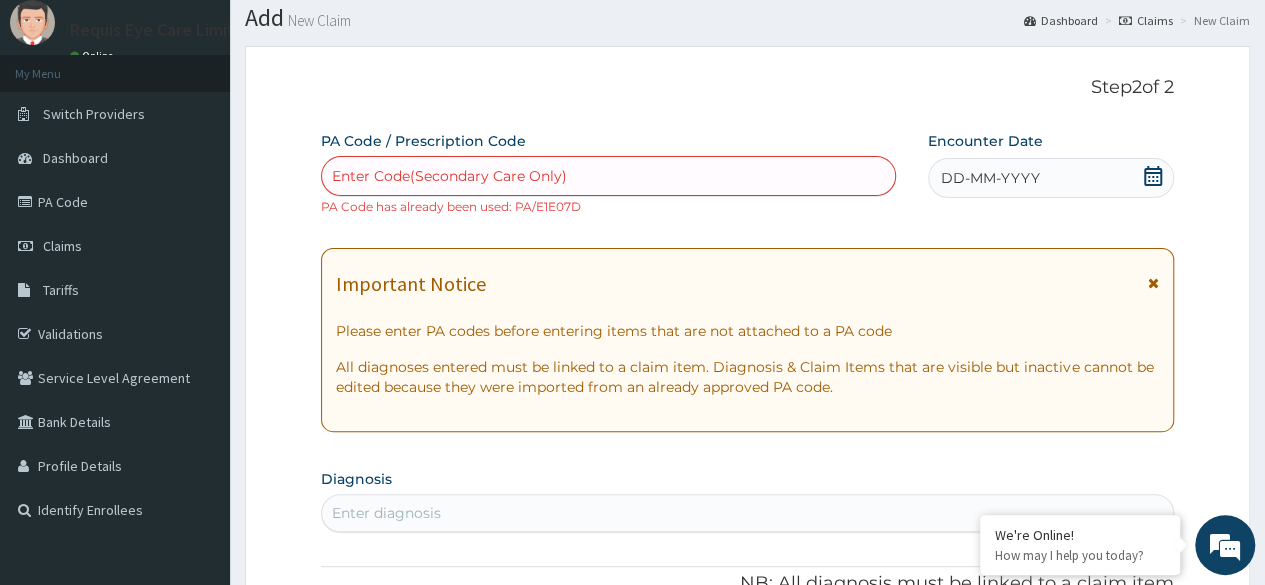 click on "DD-MM-YYYY" at bounding box center [990, 178] 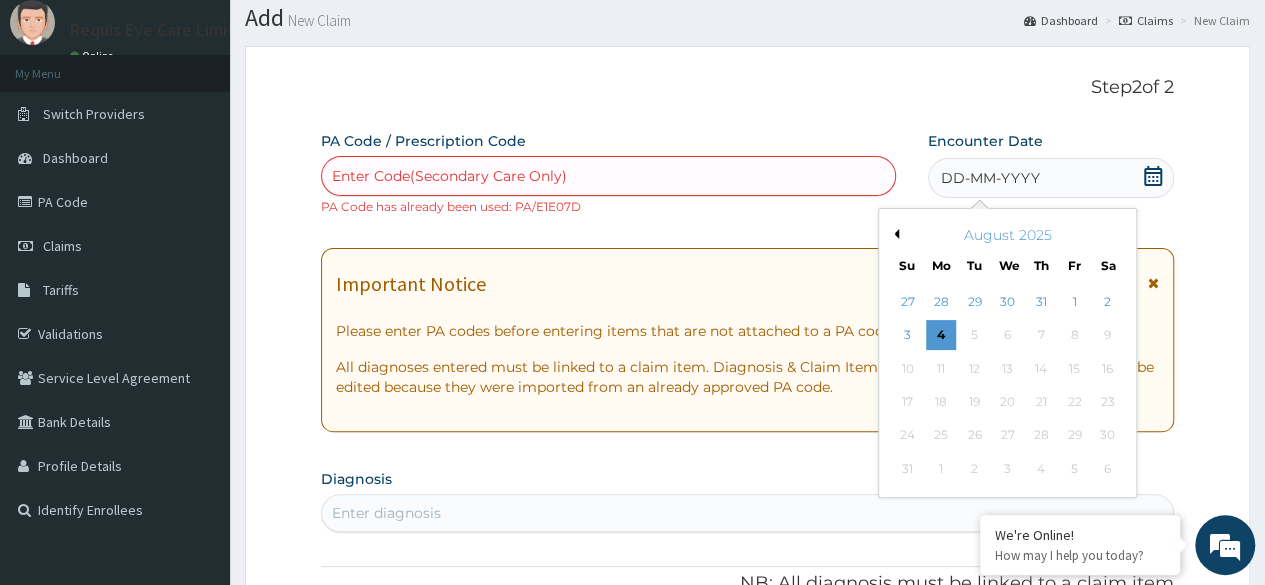 click on "Previous Month" at bounding box center (894, 234) 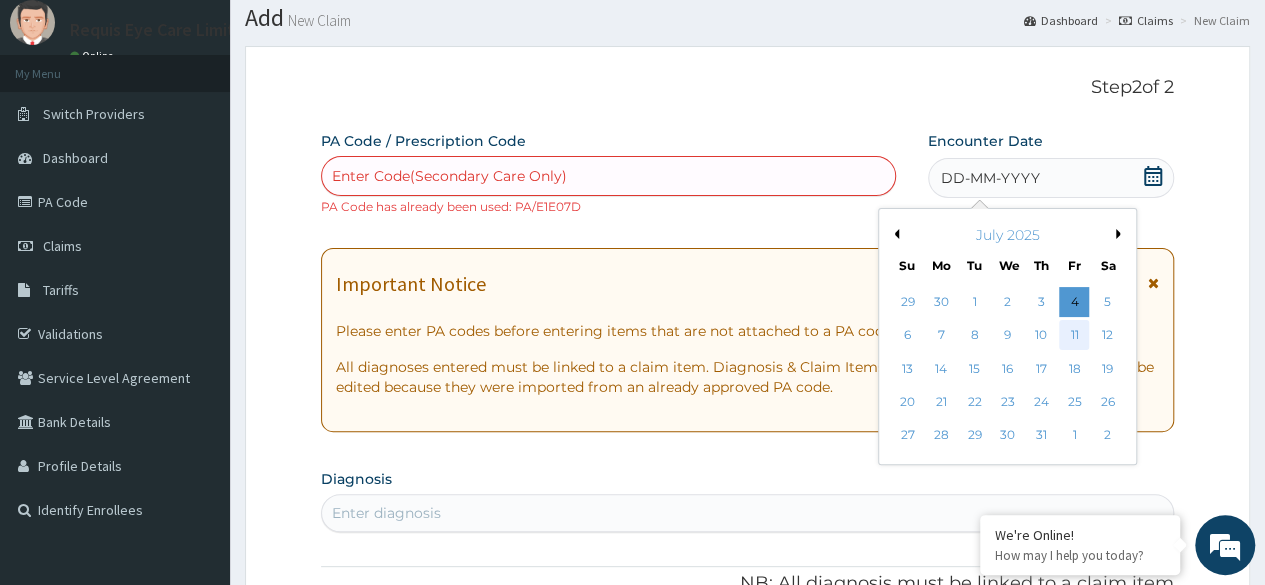 click on "11" at bounding box center (1074, 336) 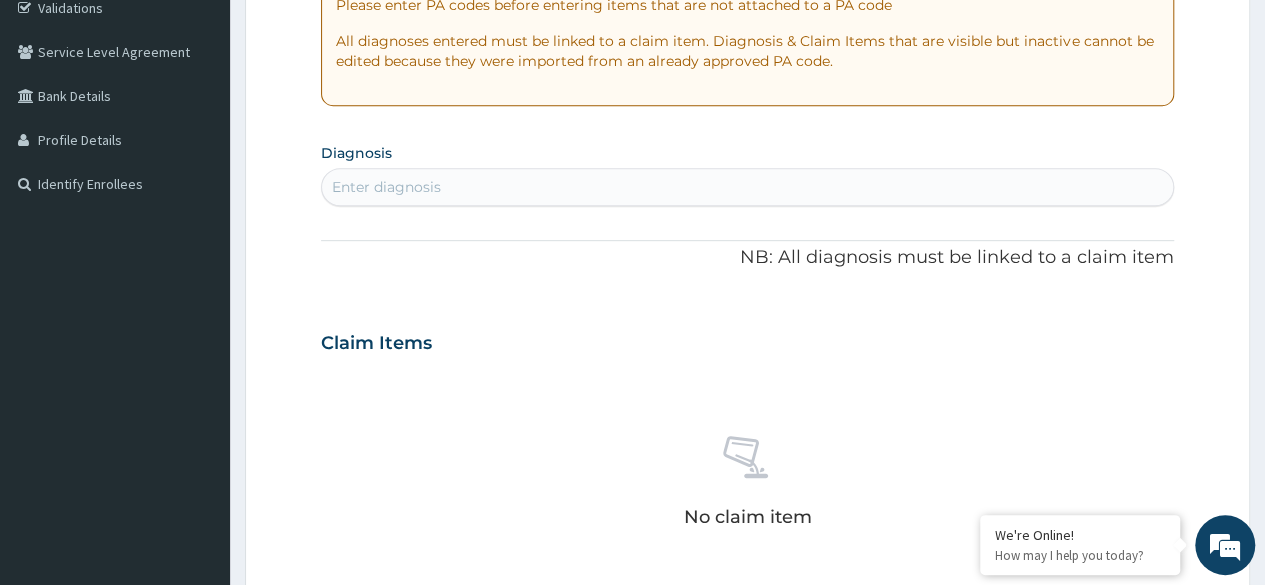 scroll, scrollTop: 0, scrollLeft: 0, axis: both 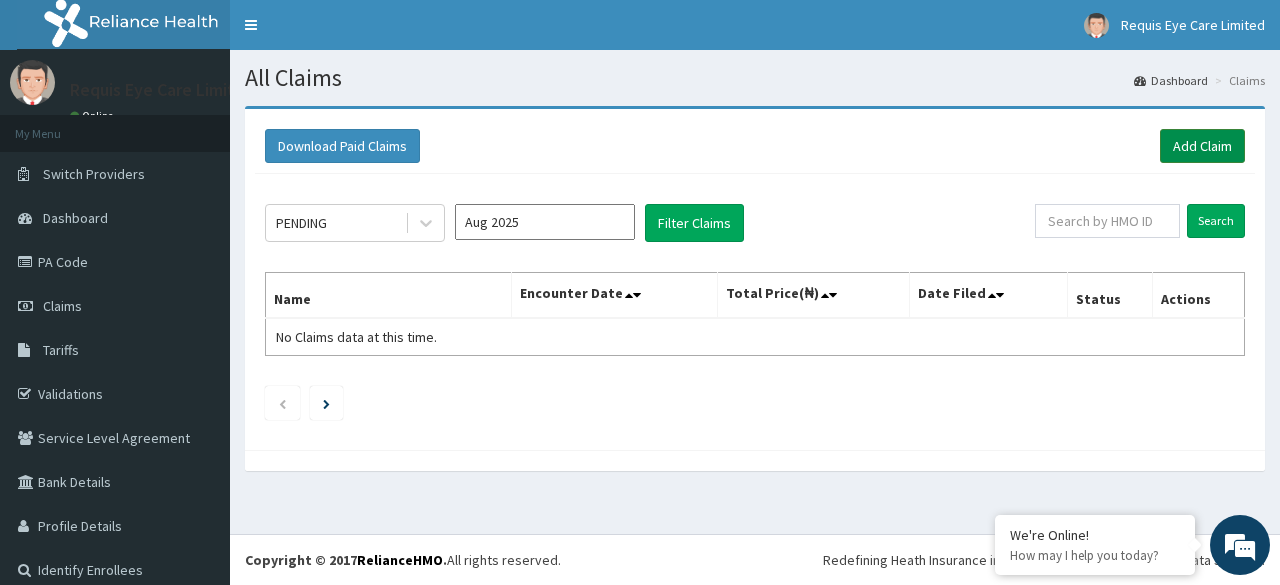 click on "Add Claim" at bounding box center (1202, 146) 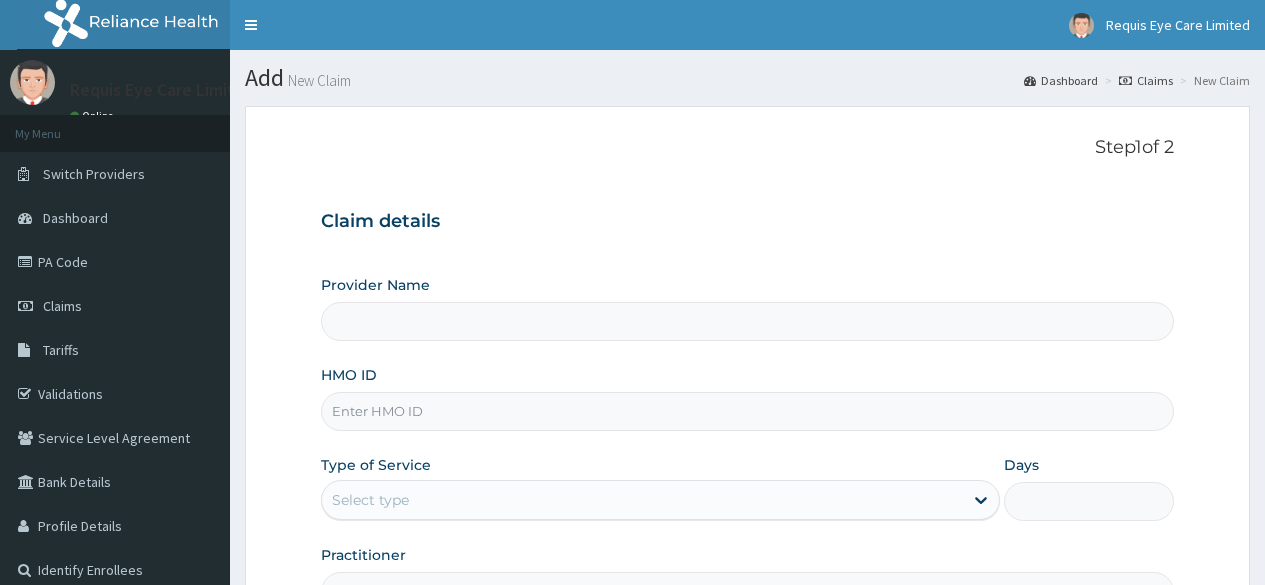 scroll, scrollTop: 0, scrollLeft: 0, axis: both 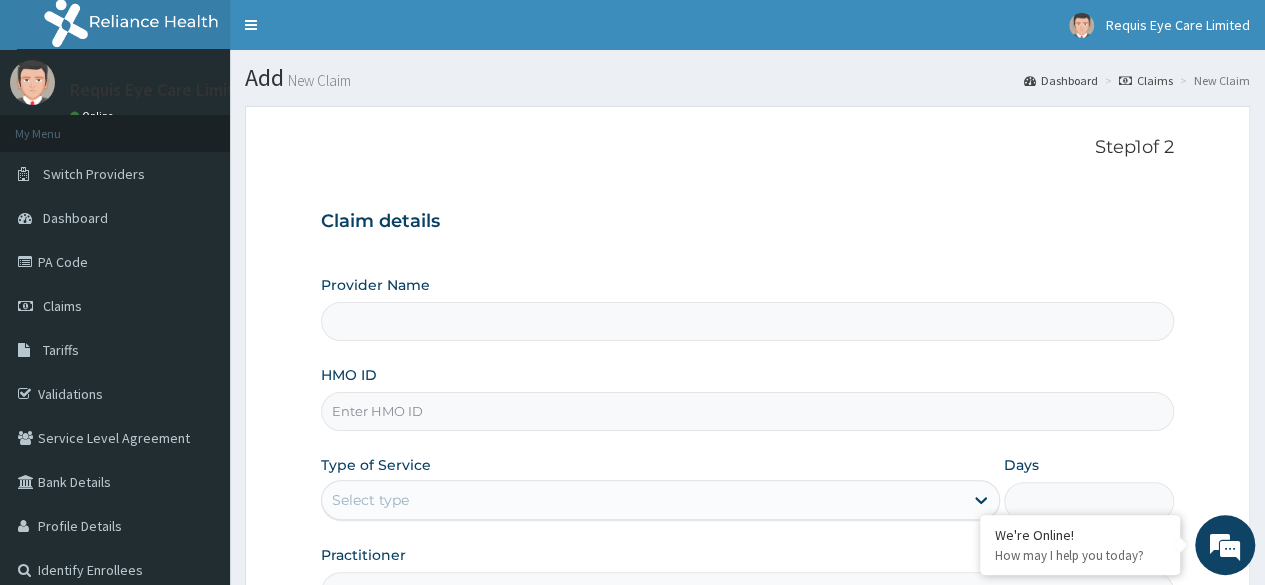 type on "Requis Eye Care Limited- Maryland" 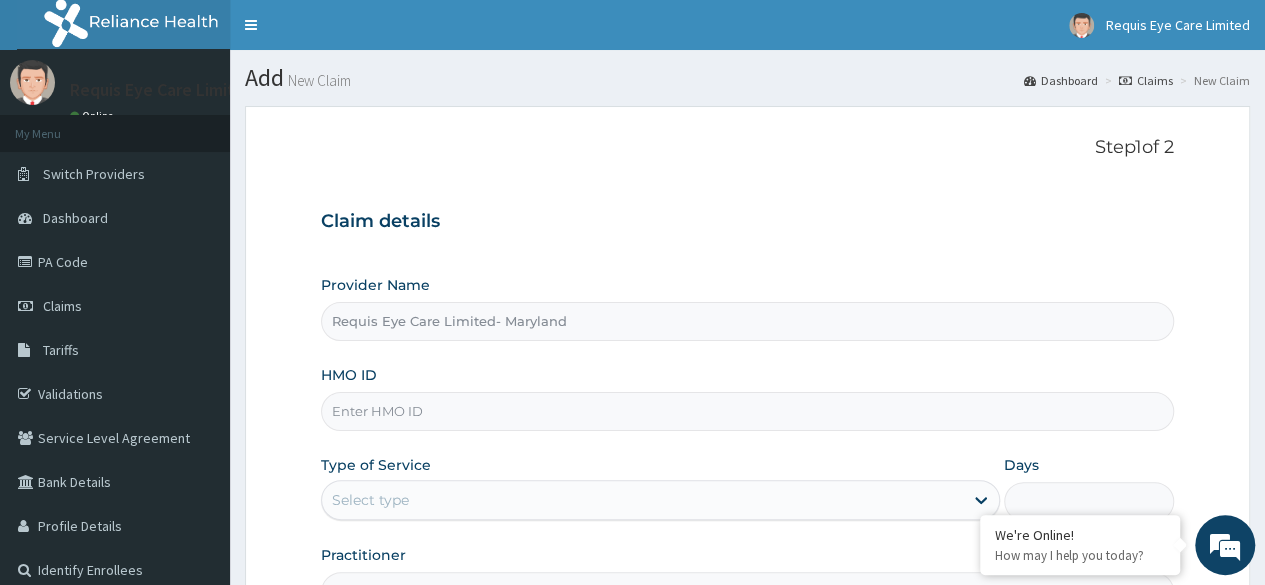 click on "HMO ID" at bounding box center (747, 411) 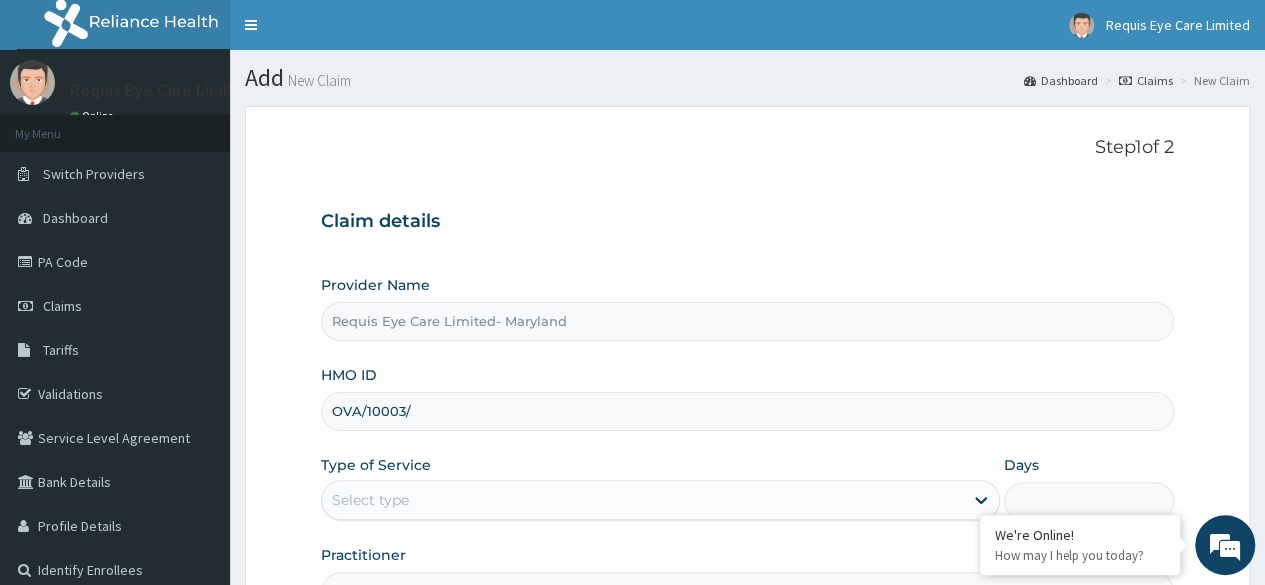 scroll, scrollTop: 0, scrollLeft: 0, axis: both 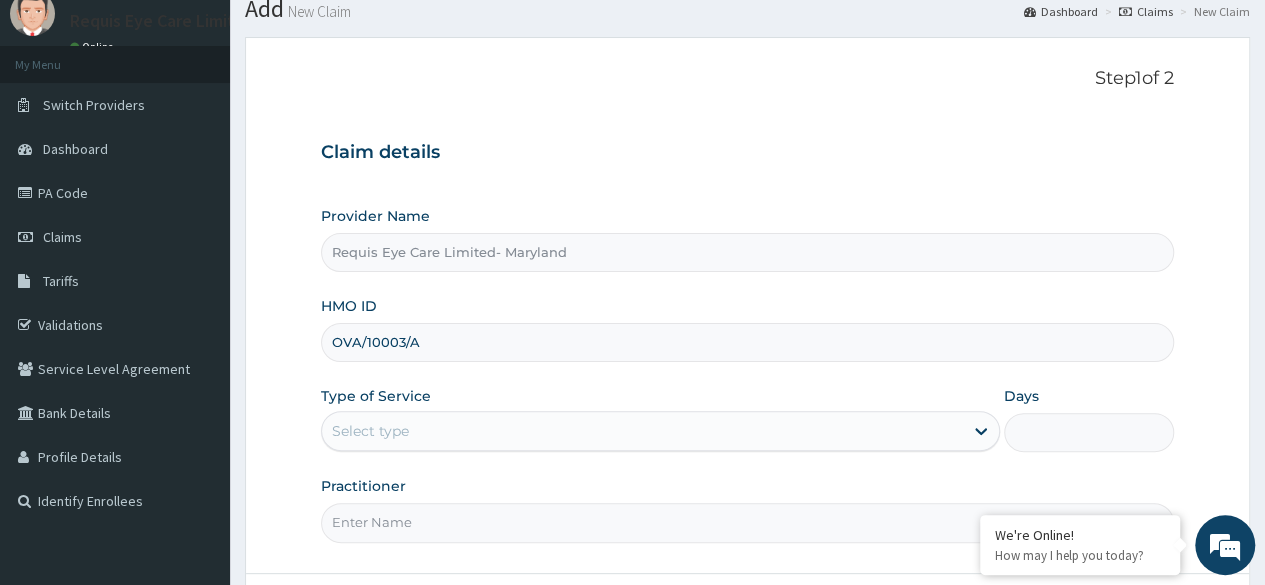 type on "OVA/10003/A" 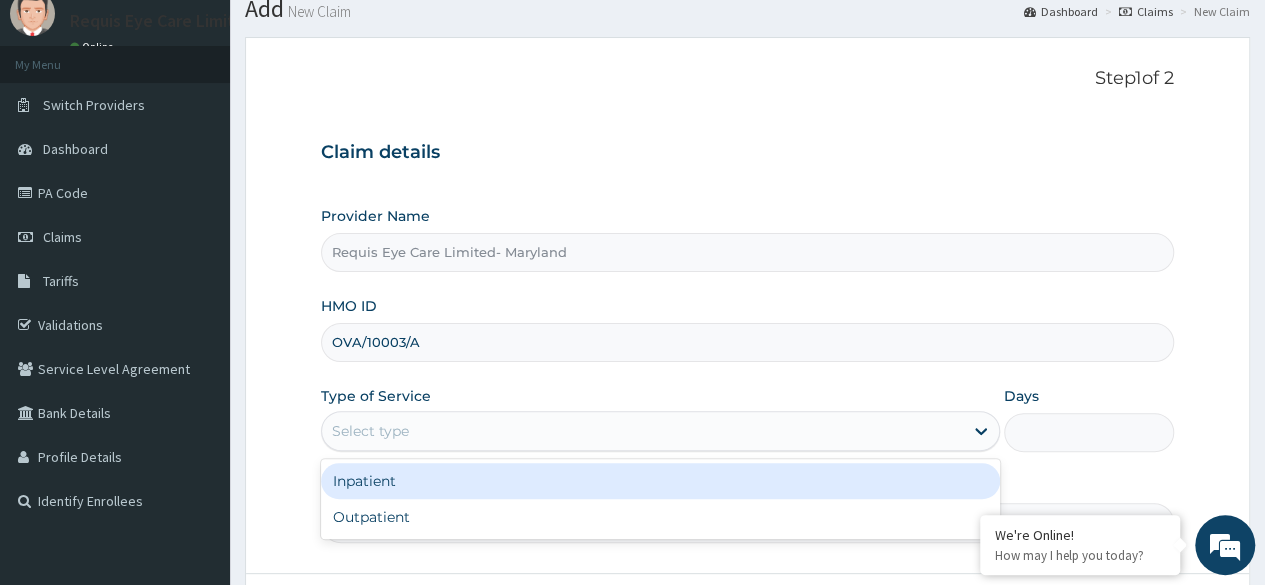click on "Select type" at bounding box center (642, 431) 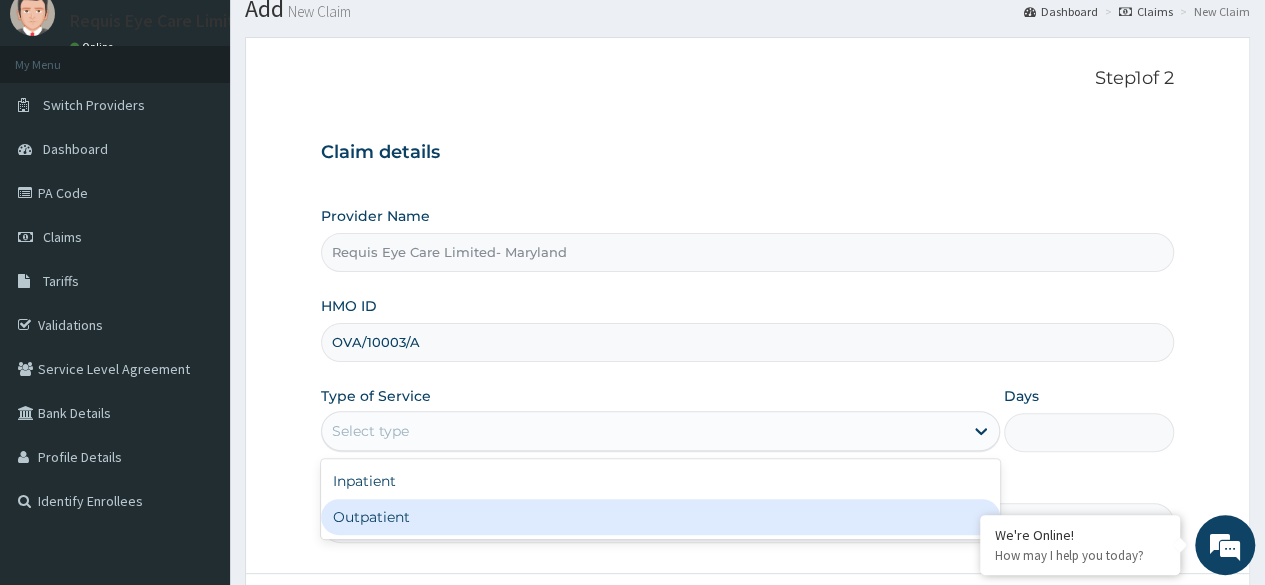 click on "Outpatient" at bounding box center [660, 517] 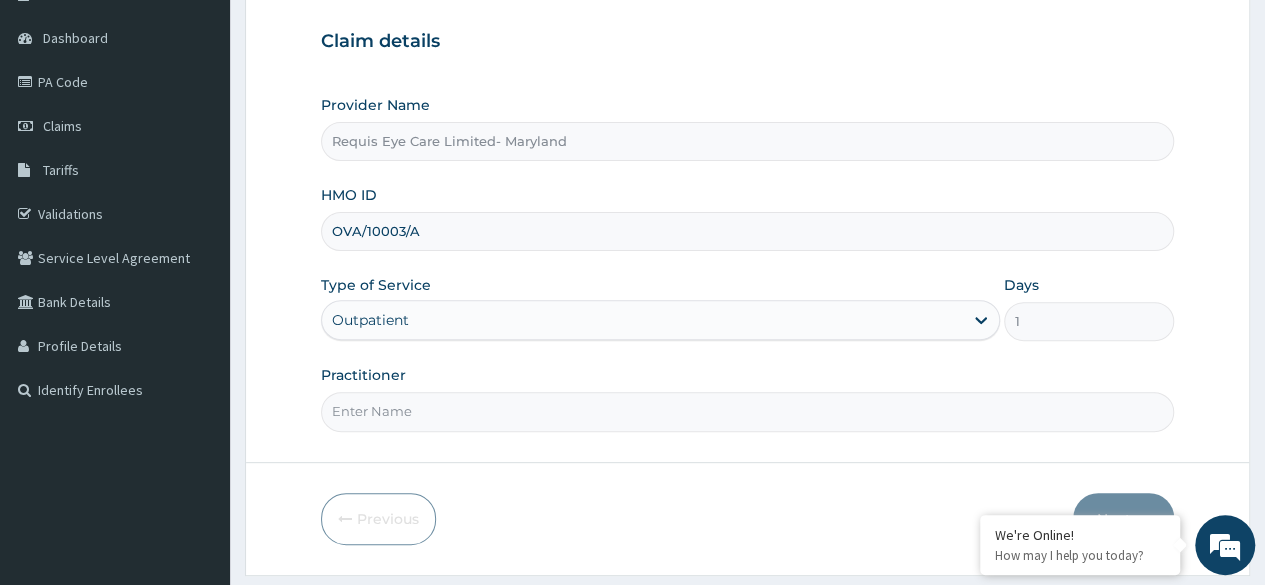 scroll, scrollTop: 183, scrollLeft: 0, axis: vertical 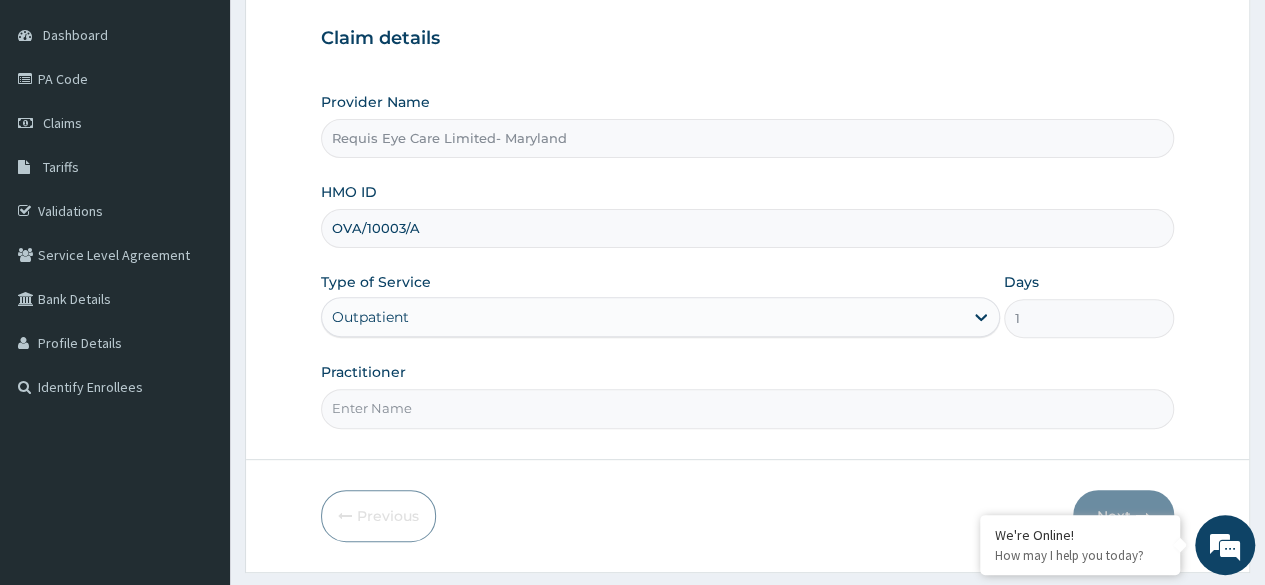 click on "Practitioner" at bounding box center (747, 408) 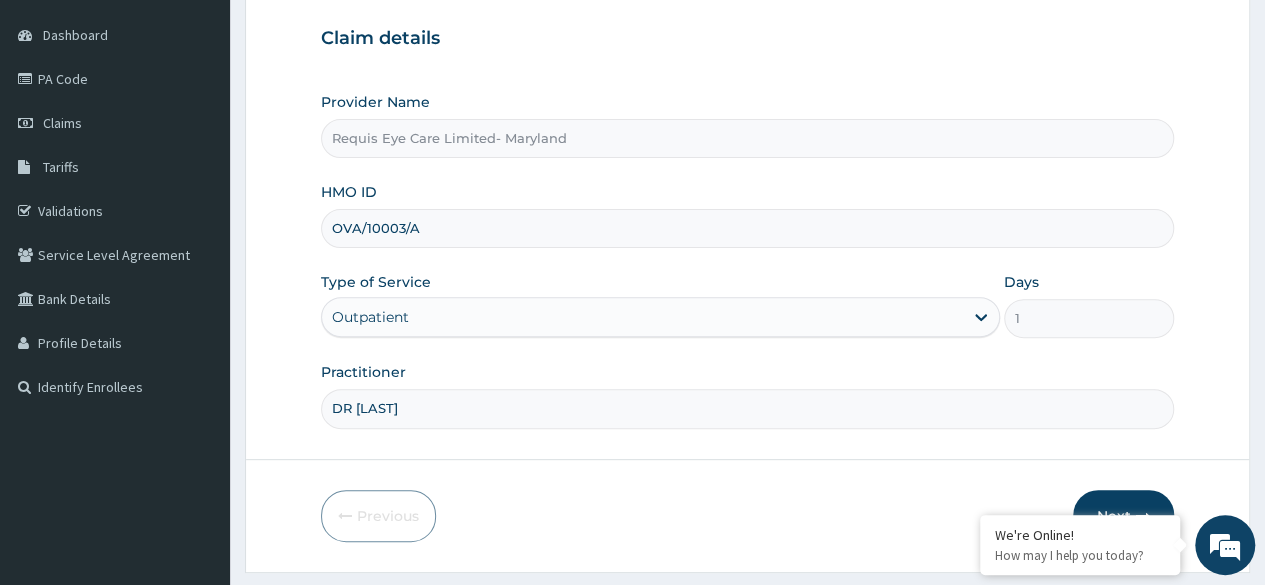 scroll, scrollTop: 232, scrollLeft: 0, axis: vertical 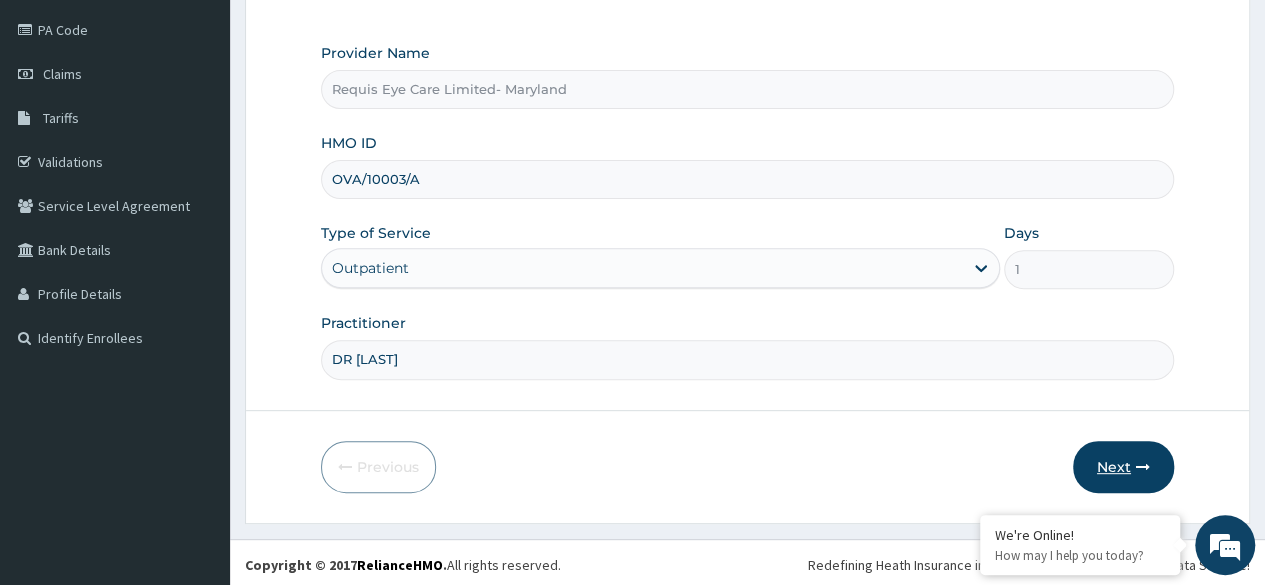 type on "DR [LAST]" 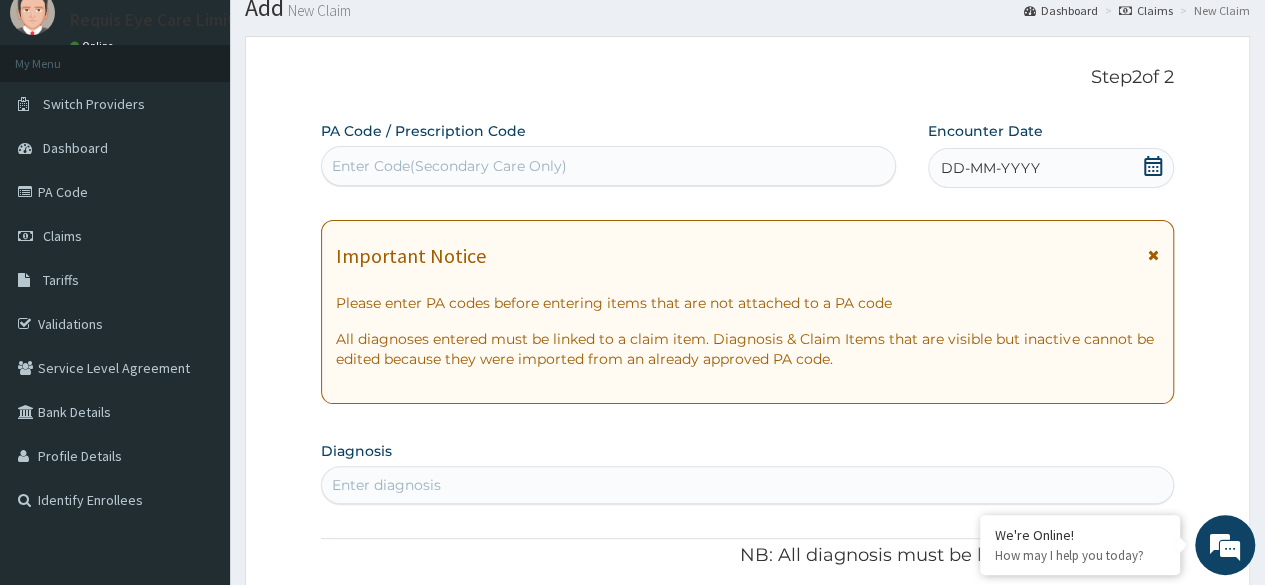 scroll, scrollTop: 0, scrollLeft: 0, axis: both 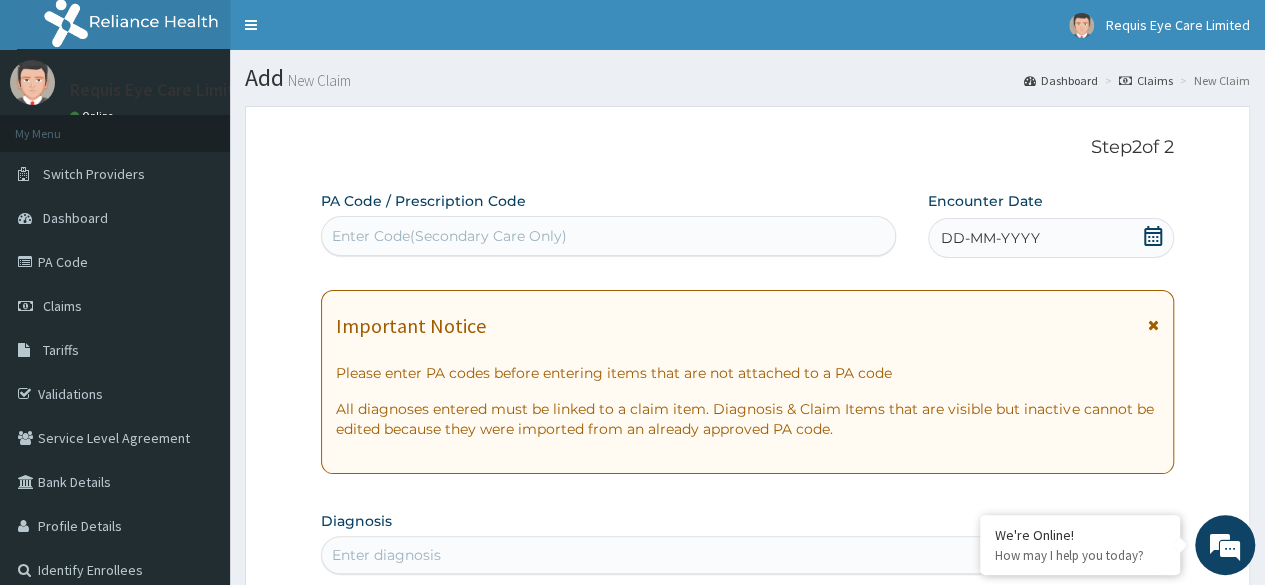 click on "DD-MM-YYYY" at bounding box center (1051, 238) 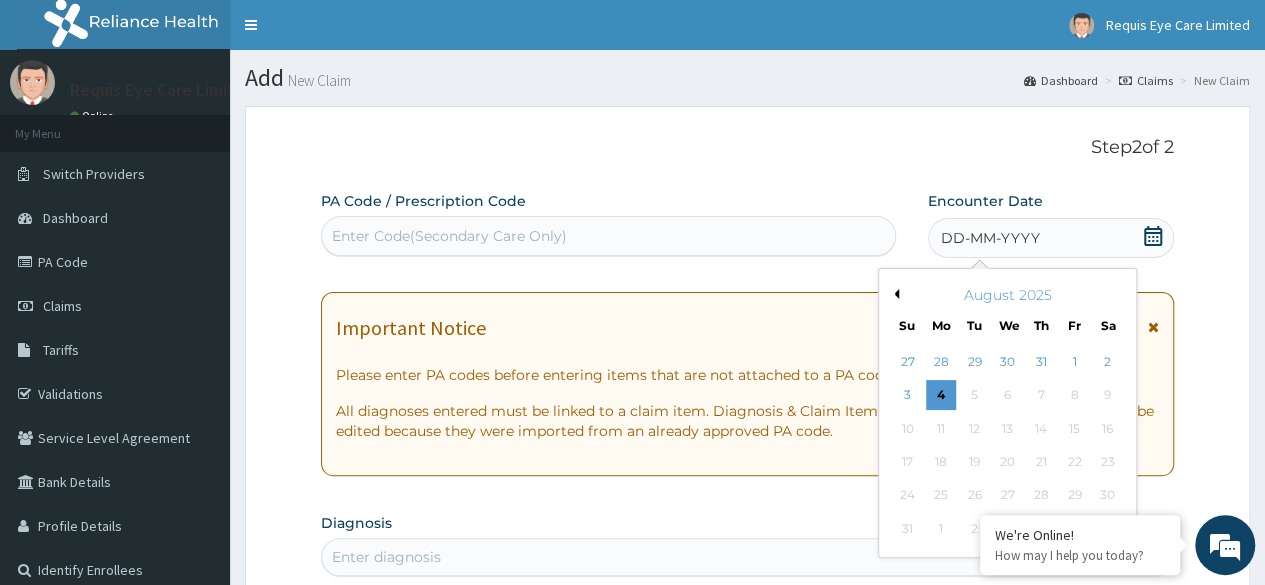 click on "Previous Month" at bounding box center [894, 294] 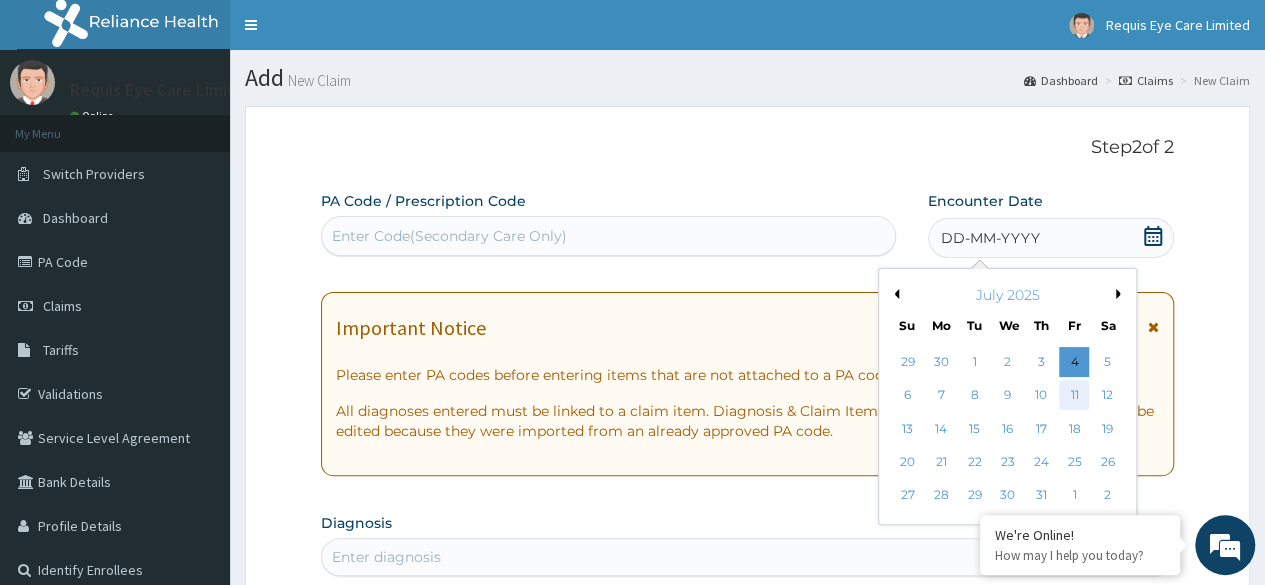click on "11" at bounding box center (1074, 396) 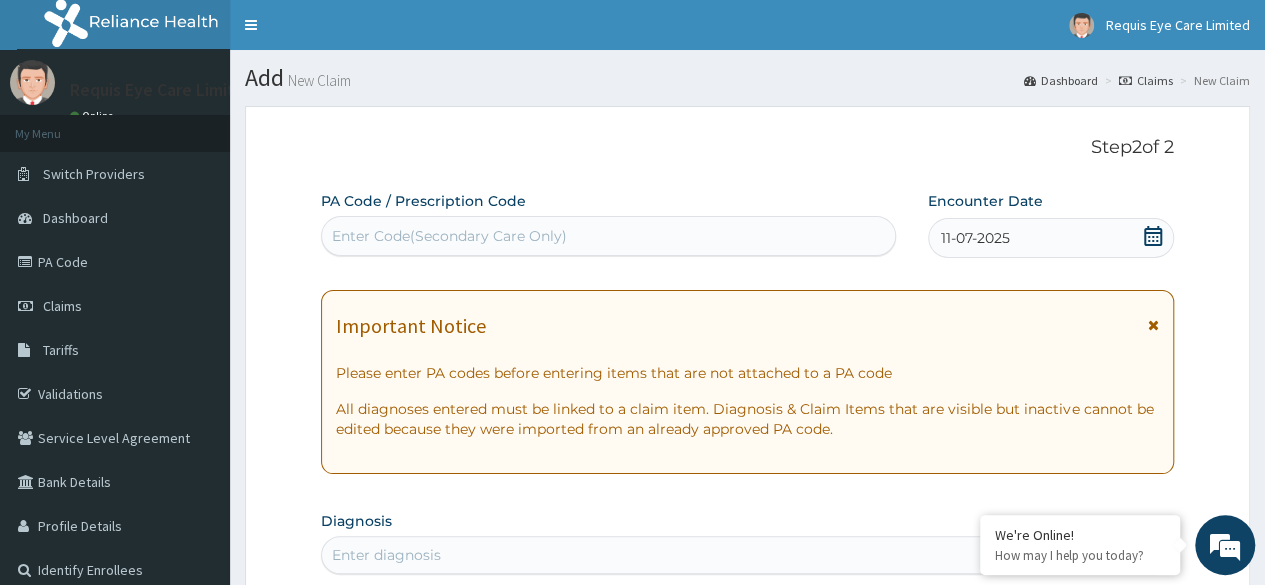 click on "Enter Code(Secondary Care Only)" at bounding box center (608, 236) 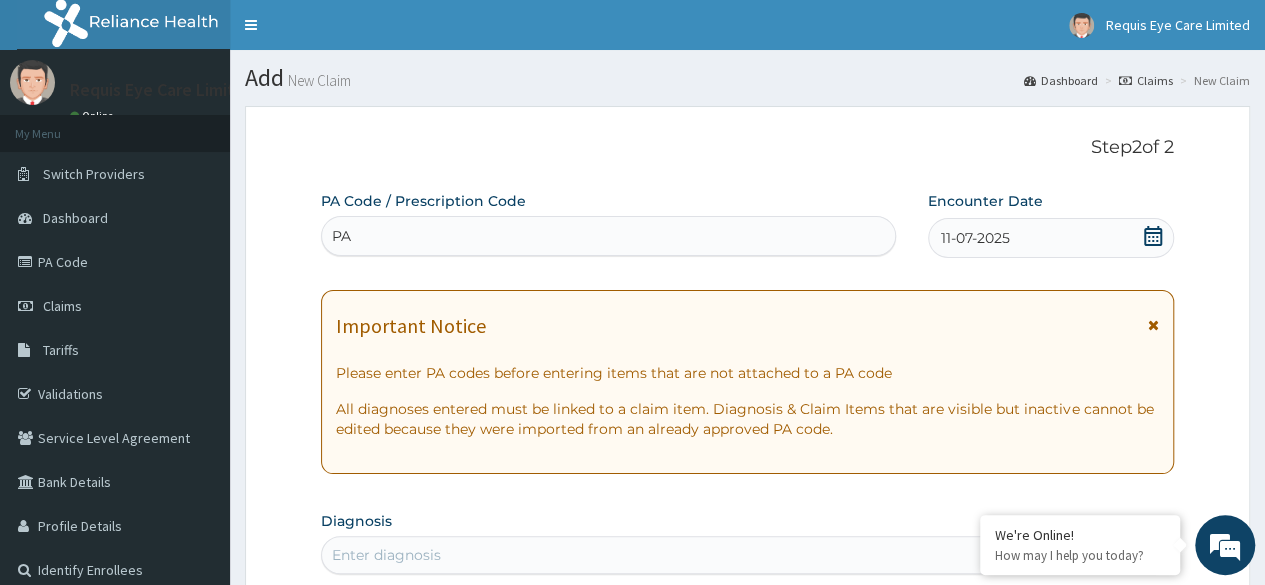 type on "PA" 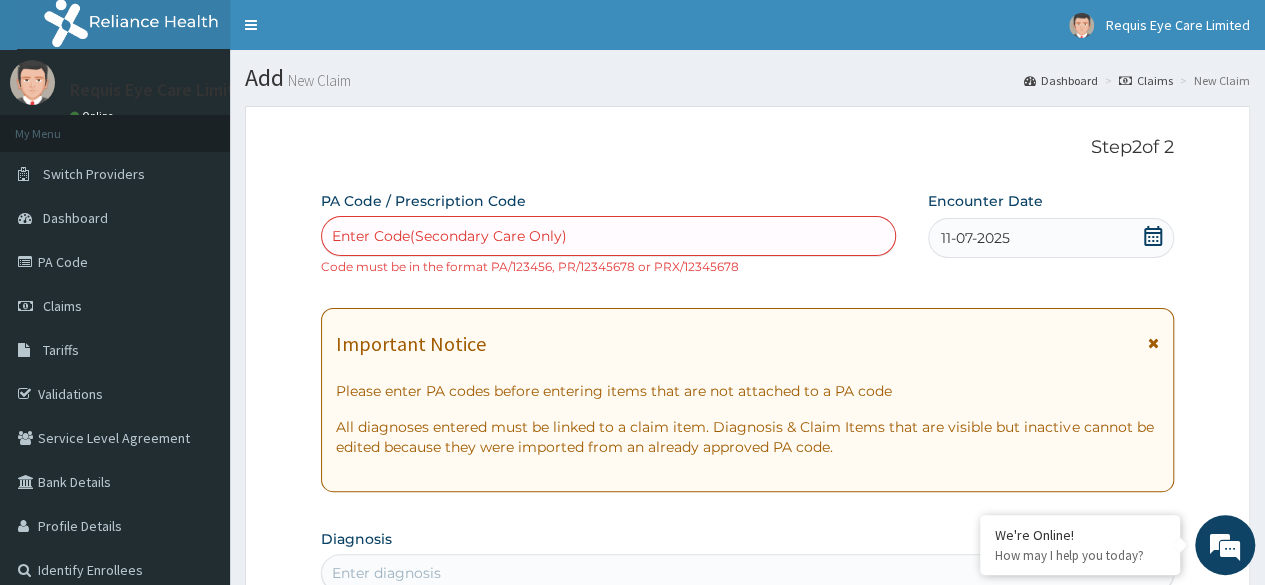 paste on "PA/24CD48" 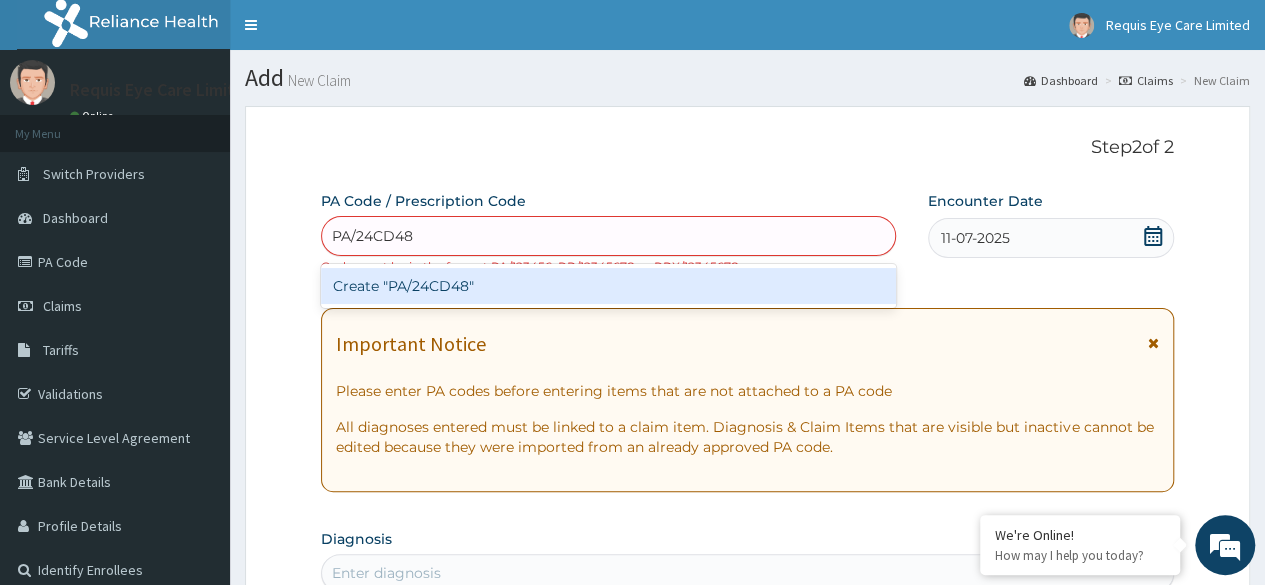 click on "Create "PA/24CD48"" at bounding box center [608, 286] 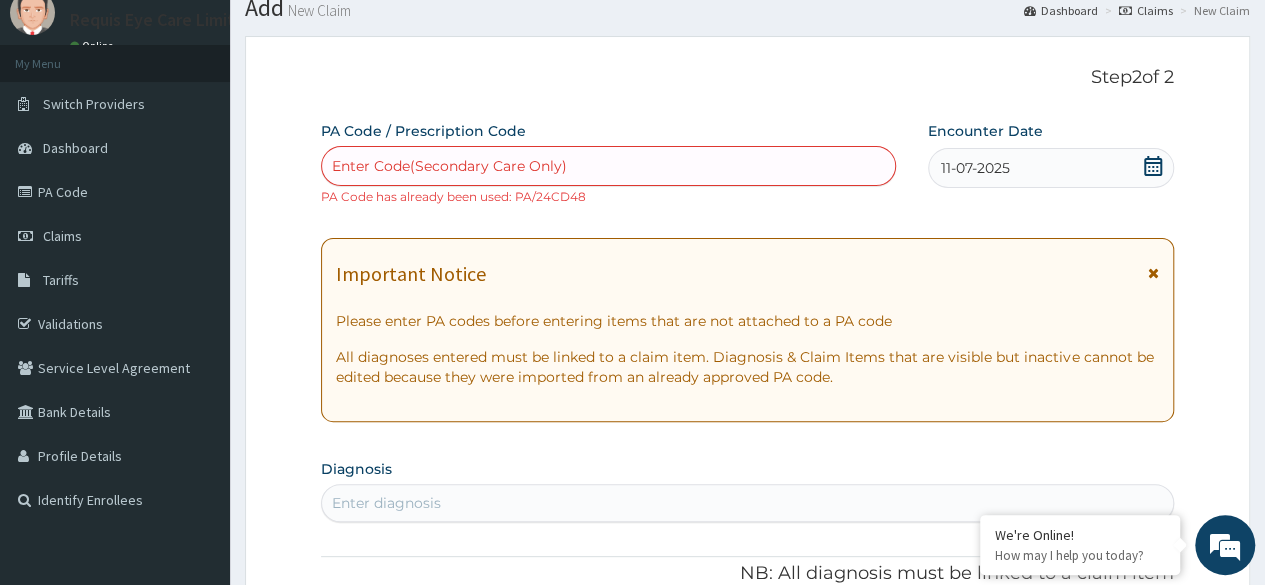 scroll, scrollTop: 0, scrollLeft: 0, axis: both 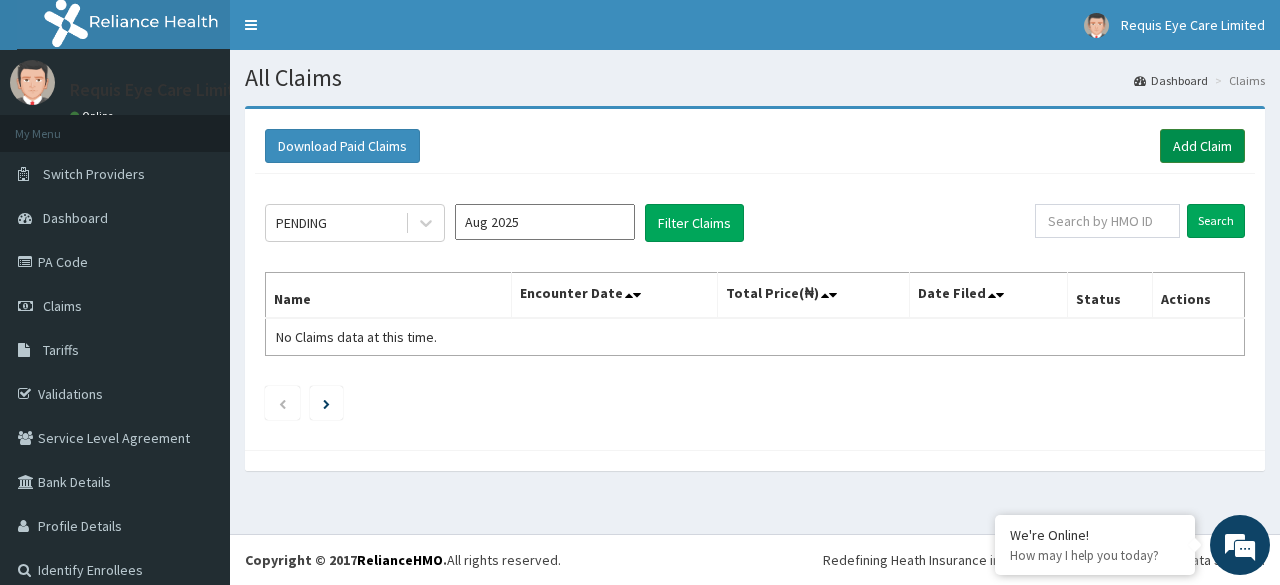 click on "Add Claim" at bounding box center [1202, 146] 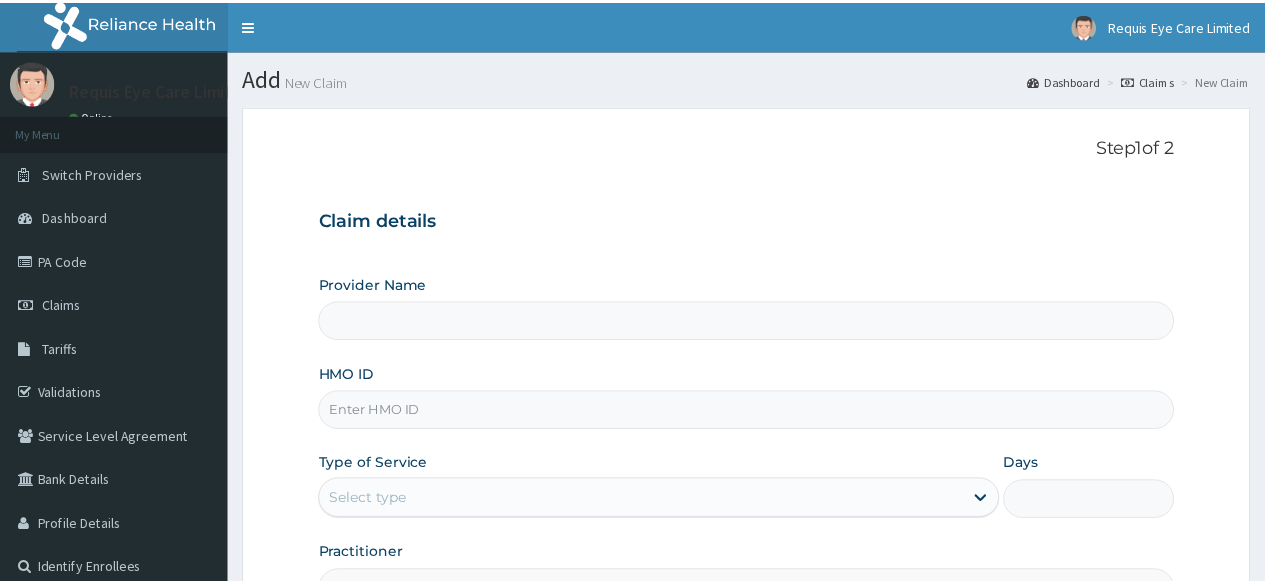 scroll, scrollTop: 0, scrollLeft: 0, axis: both 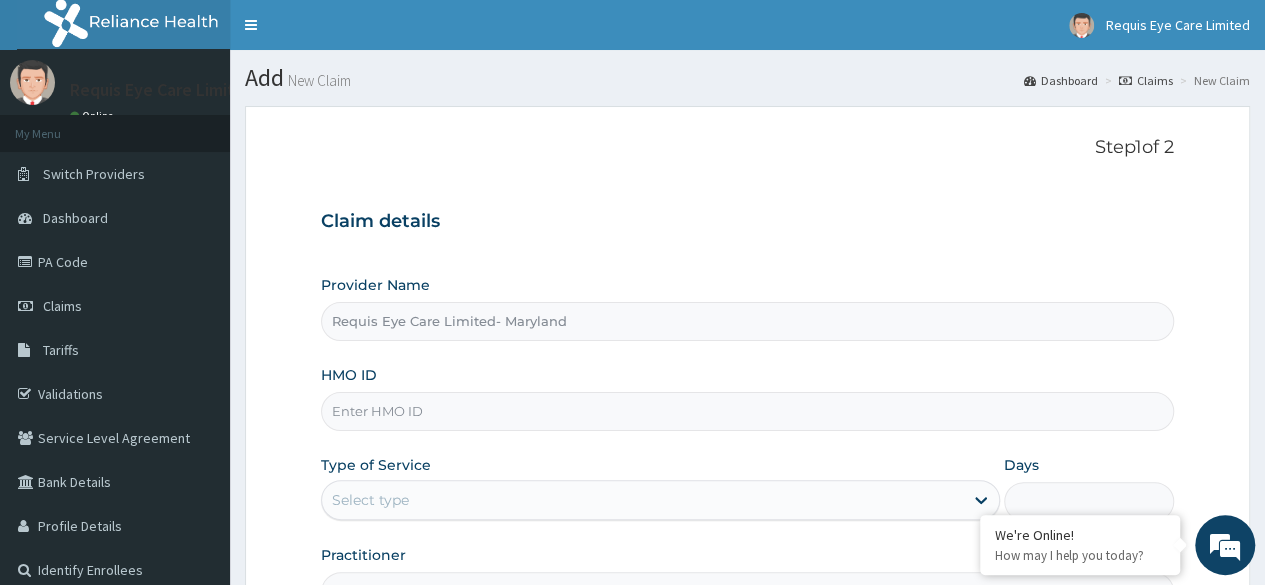 type on "Requis Eye Care Limited- Maryland" 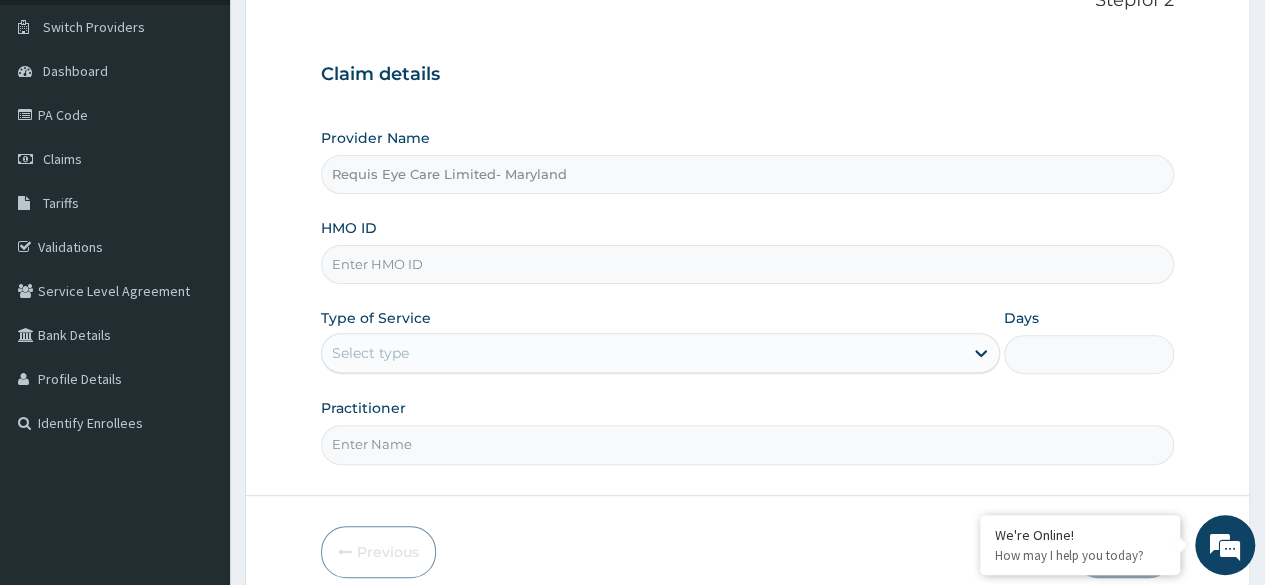scroll, scrollTop: 148, scrollLeft: 0, axis: vertical 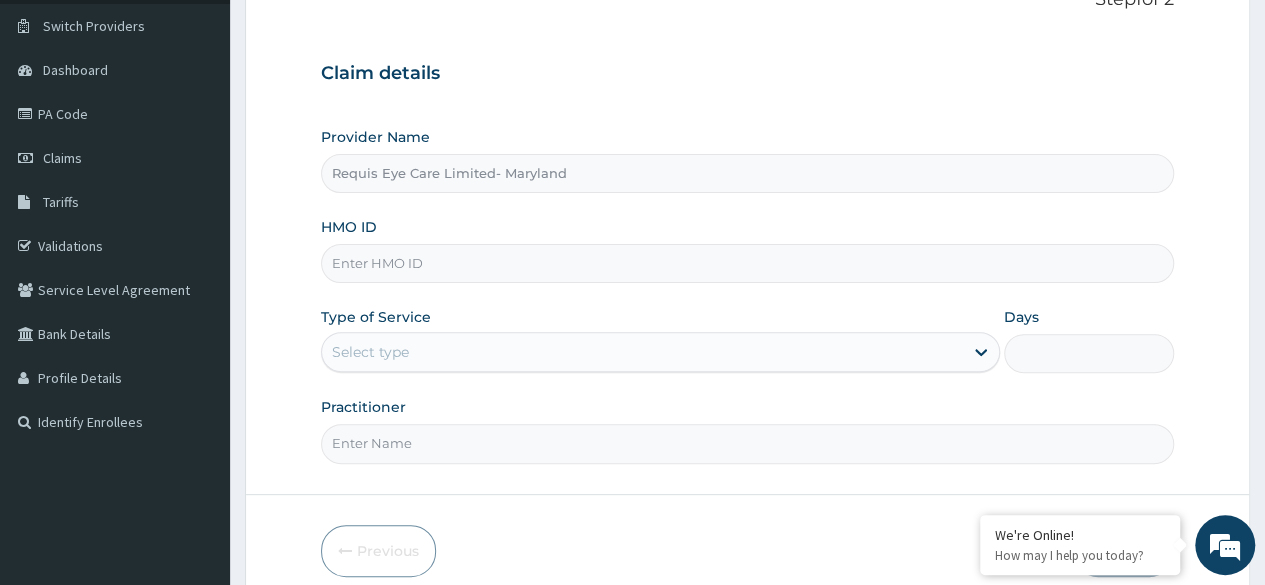 click on "HMO ID" at bounding box center [747, 263] 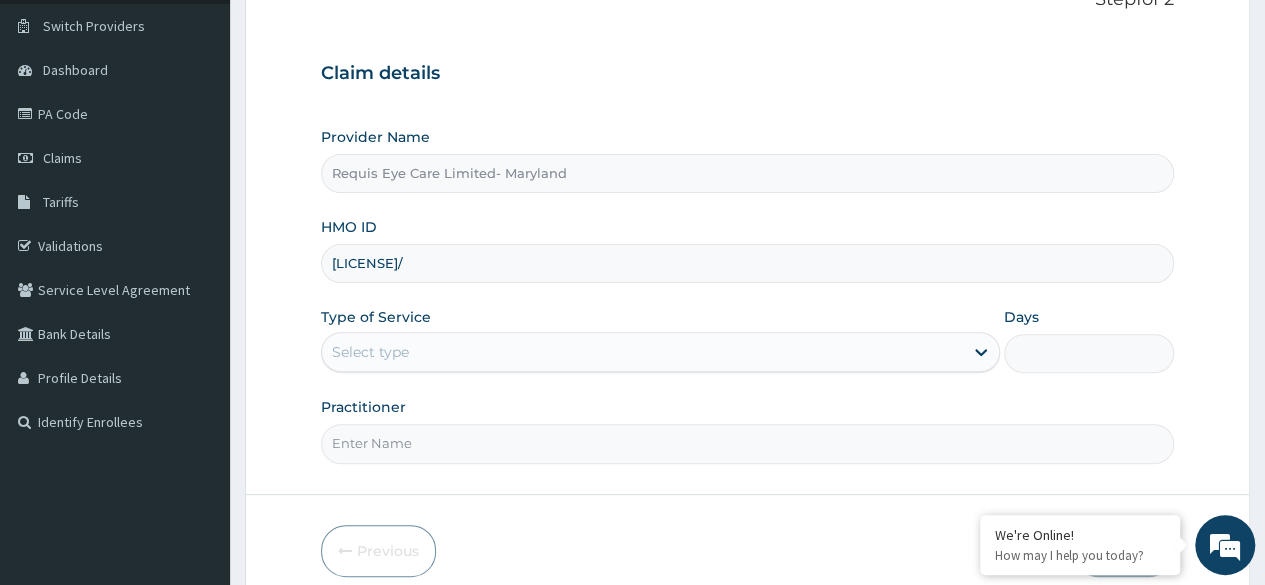 scroll, scrollTop: 0, scrollLeft: 0, axis: both 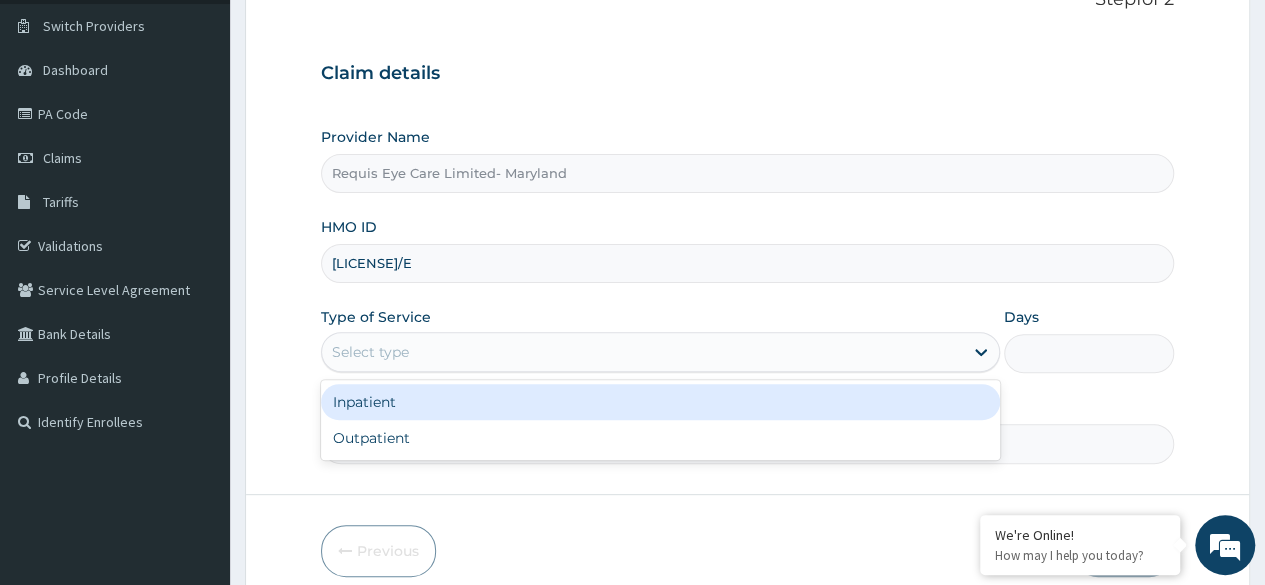 click on "Select type" at bounding box center [642, 352] 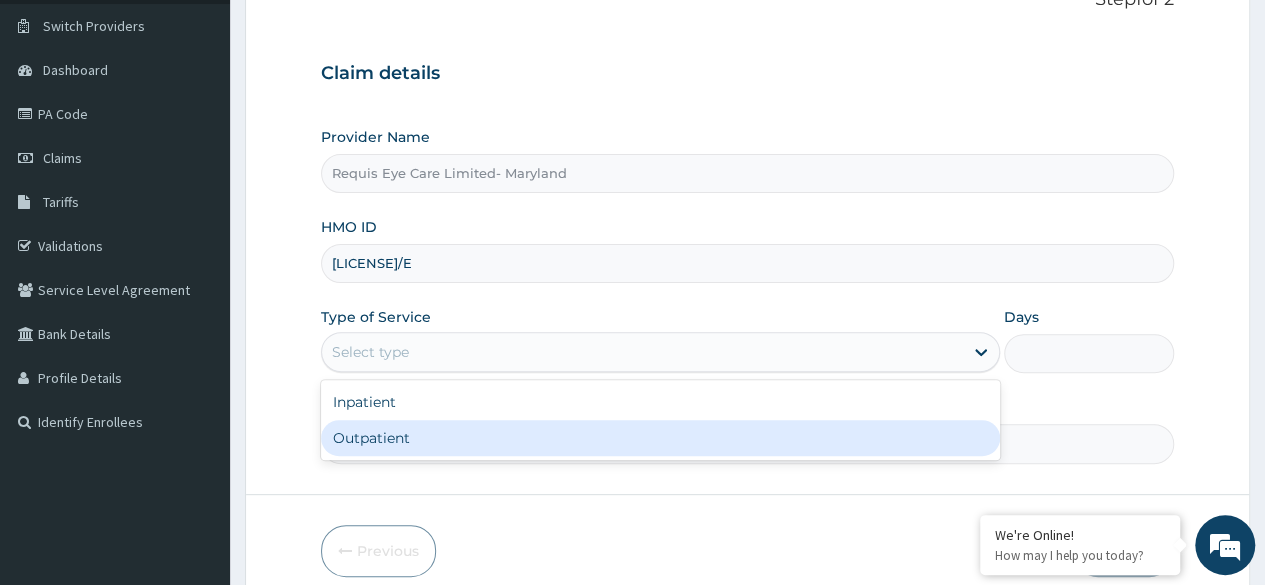 click on "Outpatient" at bounding box center (660, 438) 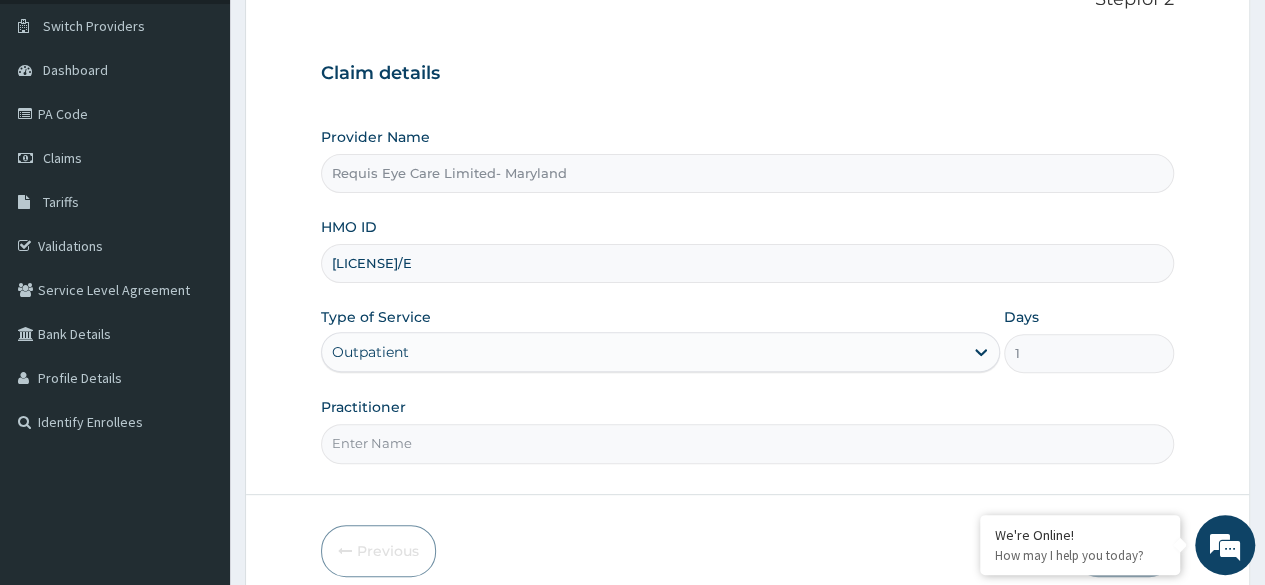 click on "Practitioner" at bounding box center (747, 443) 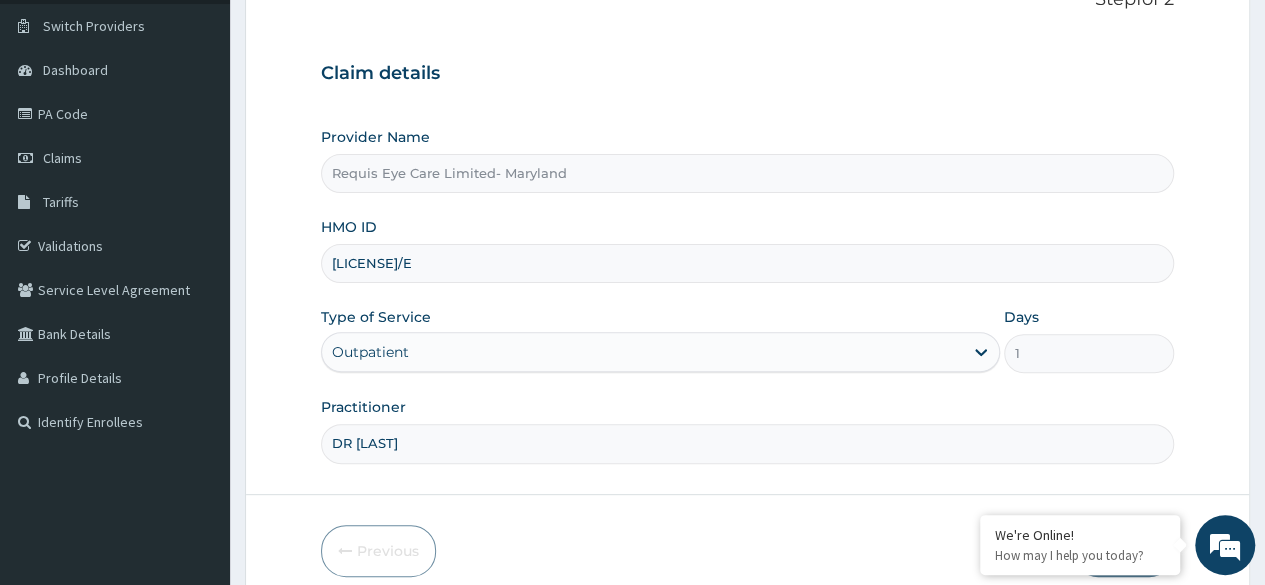 scroll, scrollTop: 232, scrollLeft: 0, axis: vertical 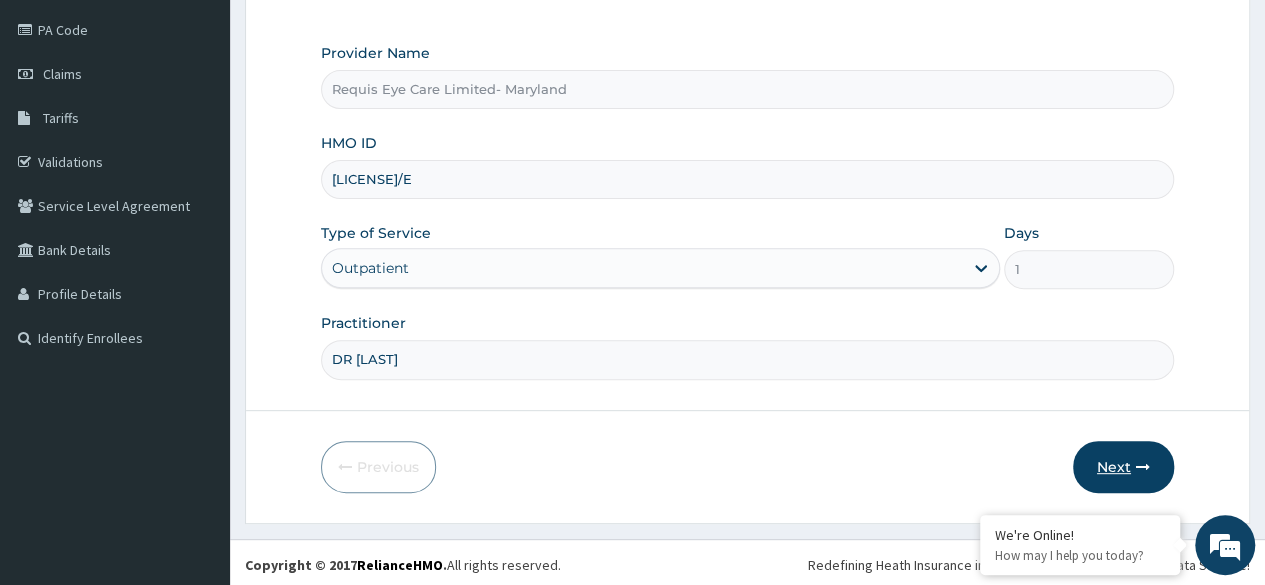 type on "DR BABALOLA" 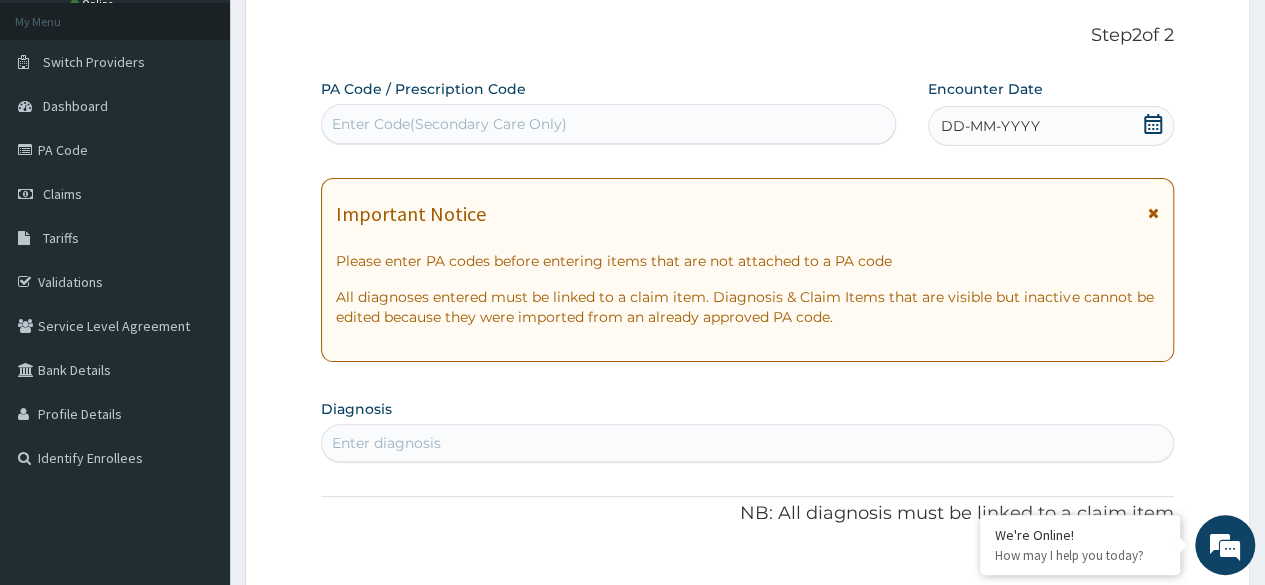 scroll, scrollTop: 0, scrollLeft: 0, axis: both 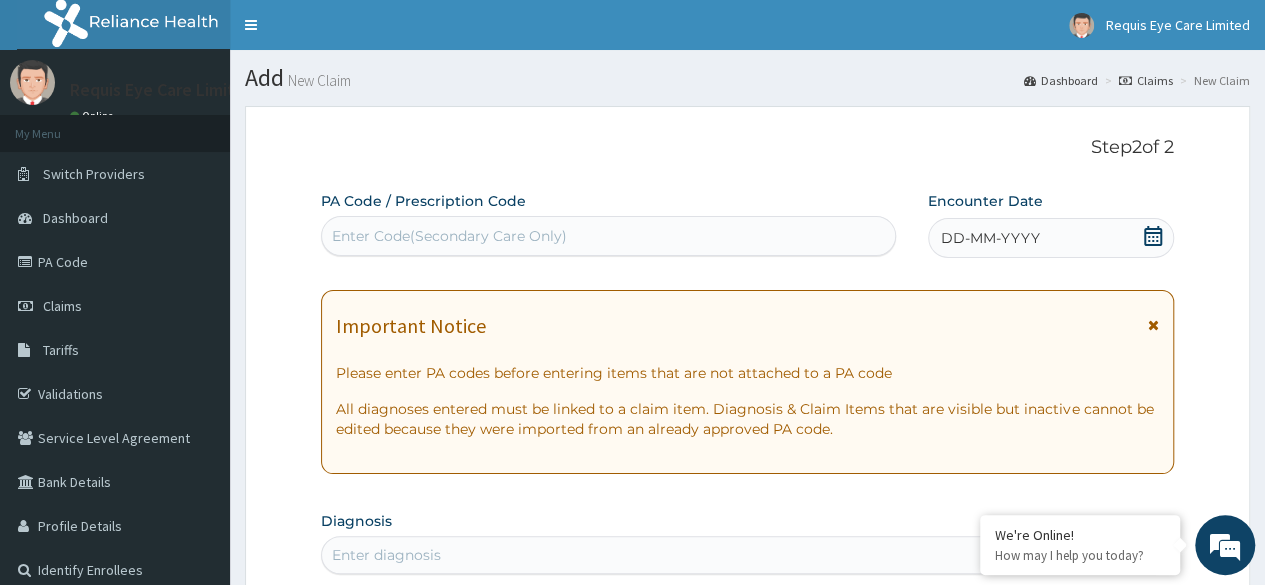 click 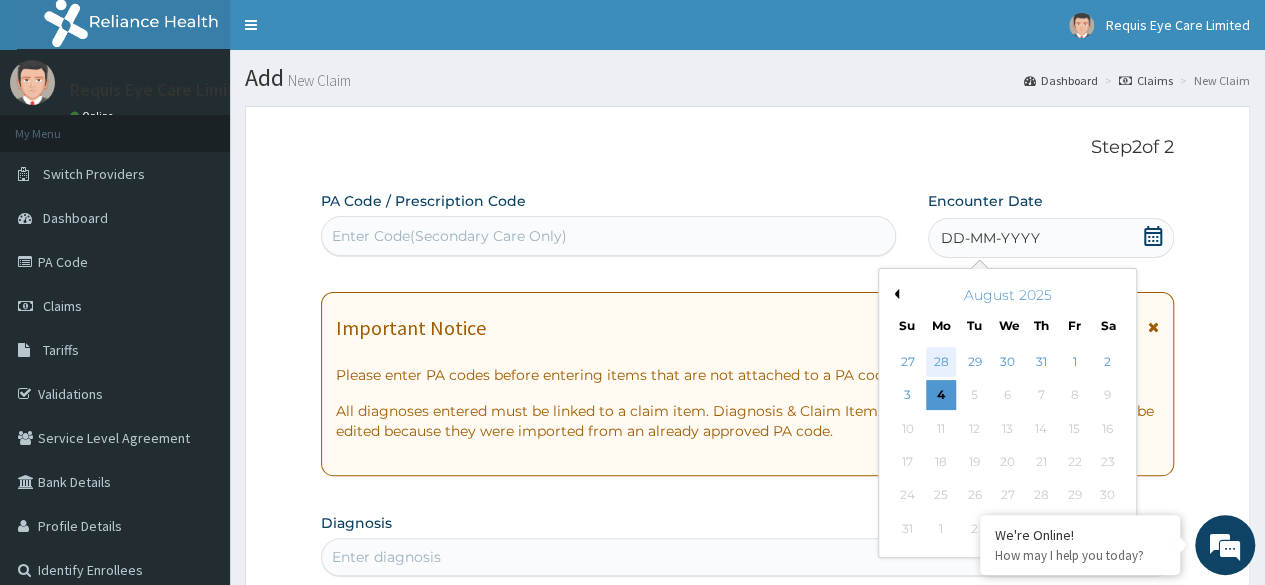 click on "28" at bounding box center (941, 362) 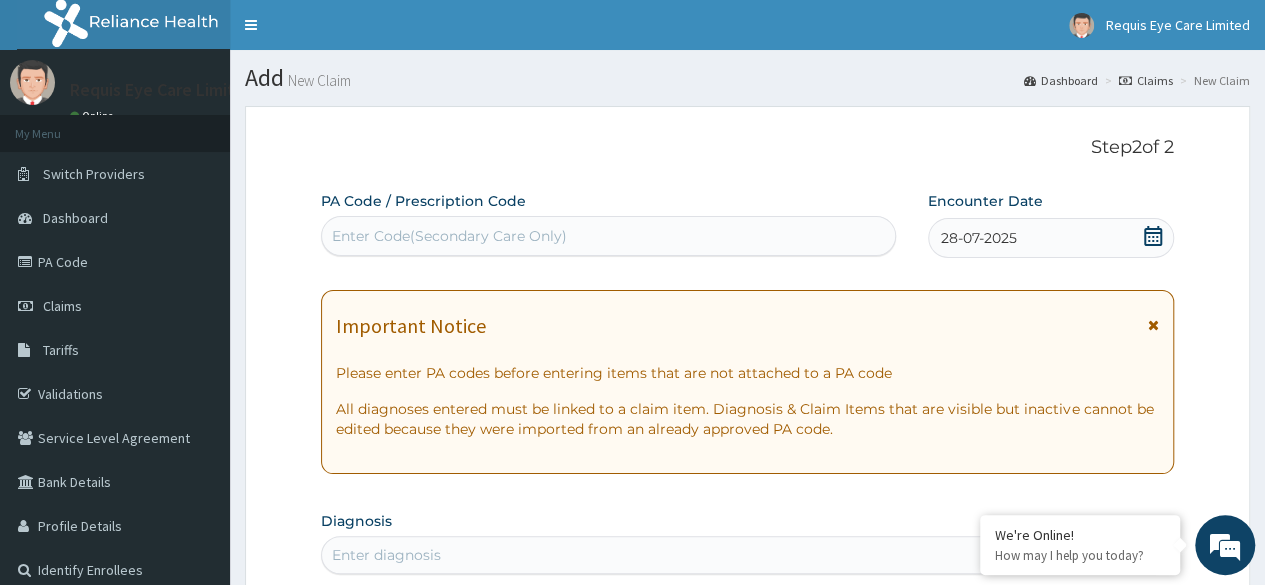 click on "Enter Code(Secondary Care Only)" at bounding box center [608, 236] 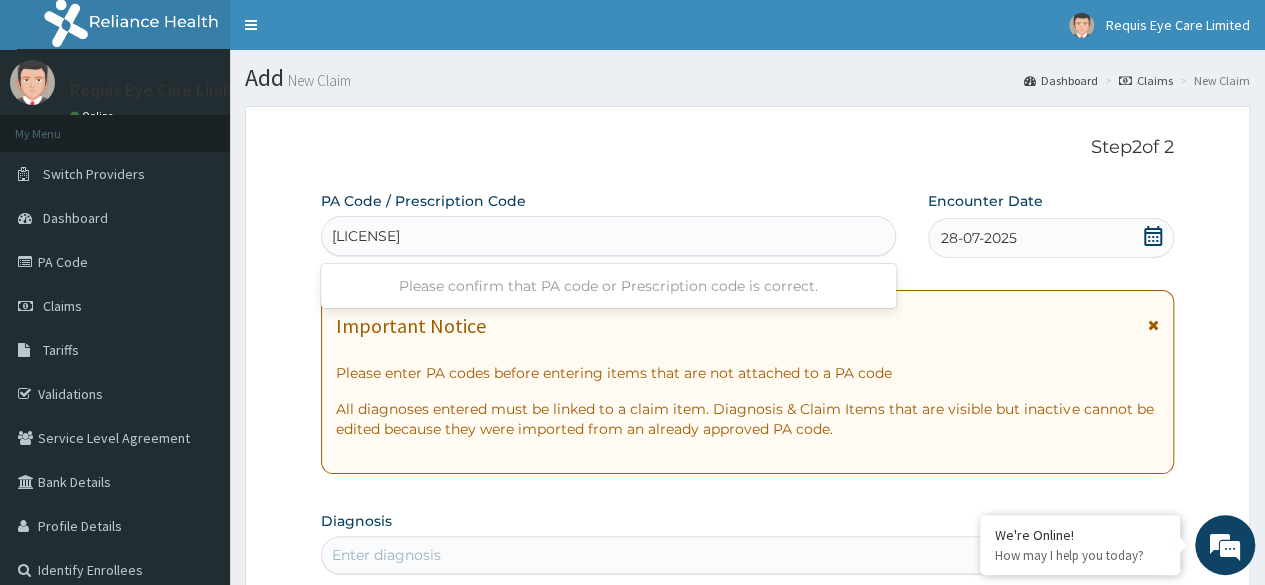 type on "PA/929BCD" 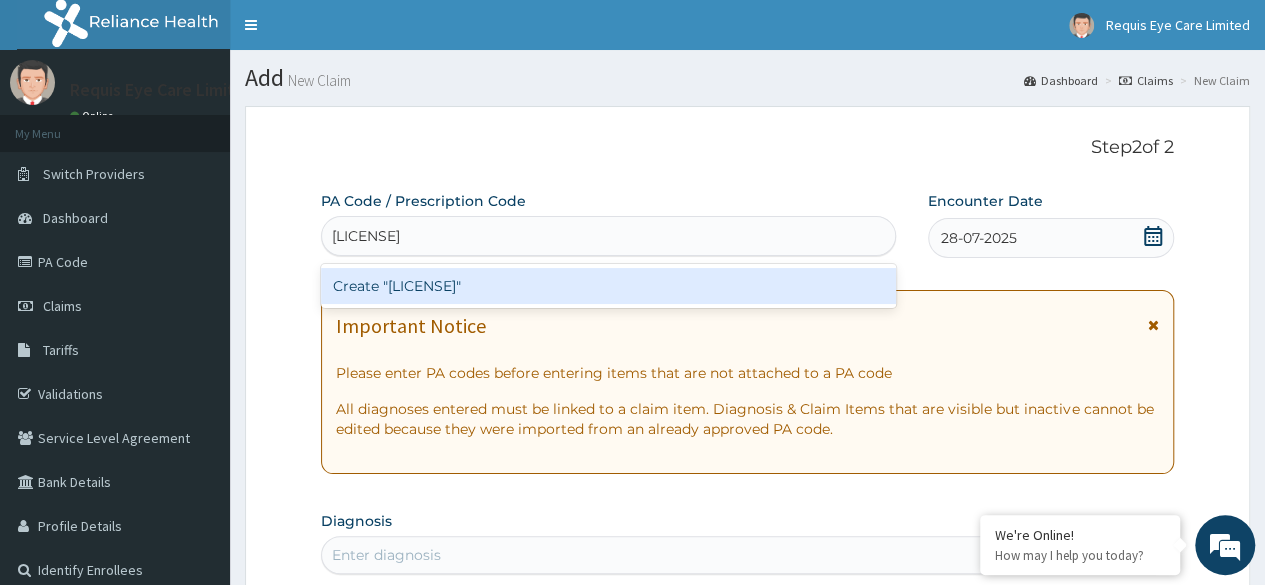 click on "Create "PA/929BCD"" at bounding box center (608, 286) 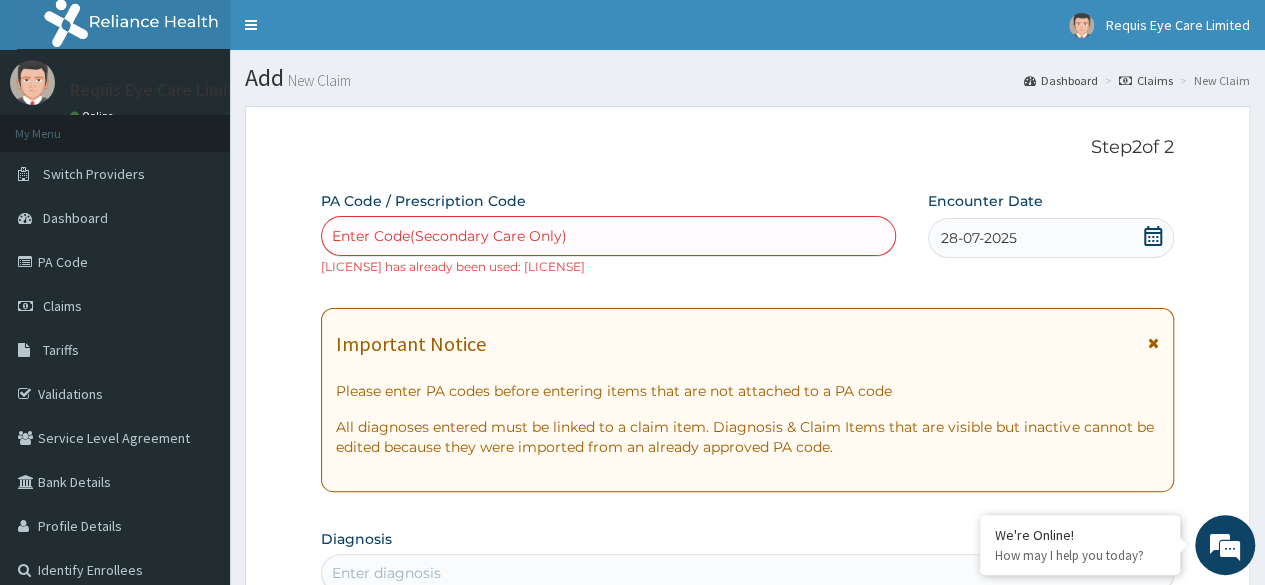click on "Enter Code(Secondary Care Only)" at bounding box center (608, 236) 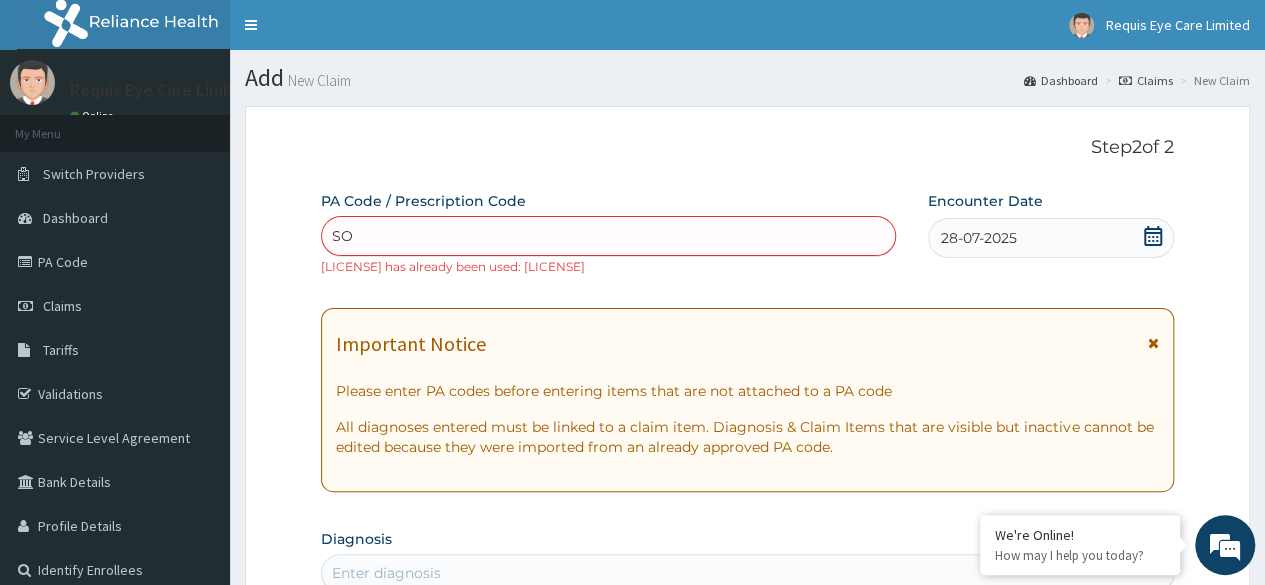 type on "S" 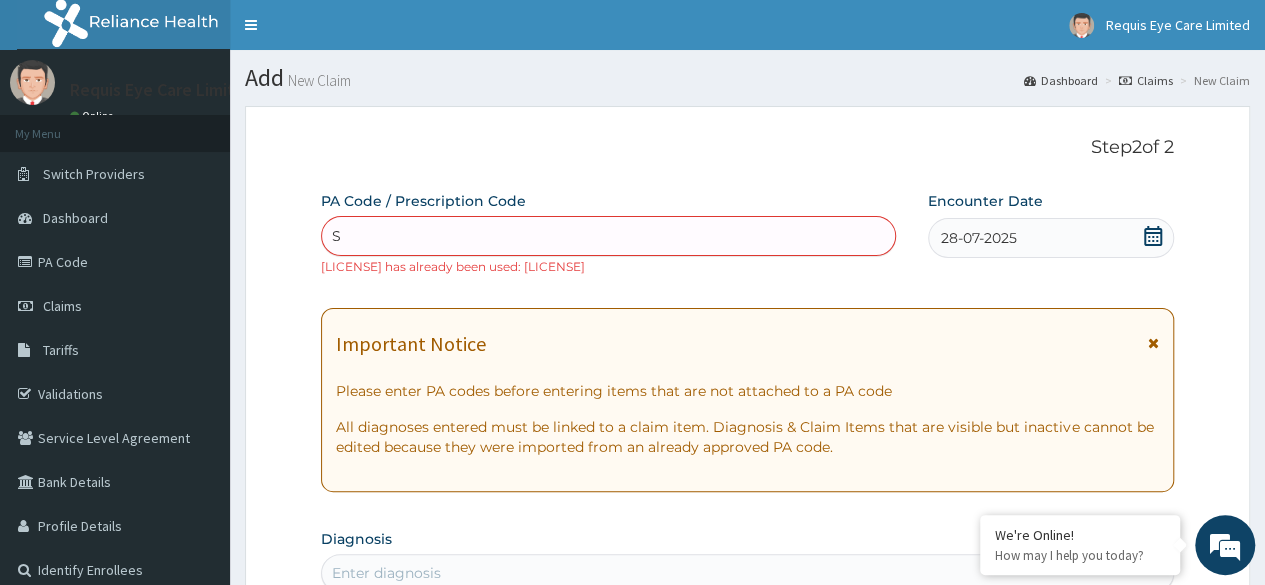 type 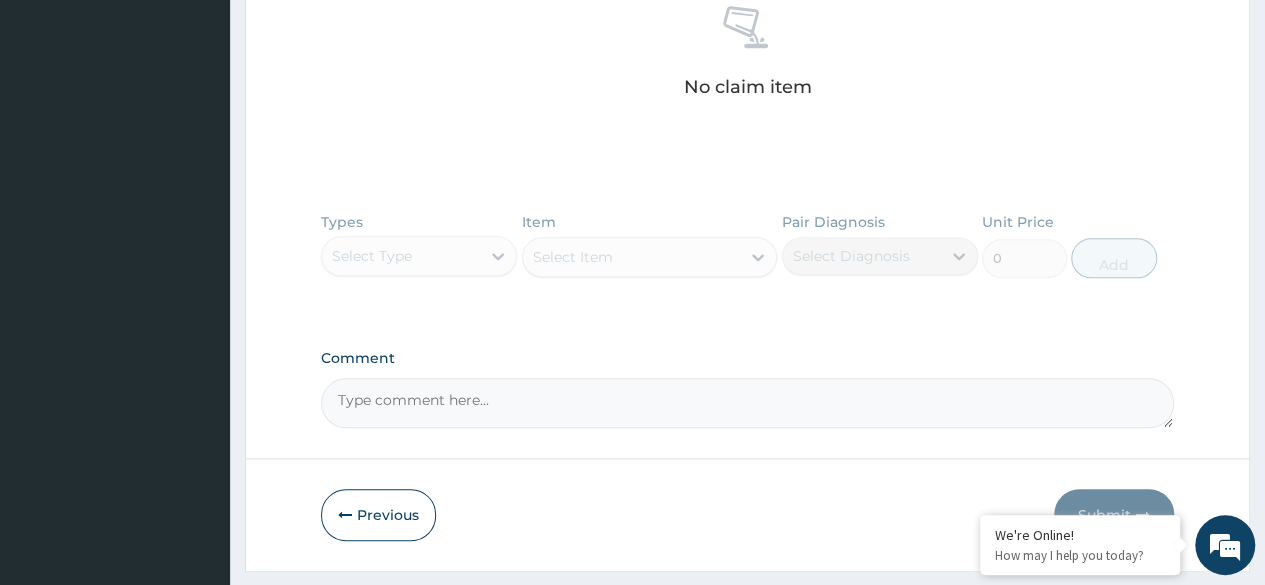 scroll, scrollTop: 848, scrollLeft: 0, axis: vertical 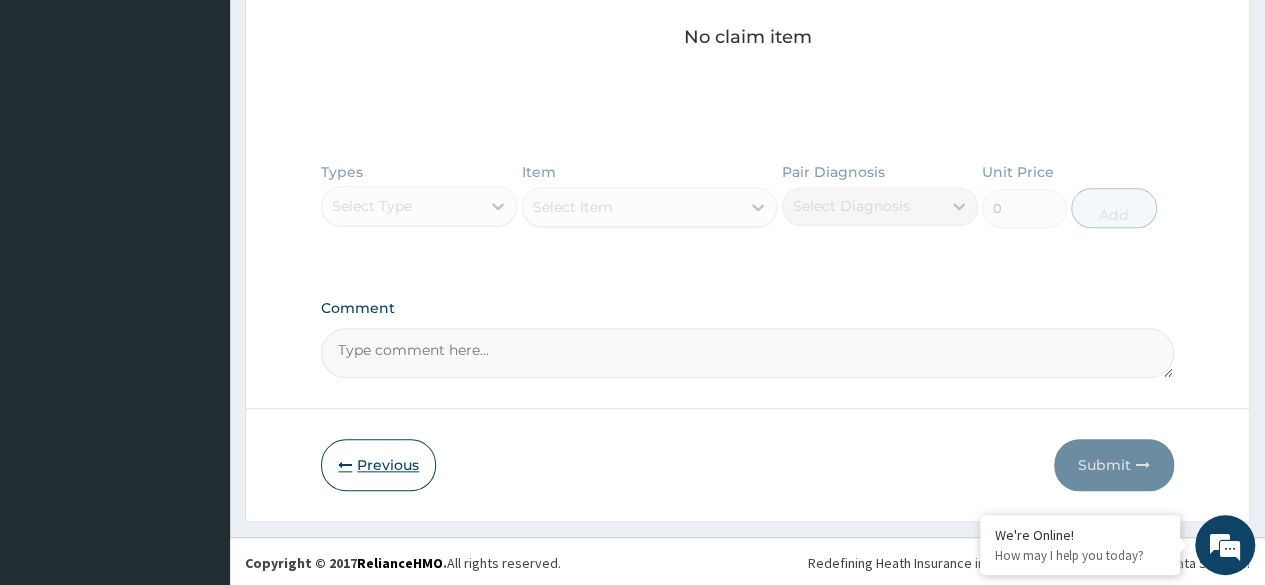 click at bounding box center [345, 465] 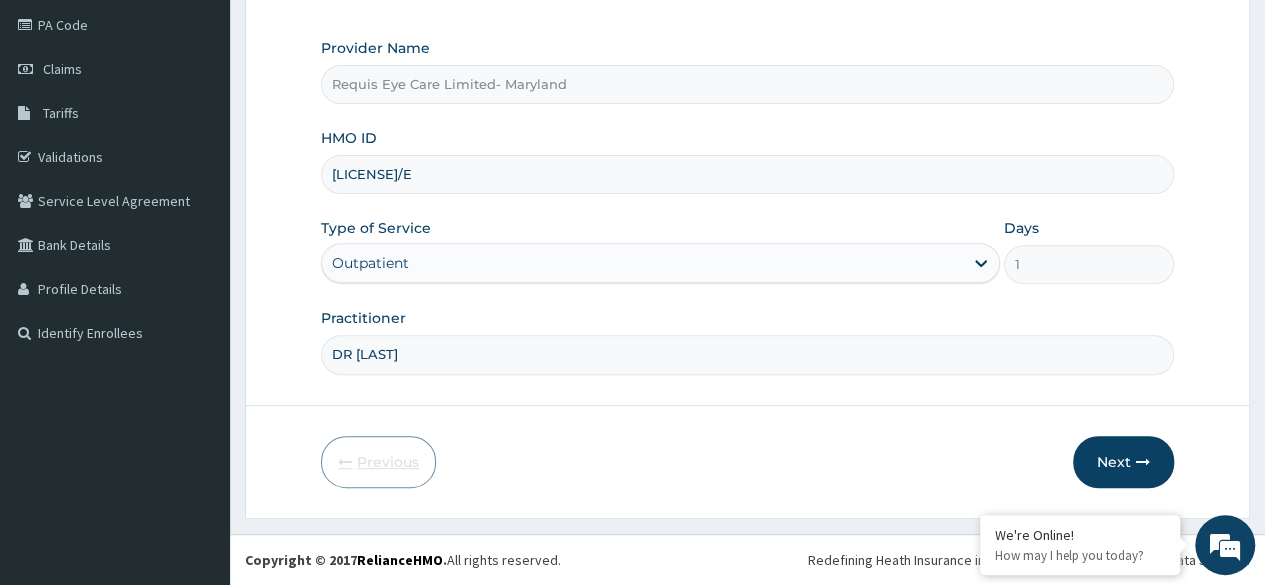 scroll, scrollTop: 232, scrollLeft: 0, axis: vertical 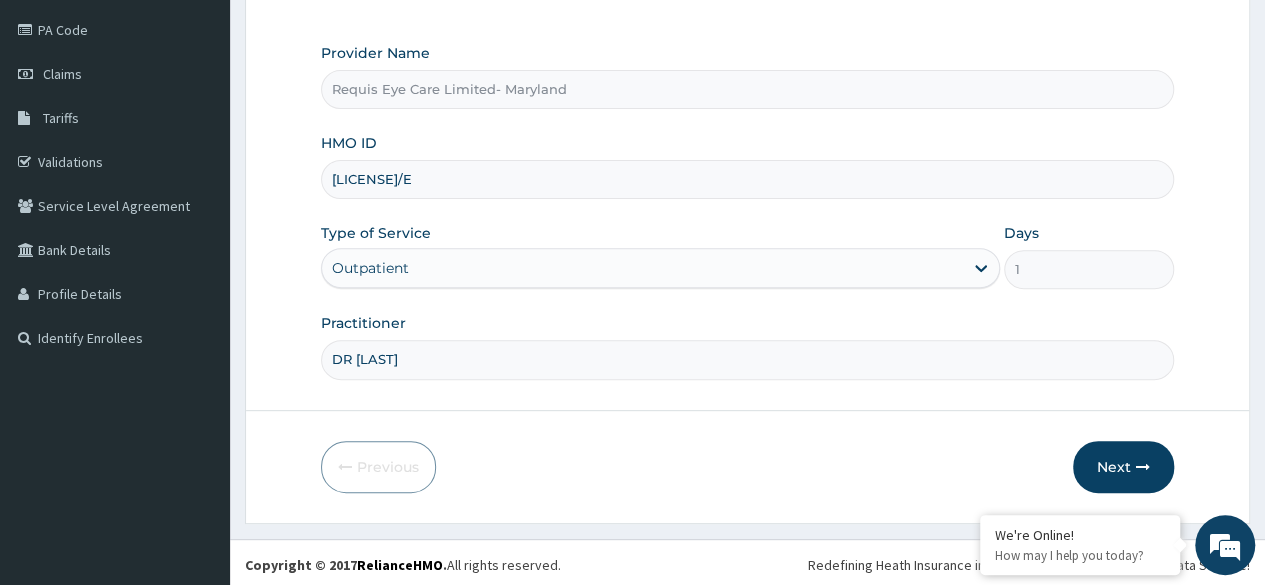 click on "SOF/10013/E" at bounding box center [747, 179] 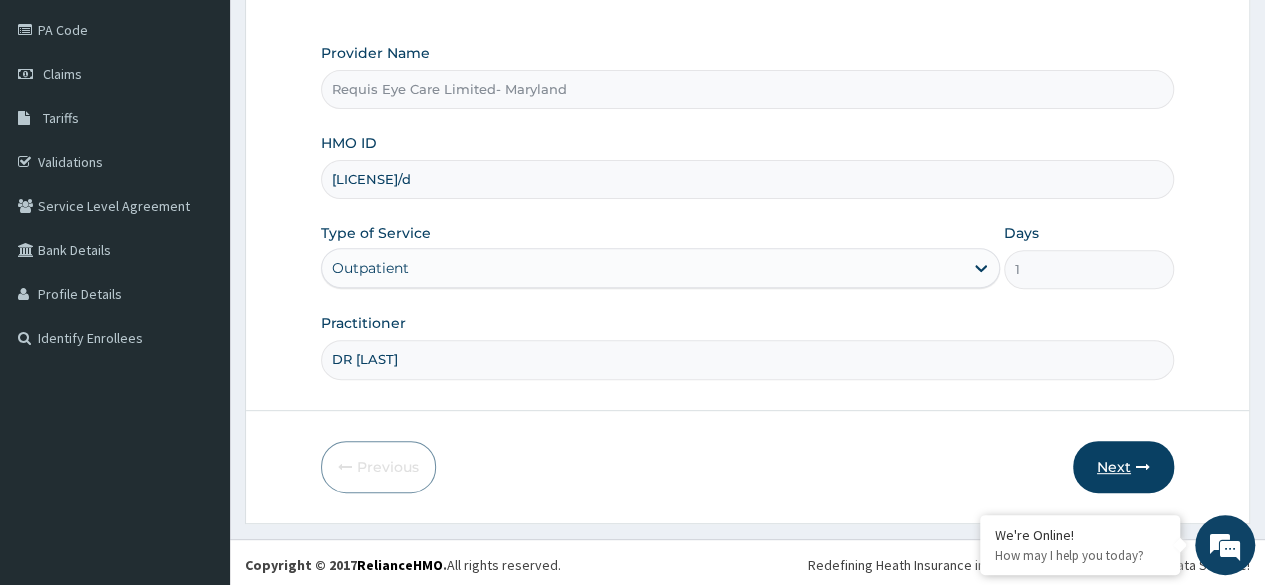 type on "SOF/10013/d" 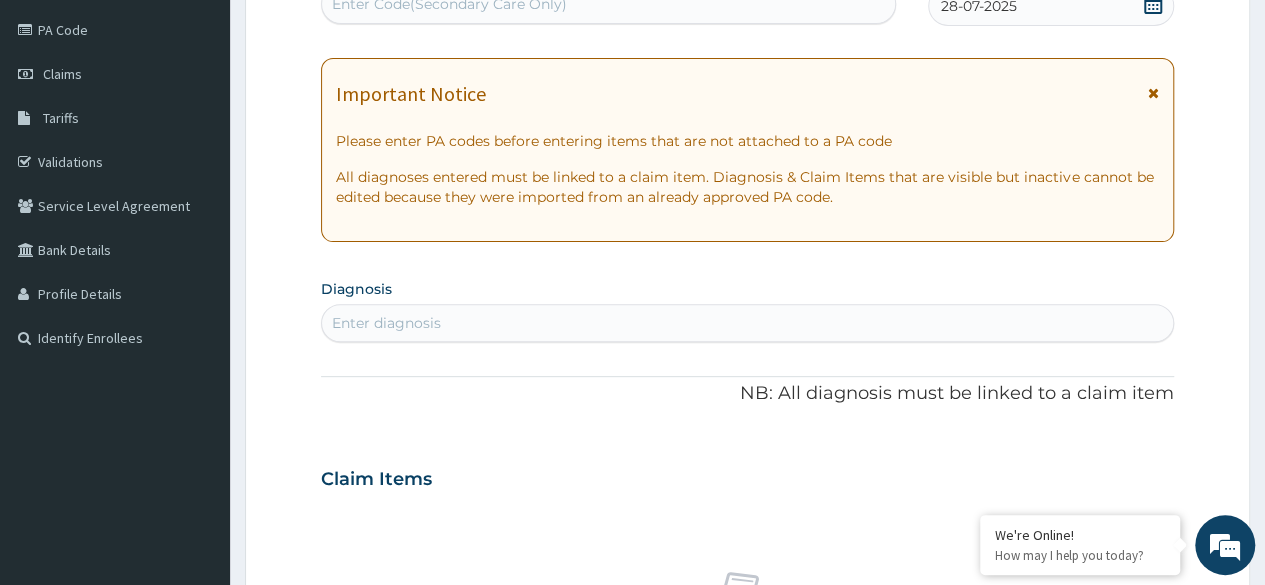 scroll, scrollTop: 0, scrollLeft: 0, axis: both 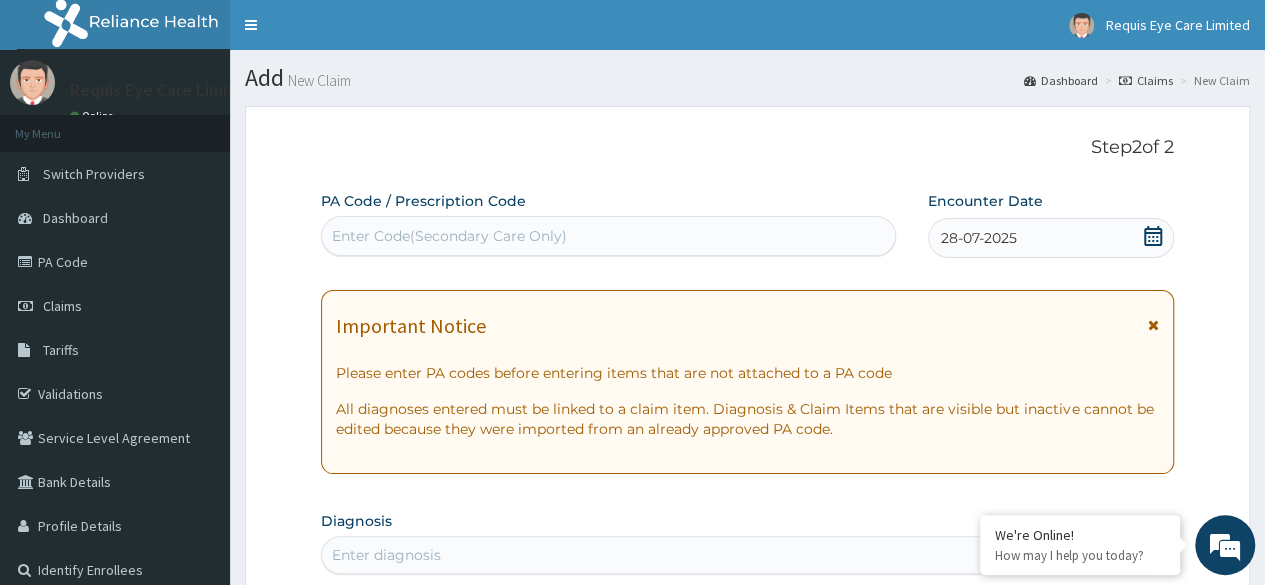 click on "Enter Code(Secondary Care Only)" at bounding box center (608, 236) 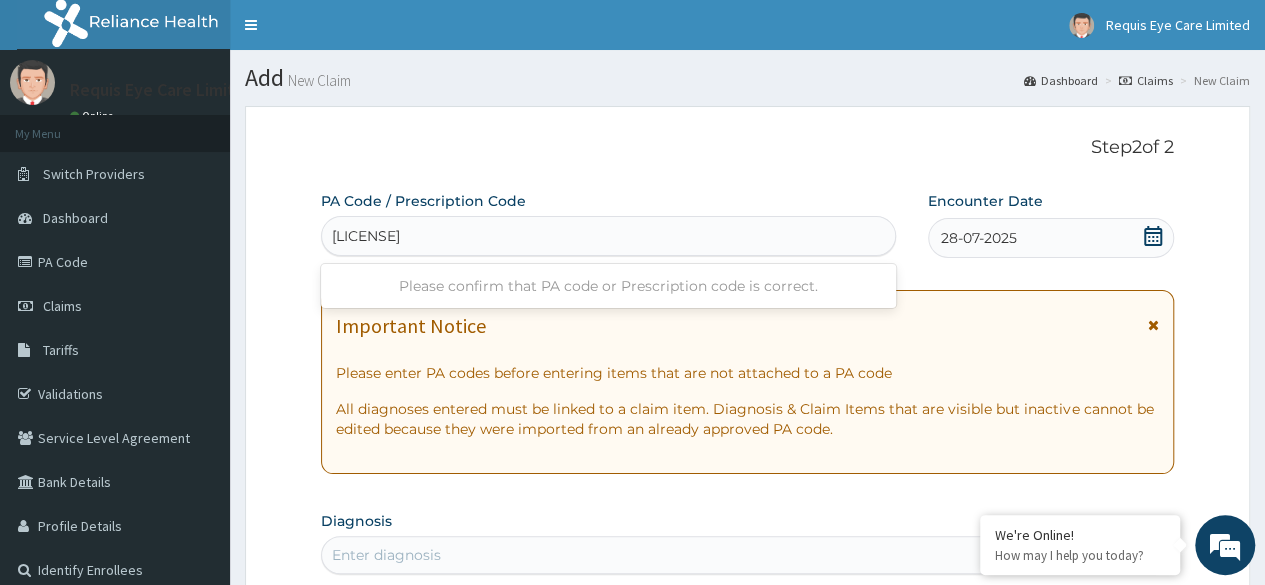 type on "PA/5052A8" 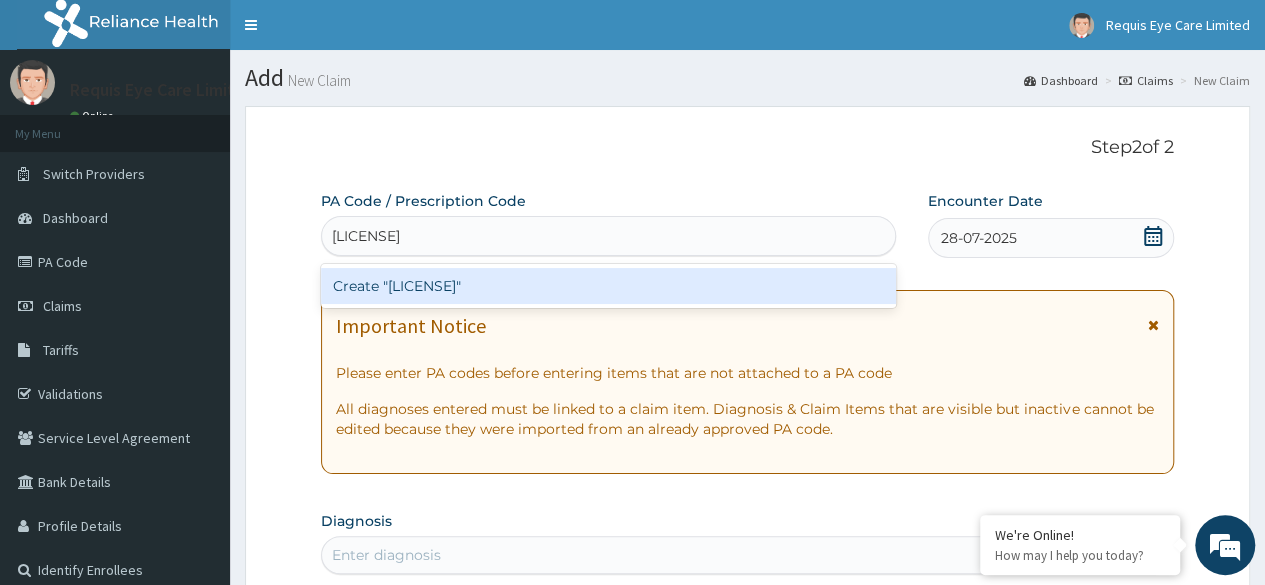 click on "Create "PA/5052A8"" at bounding box center (608, 286) 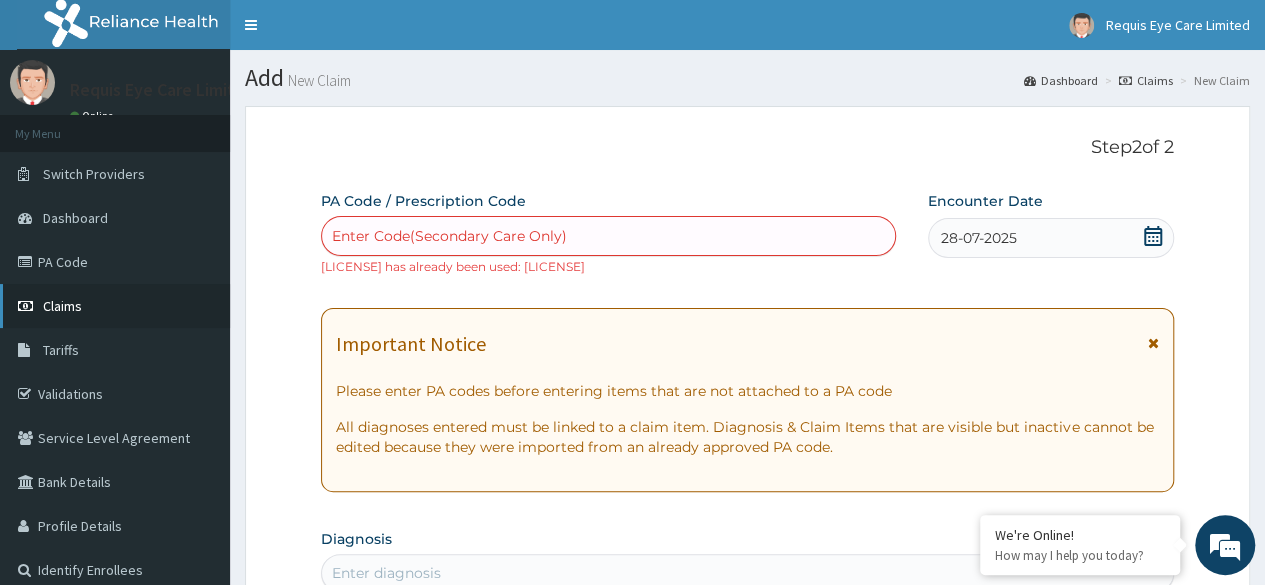 click on "Claims" at bounding box center (62, 306) 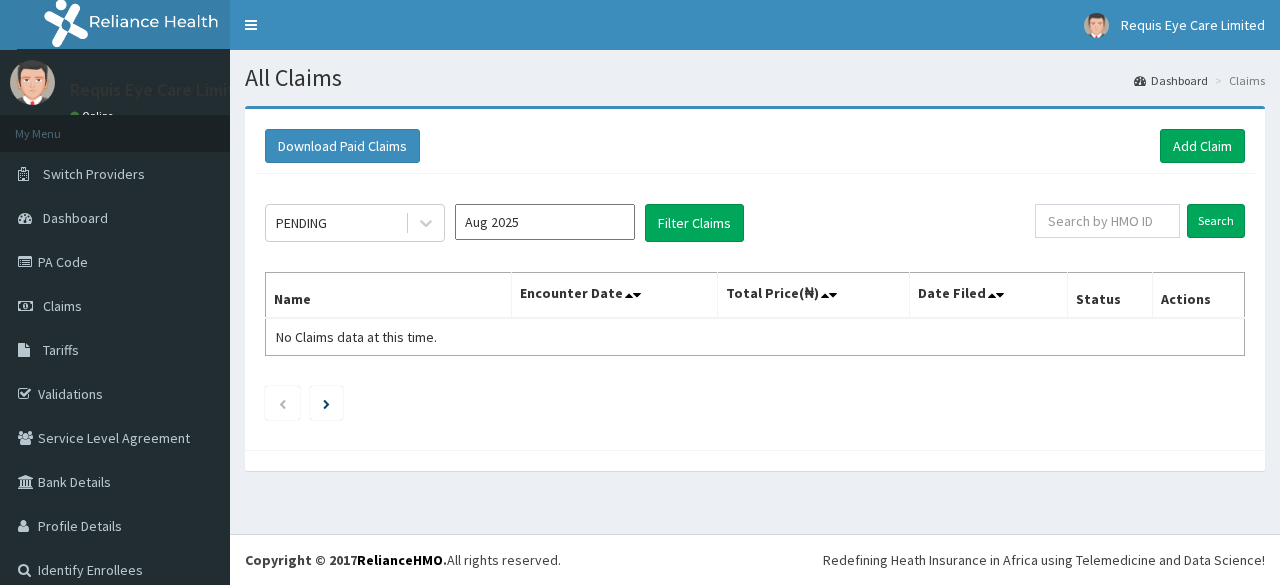scroll, scrollTop: 0, scrollLeft: 0, axis: both 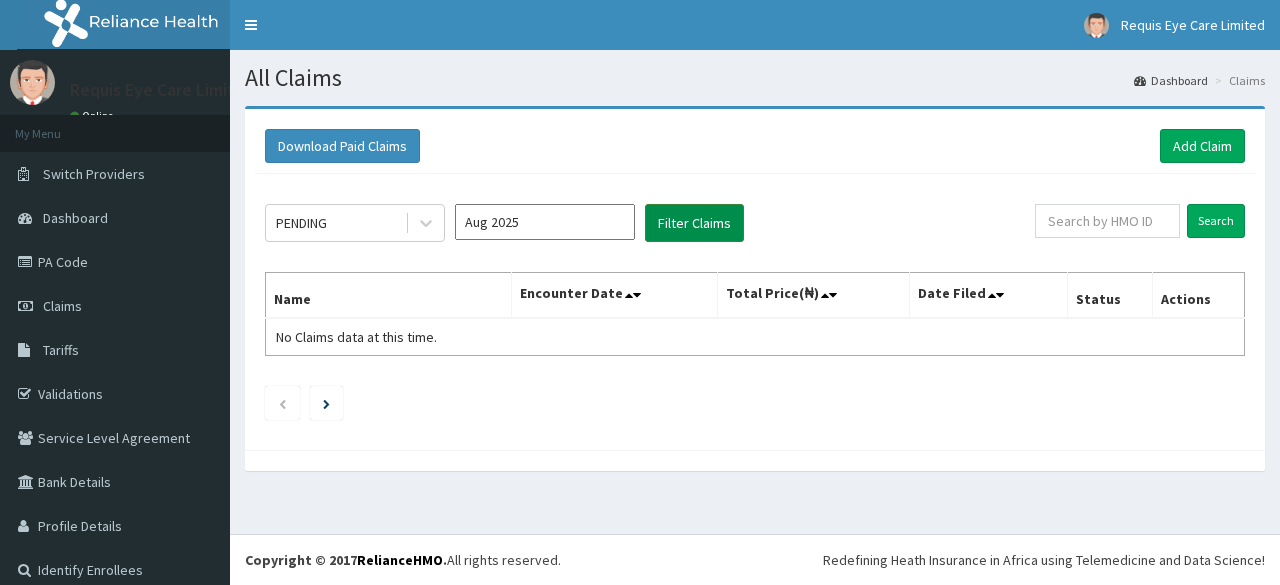 click on "Filter Claims" at bounding box center [694, 223] 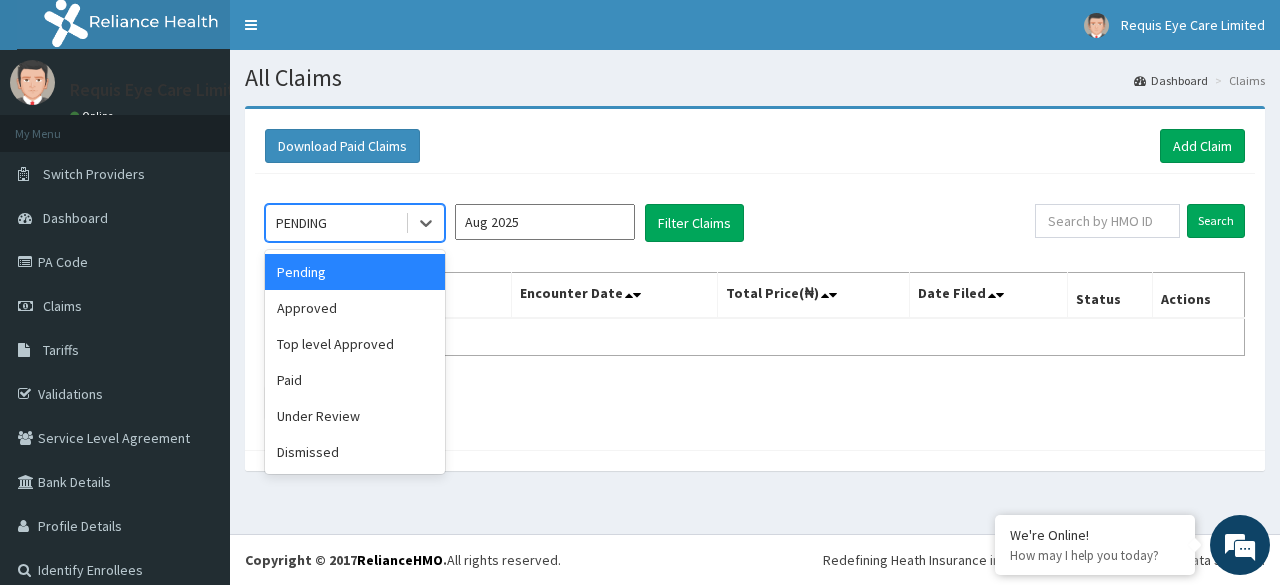click on "PENDING" at bounding box center (335, 223) 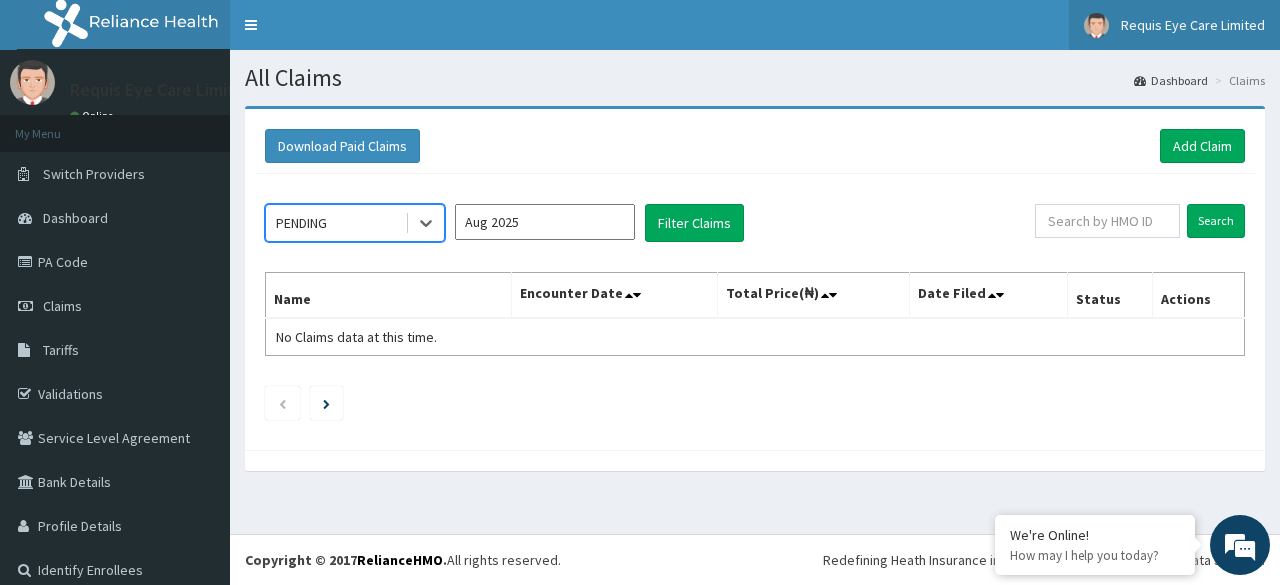scroll, scrollTop: 0, scrollLeft: 0, axis: both 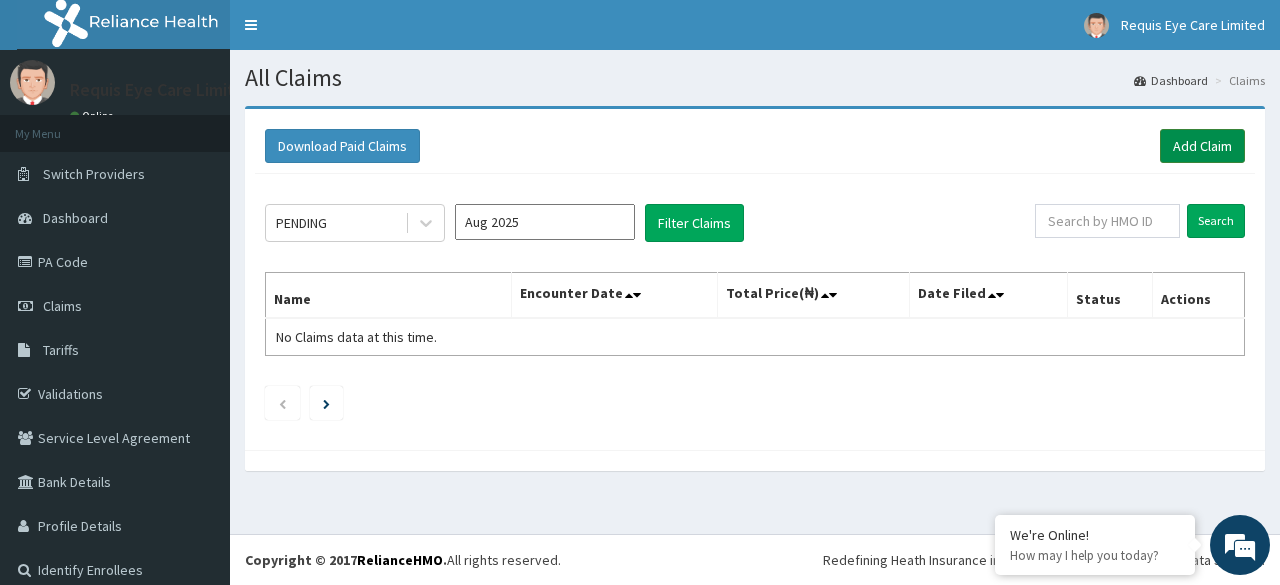 click on "Add Claim" at bounding box center [1202, 146] 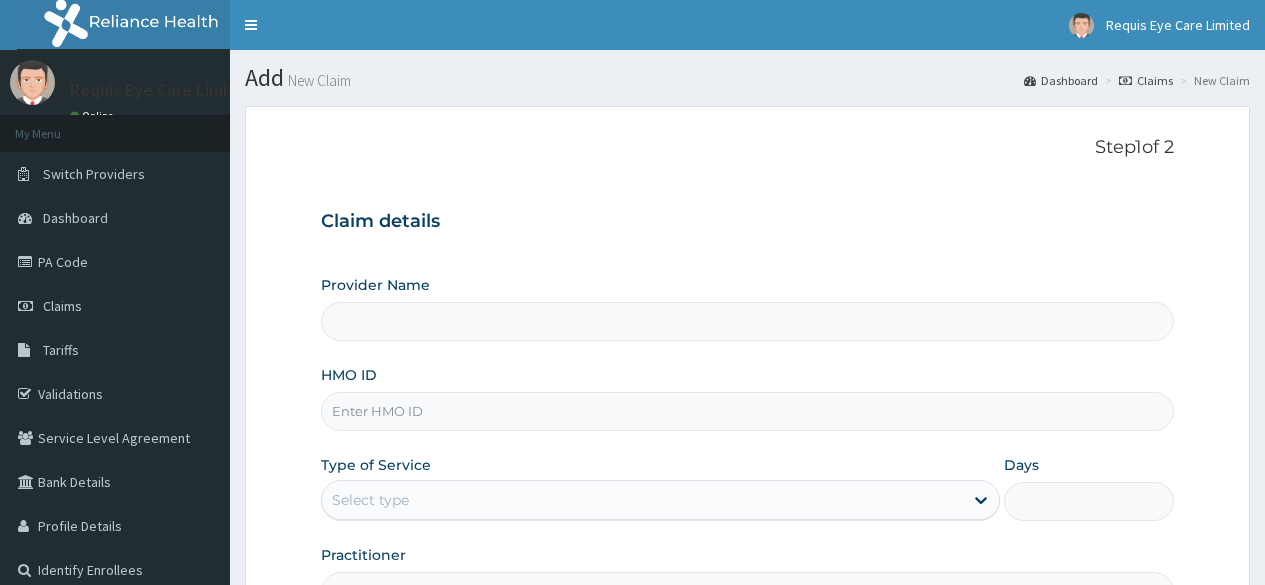 scroll, scrollTop: 0, scrollLeft: 0, axis: both 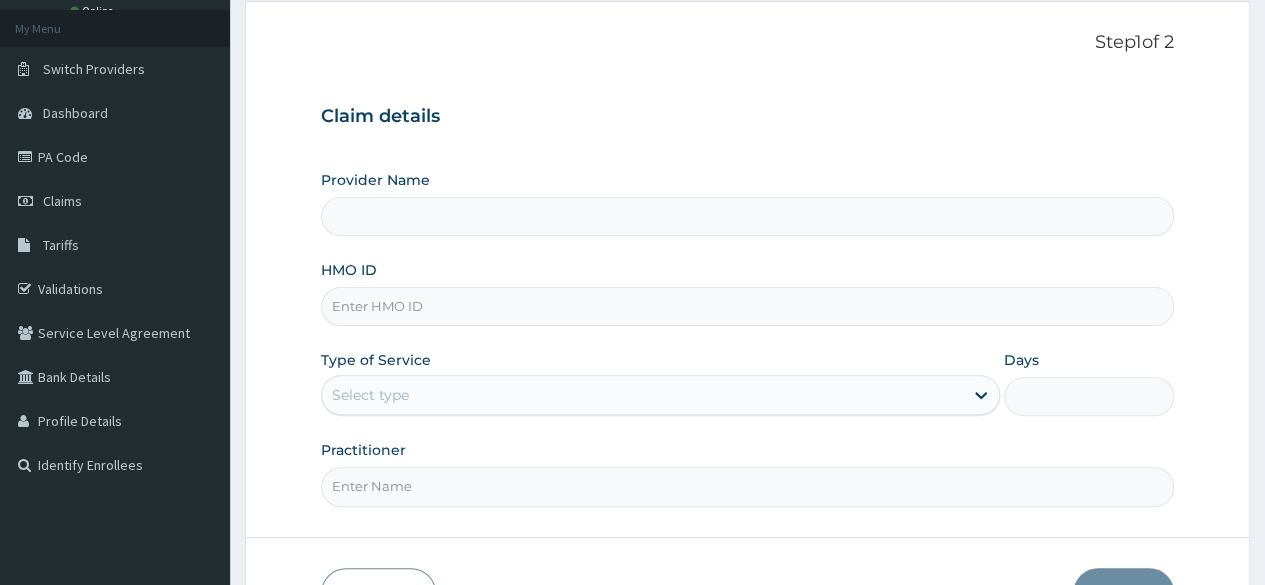 type on "Requis Eye Care Limited- Maryland" 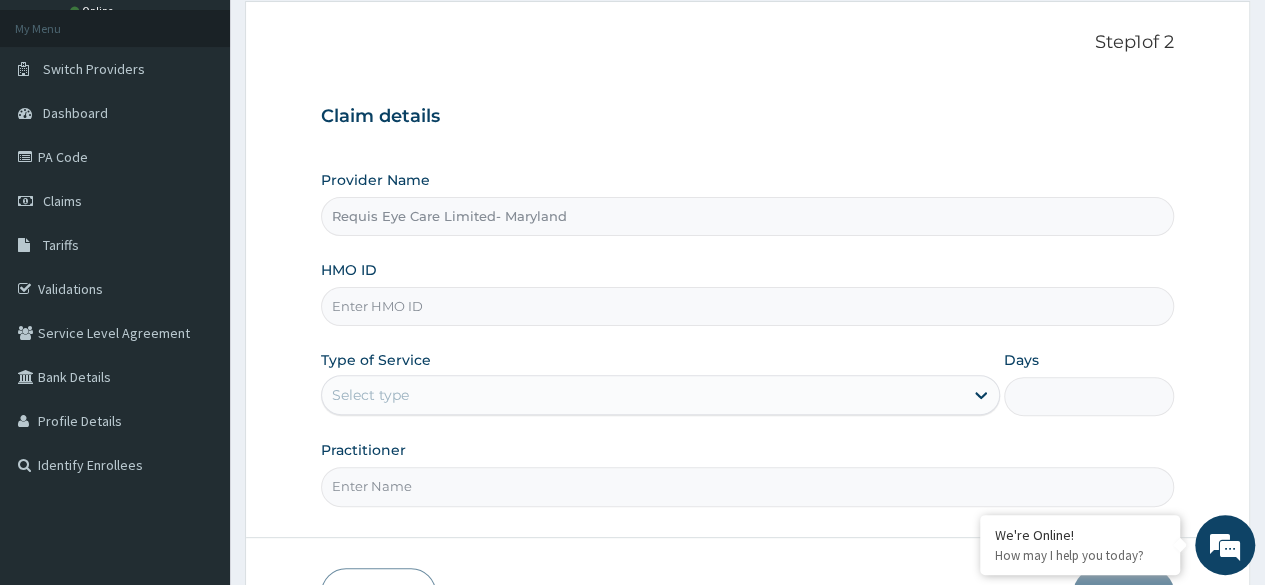 click on "HMO ID" at bounding box center [747, 306] 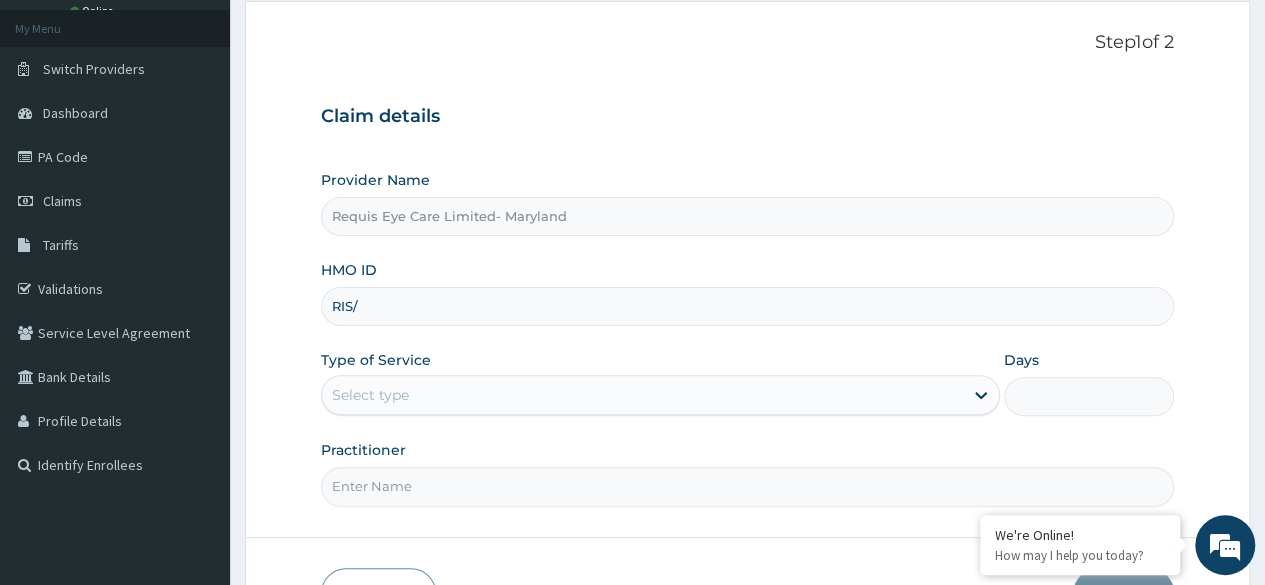 scroll, scrollTop: 0, scrollLeft: 0, axis: both 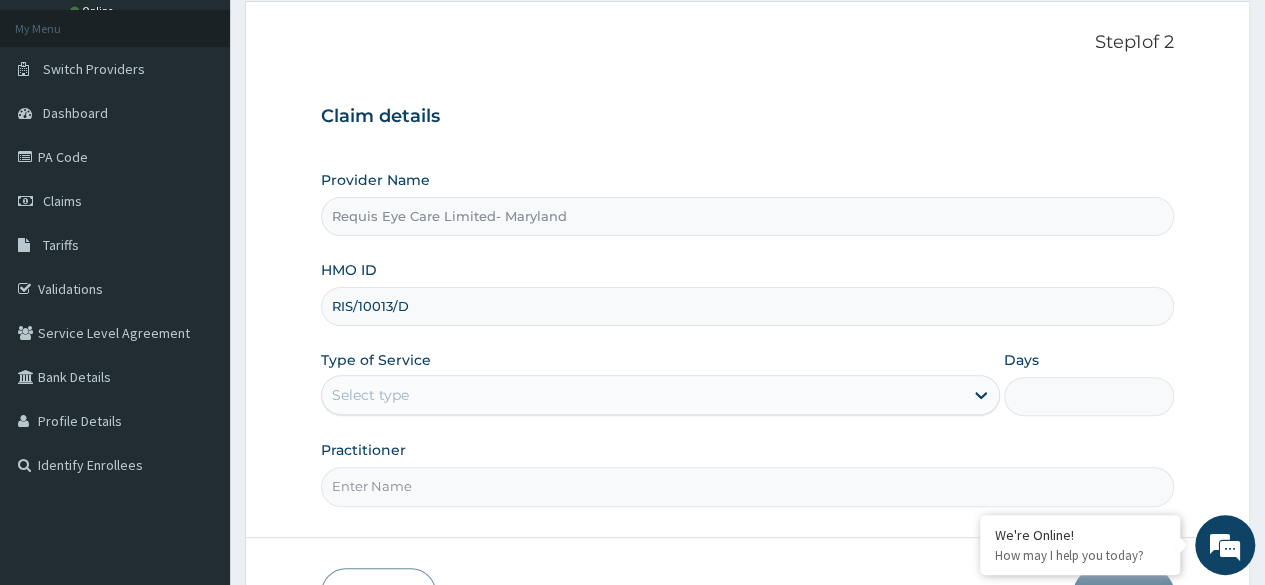type on "RIS/10013/D" 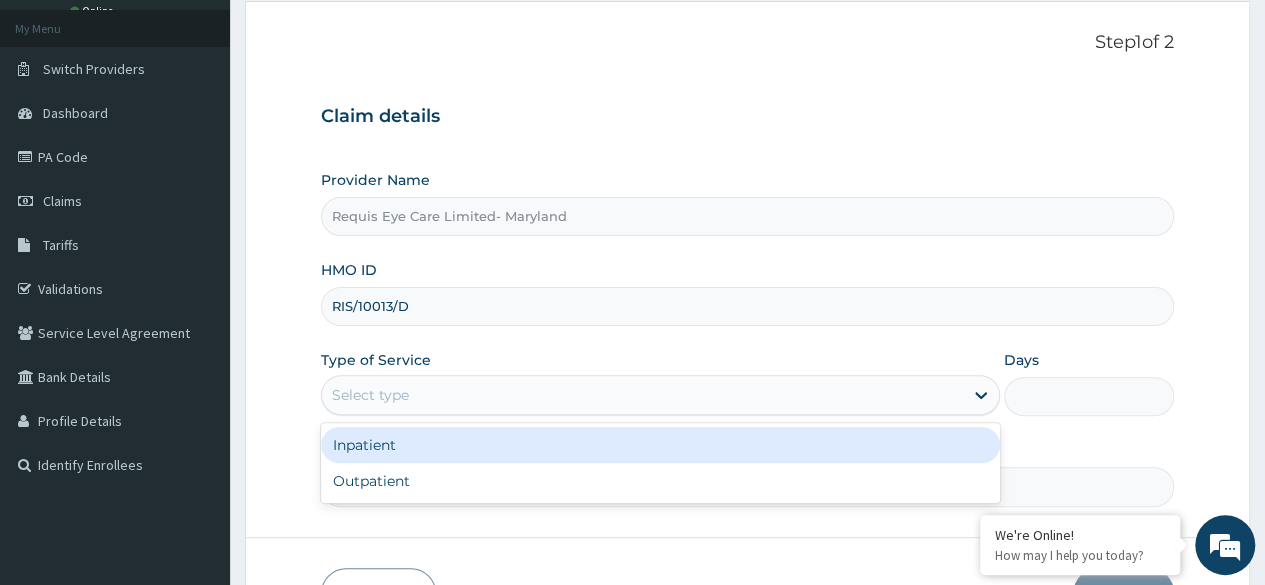 click on "Select type" at bounding box center (642, 395) 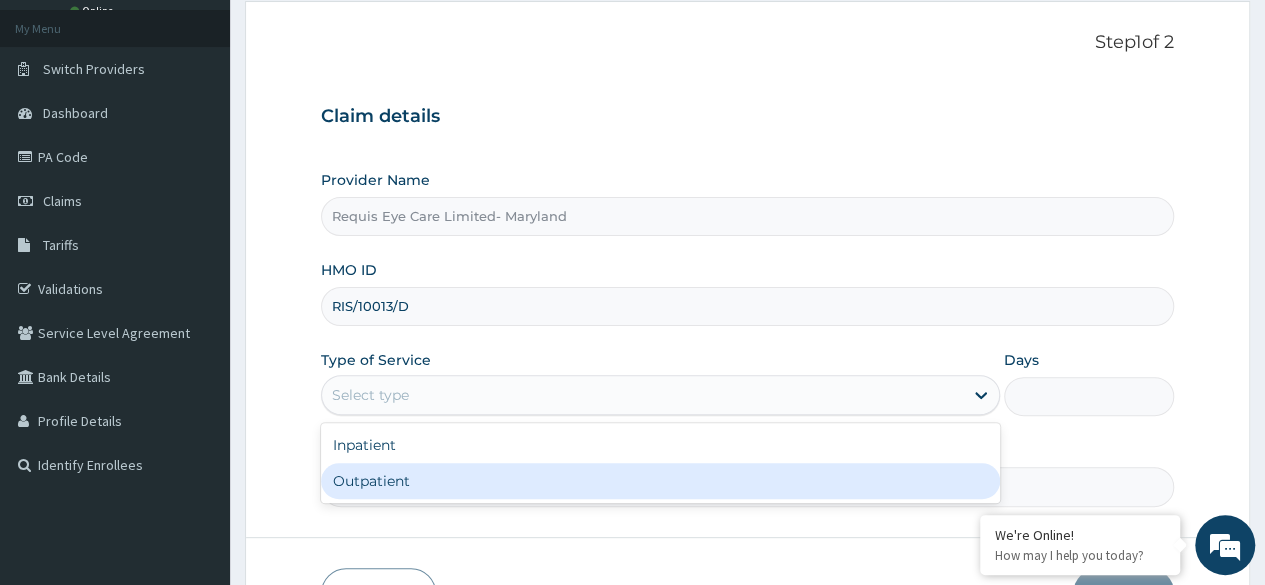 click on "Outpatient" at bounding box center (660, 481) 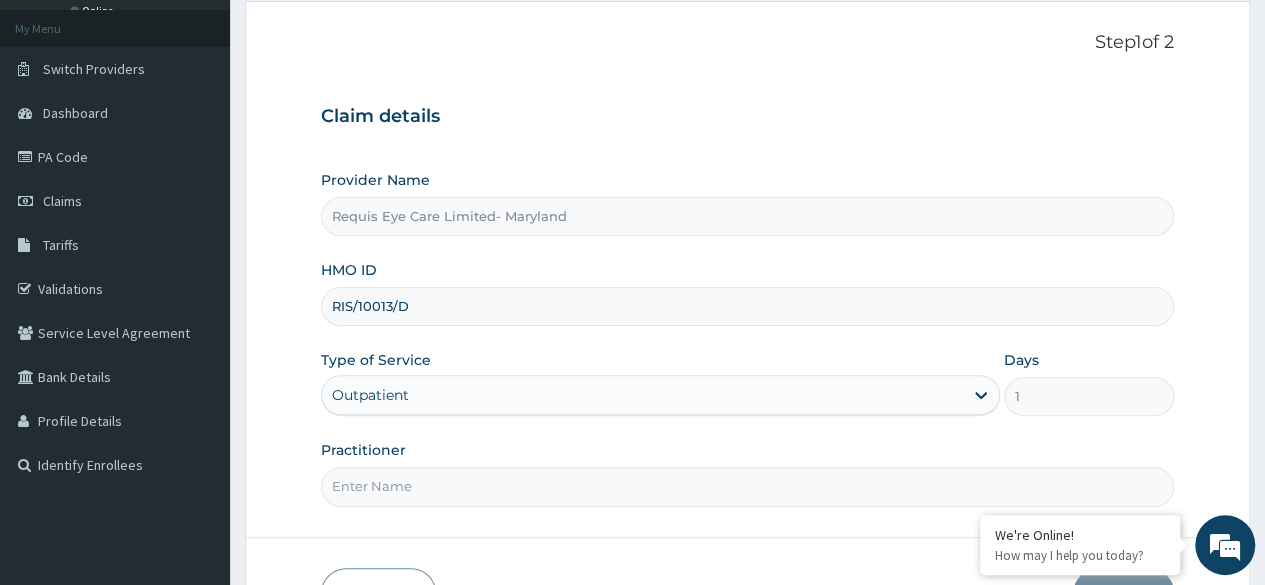click on "Practitioner" at bounding box center (747, 486) 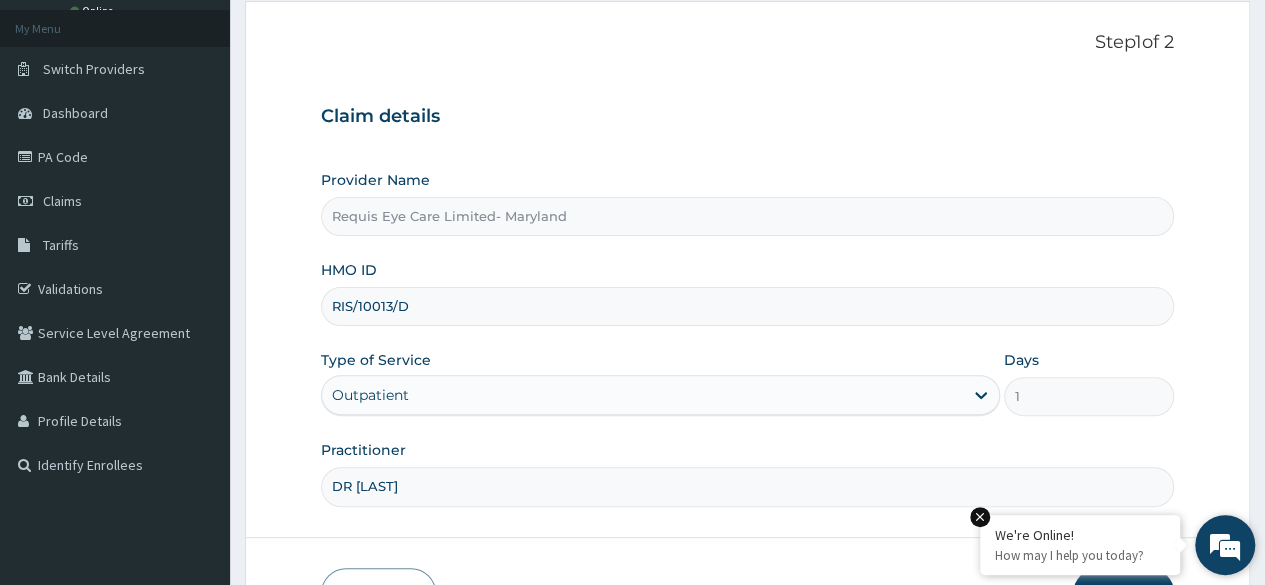 scroll, scrollTop: 232, scrollLeft: 0, axis: vertical 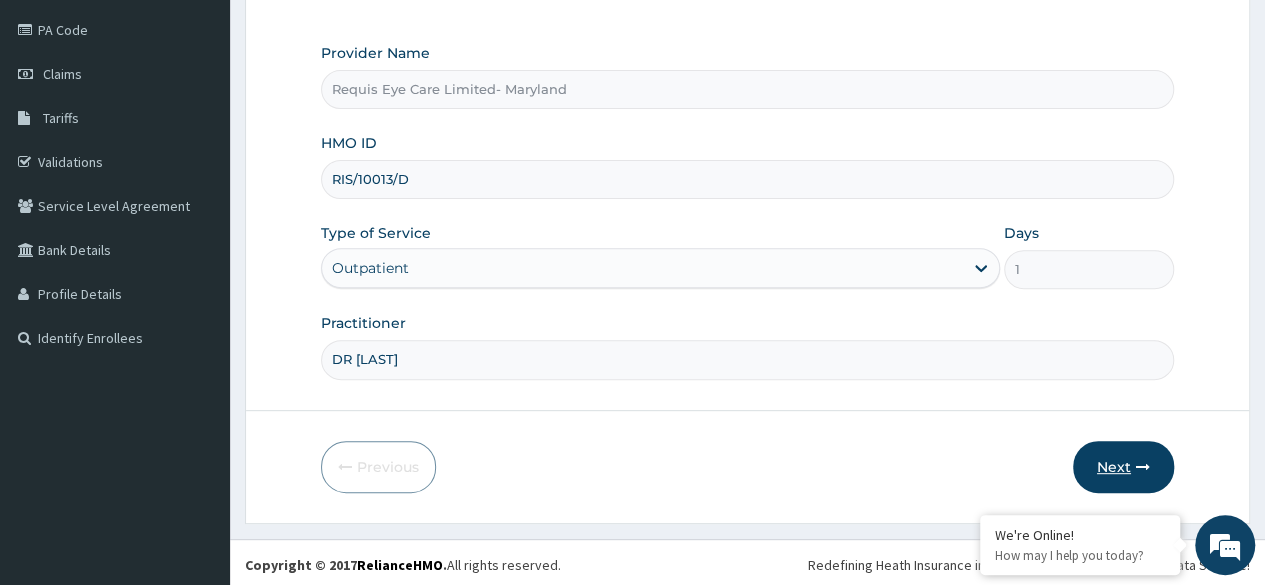type on "DR [LAST]" 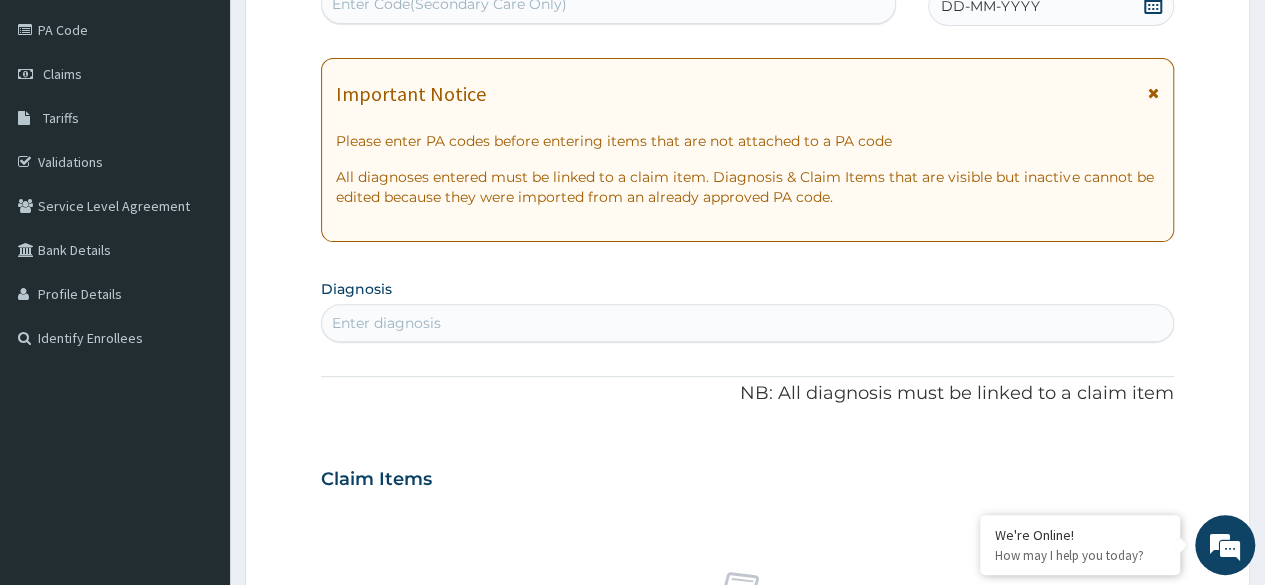 scroll, scrollTop: 0, scrollLeft: 0, axis: both 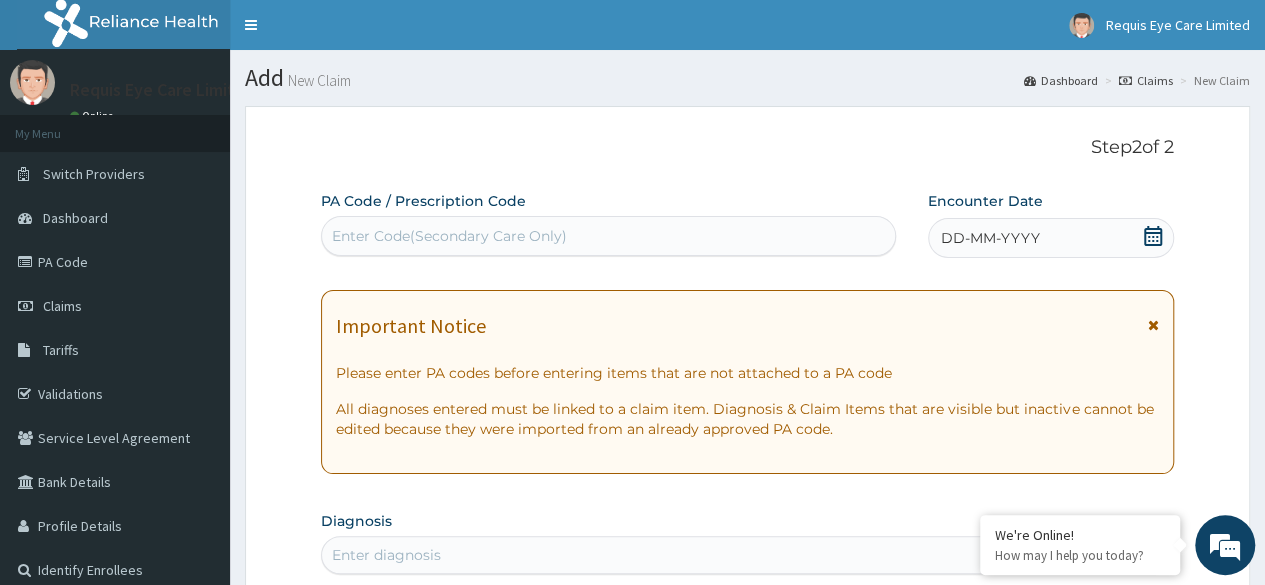 click on "Enter Code(Secondary Care Only)" at bounding box center (608, 236) 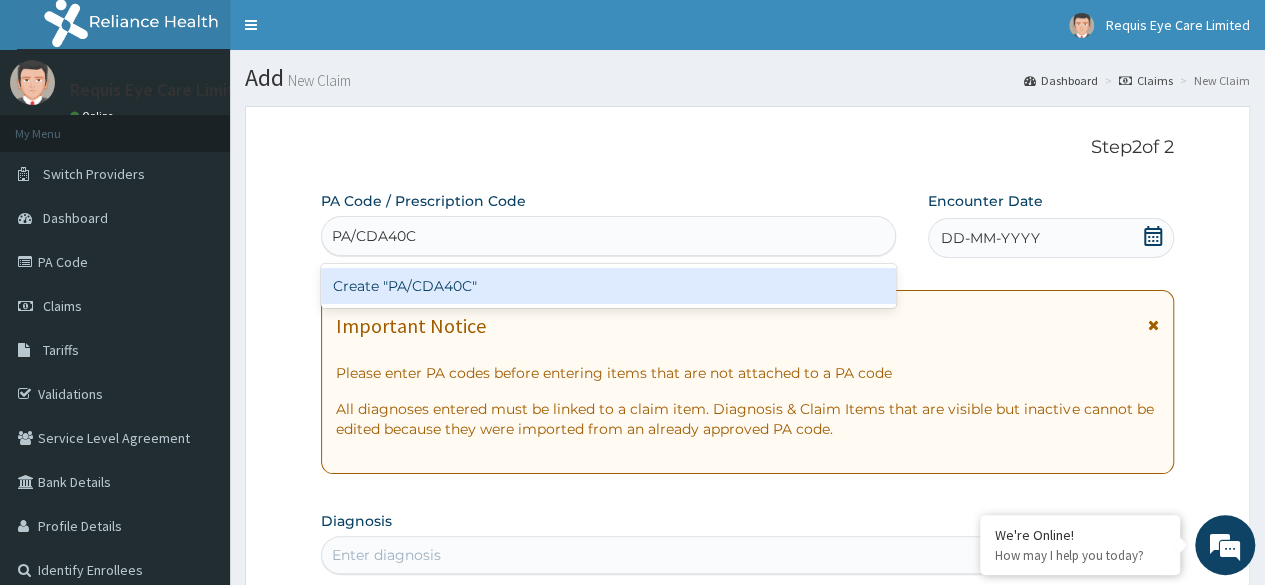 click on "Create "PA/CDA40C"" at bounding box center (608, 286) 